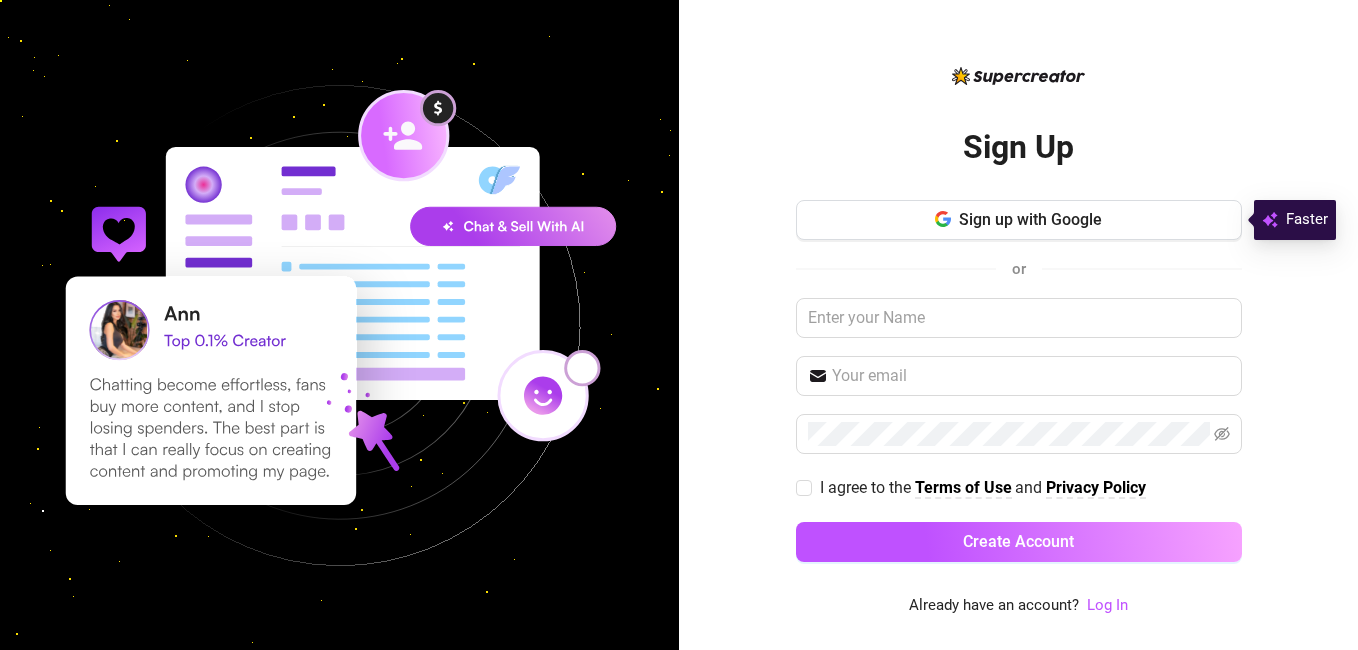 scroll, scrollTop: 0, scrollLeft: 0, axis: both 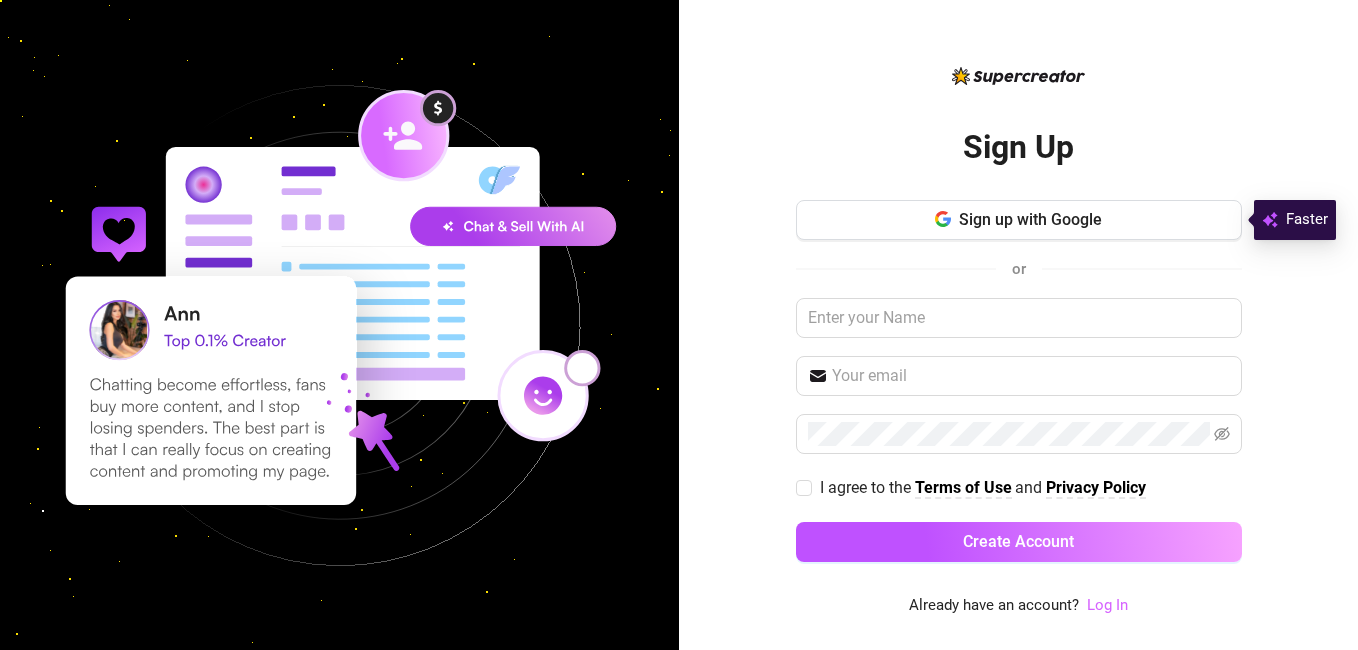 click on "Log In" at bounding box center [1107, 605] 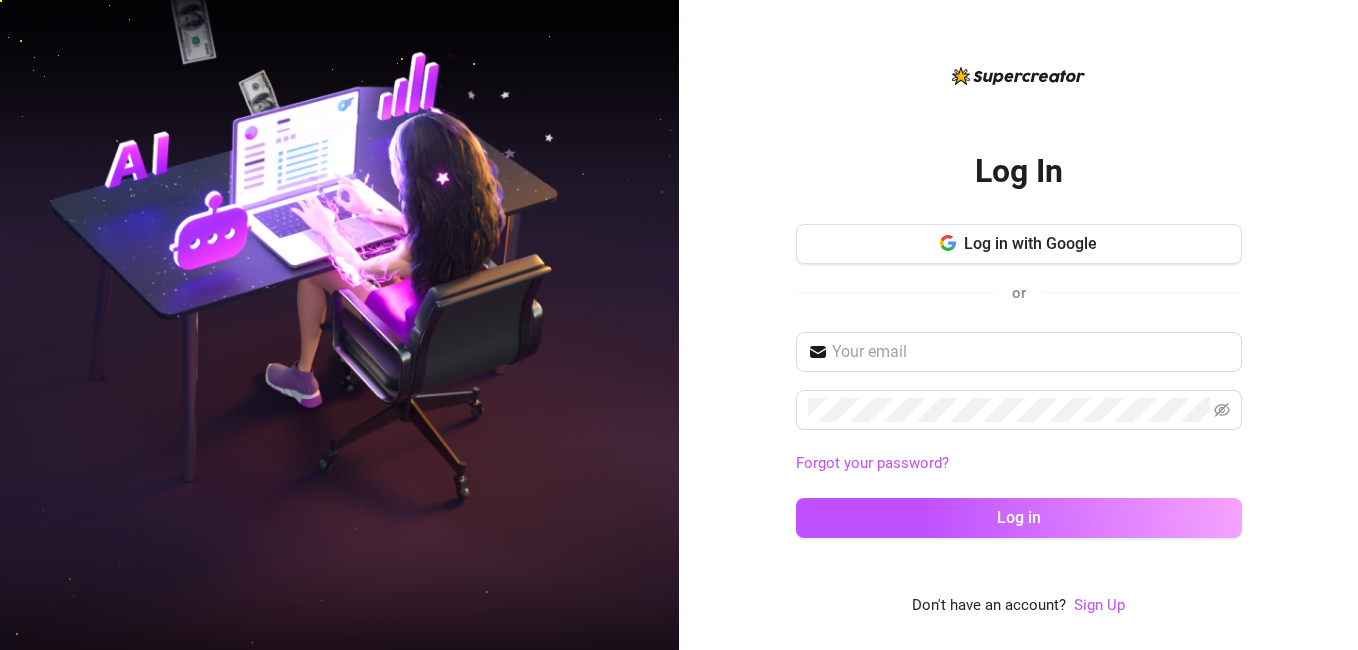 scroll, scrollTop: 0, scrollLeft: 0, axis: both 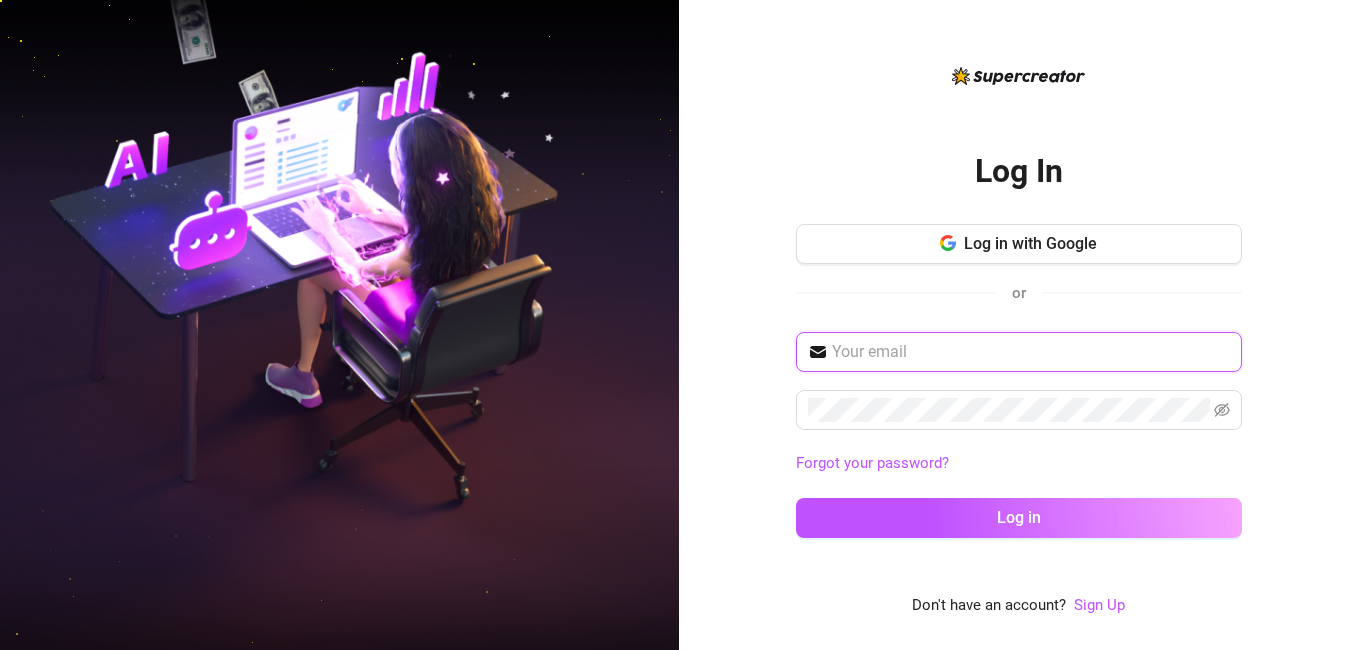 click at bounding box center (1031, 352) 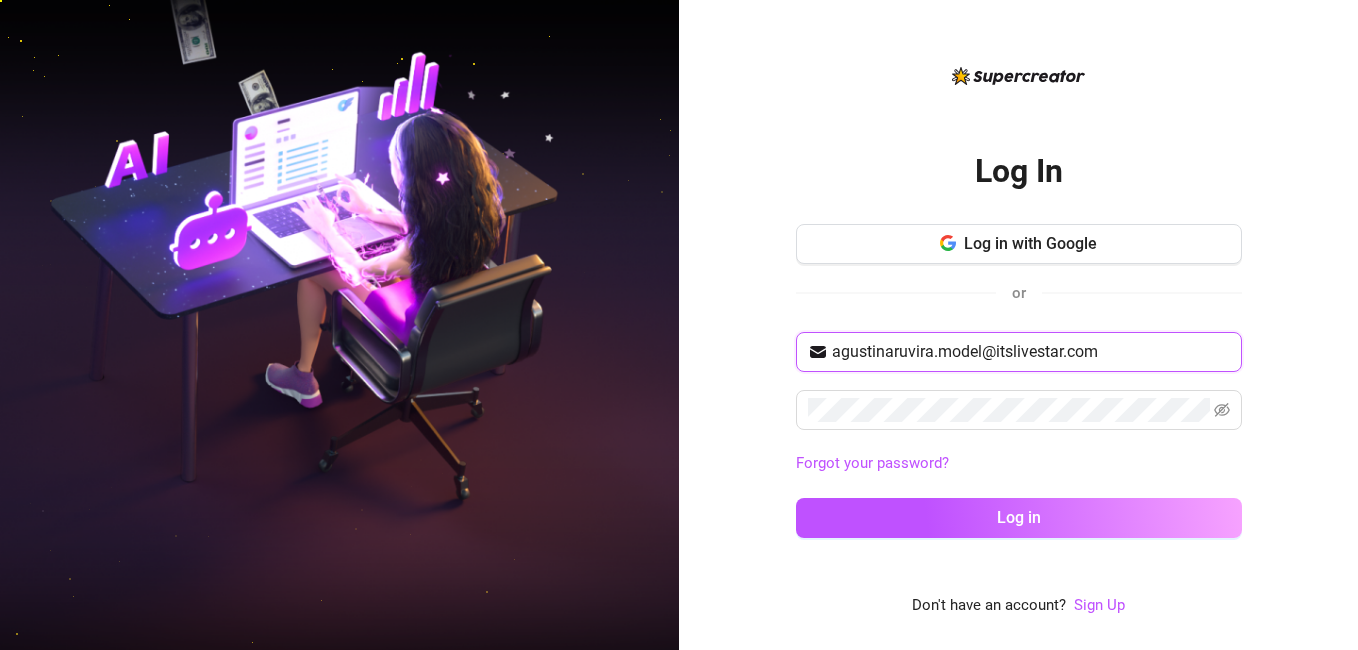 type on "agustinaruvira.model@itslivestar.com" 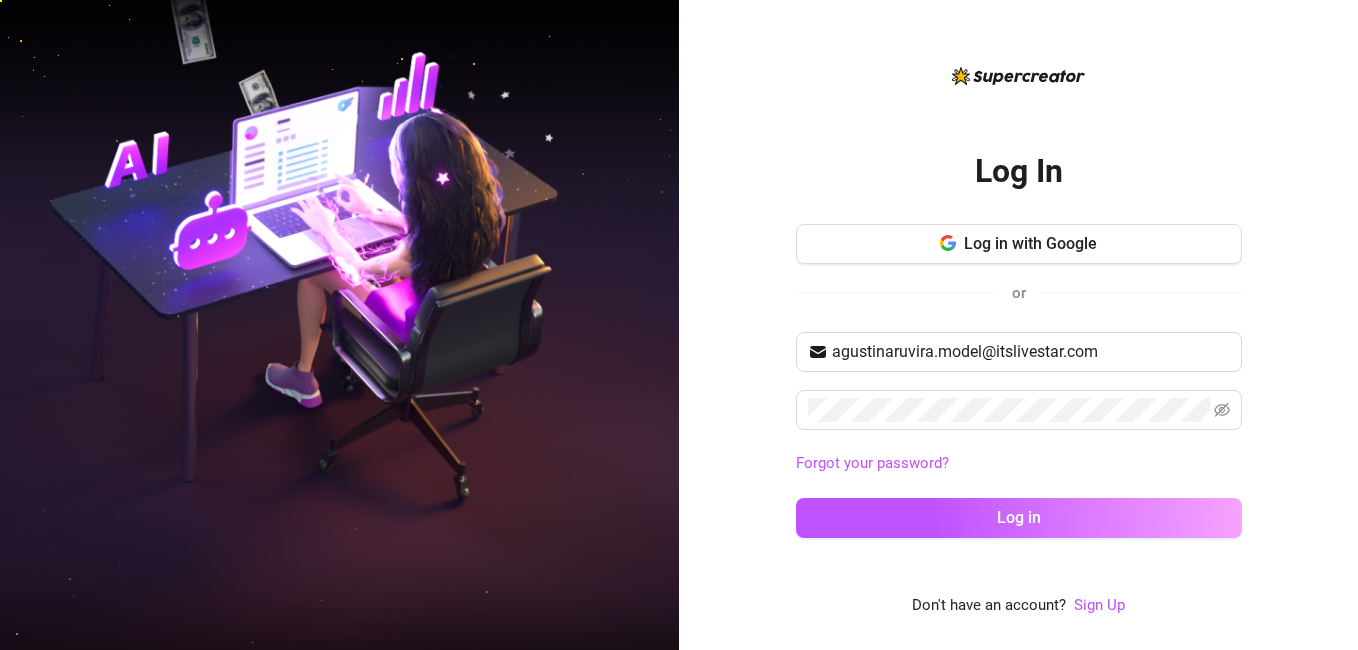 click on "[EMAIL] Forgot your password? Log in" at bounding box center (1019, 444) 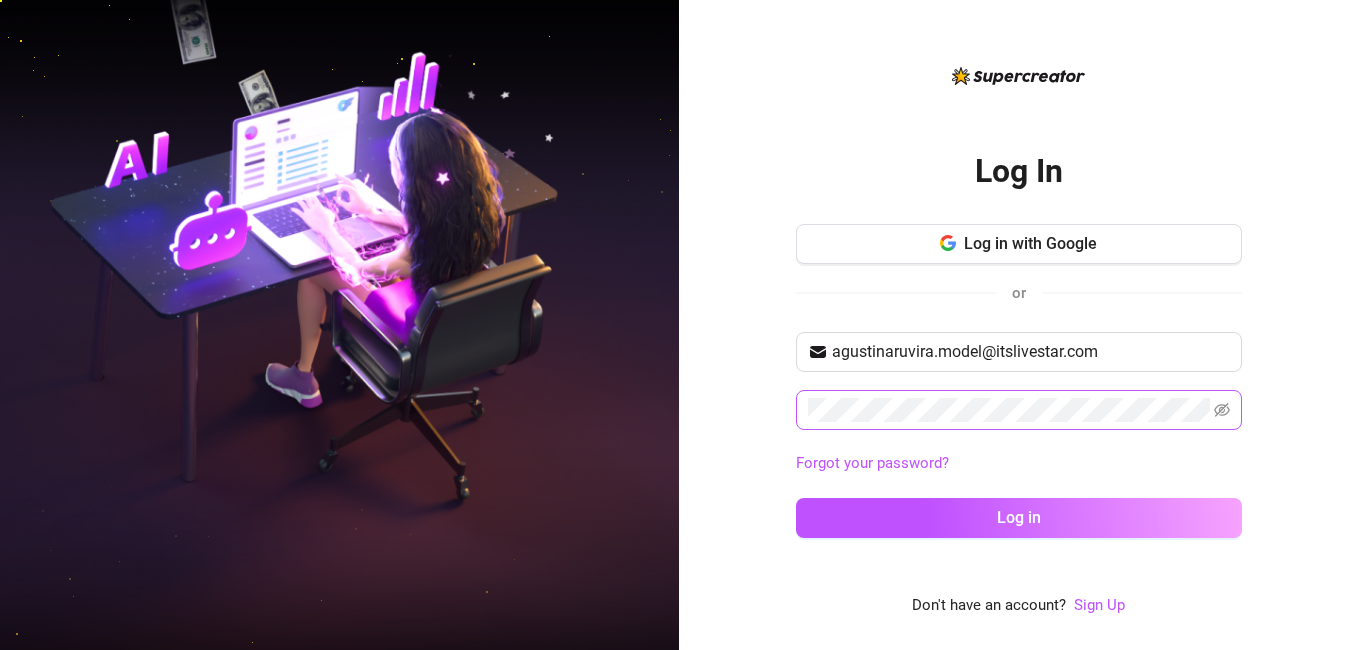 click at bounding box center (1019, 410) 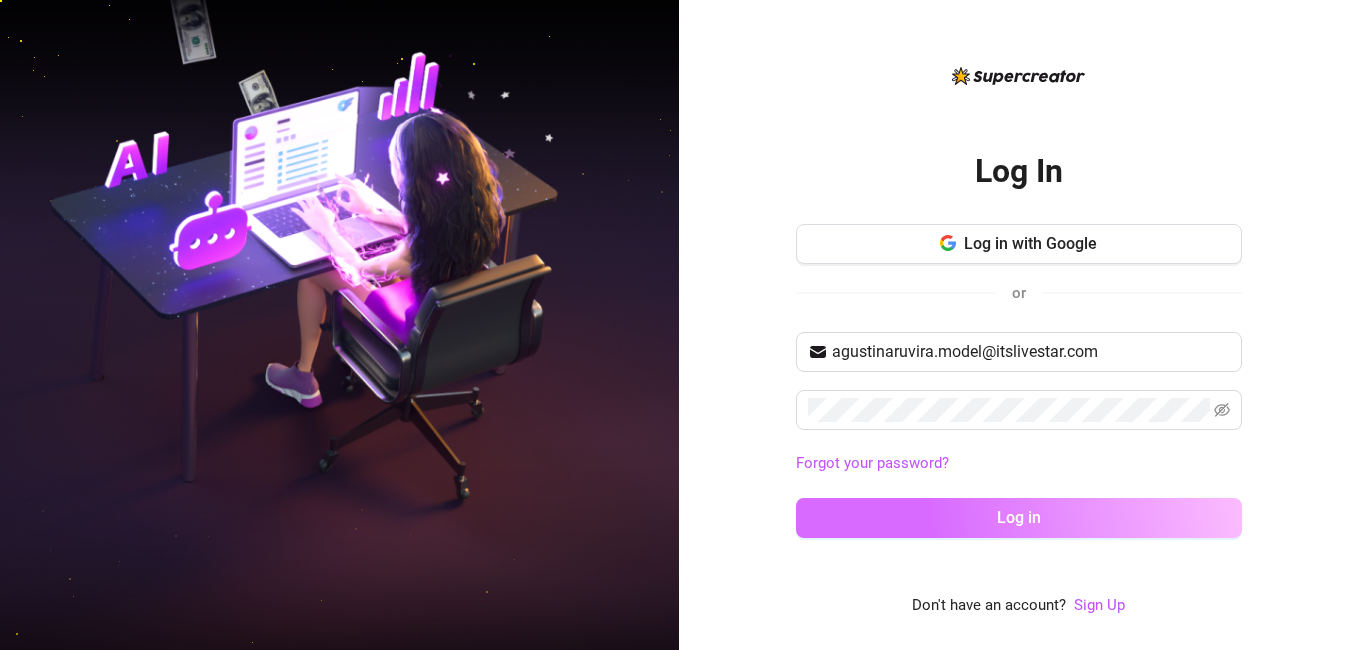click on "Log in" at bounding box center (1019, 518) 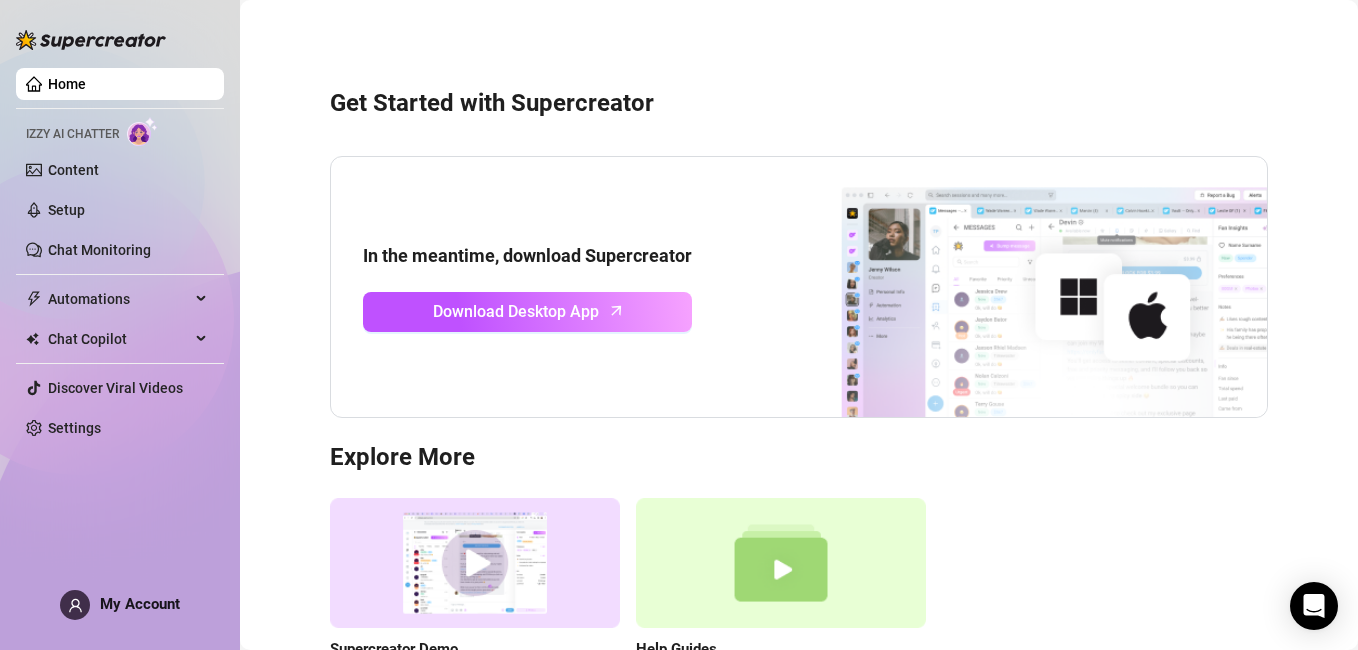 drag, startPoint x: 194, startPoint y: 477, endPoint x: 210, endPoint y: 482, distance: 16.763054 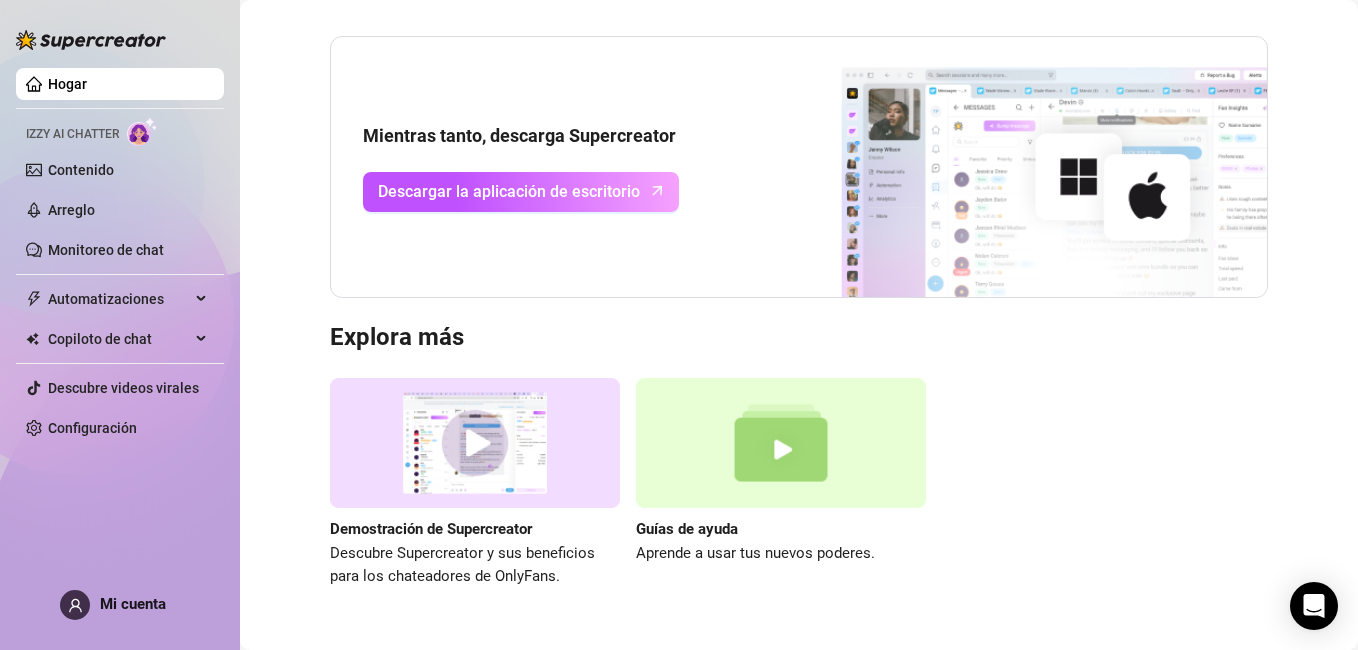 scroll, scrollTop: 169, scrollLeft: 0, axis: vertical 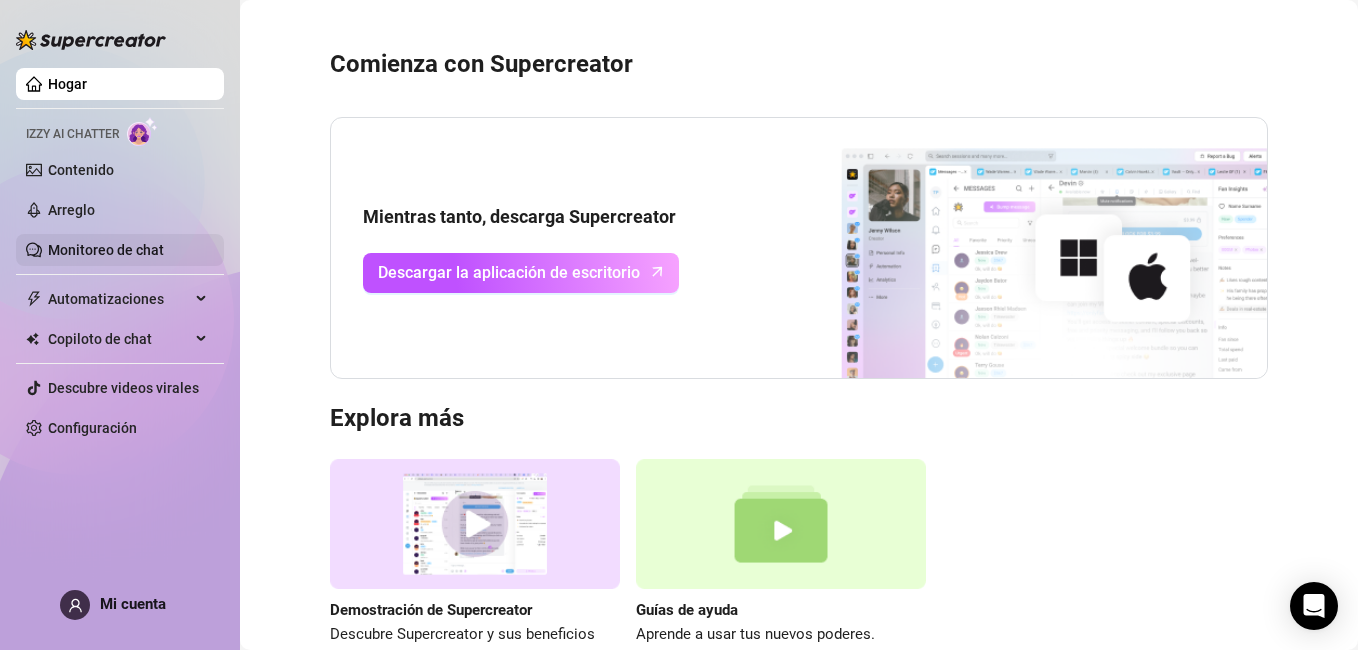click on "Monitoreo de chat" at bounding box center [106, 250] 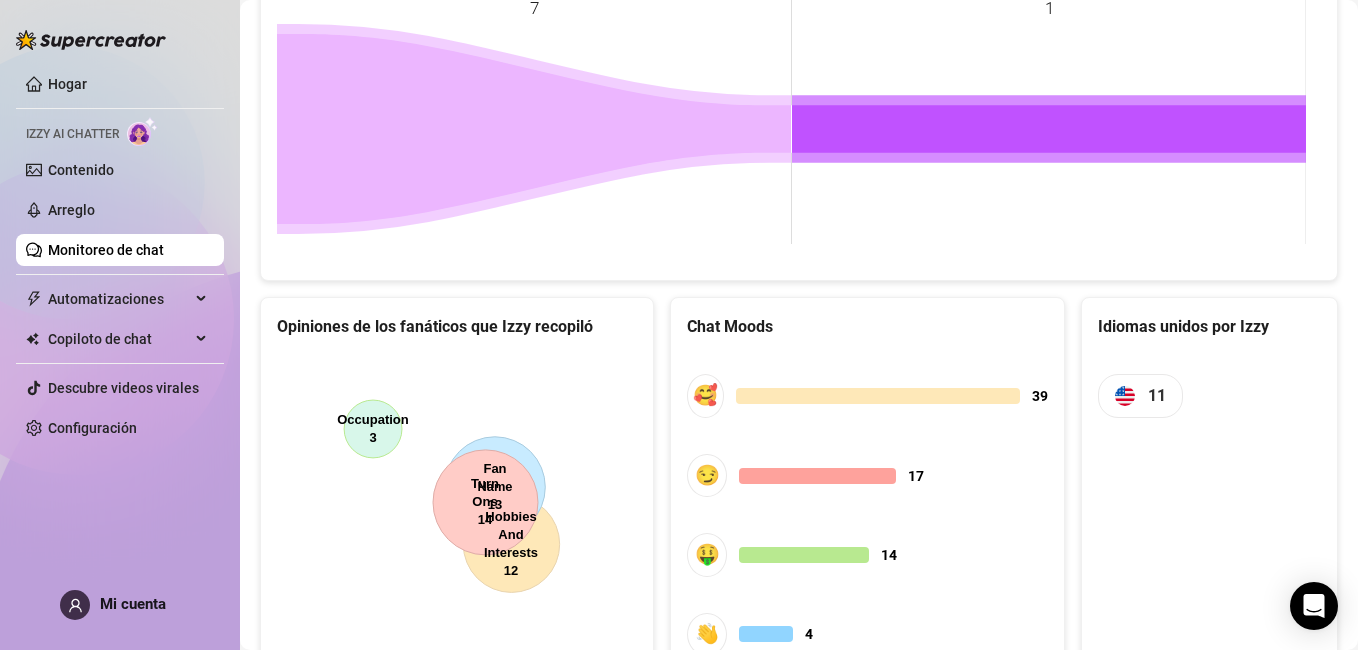 scroll, scrollTop: 1064, scrollLeft: 0, axis: vertical 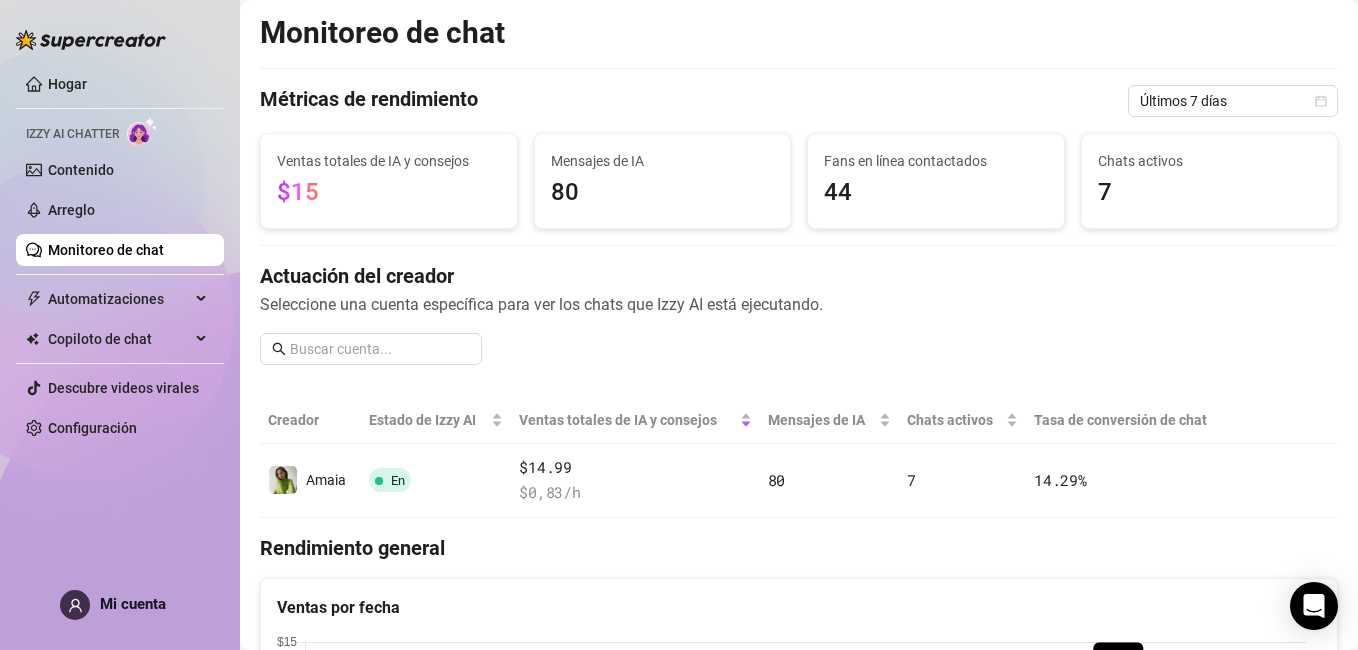 click on "$15" at bounding box center (389, 193) 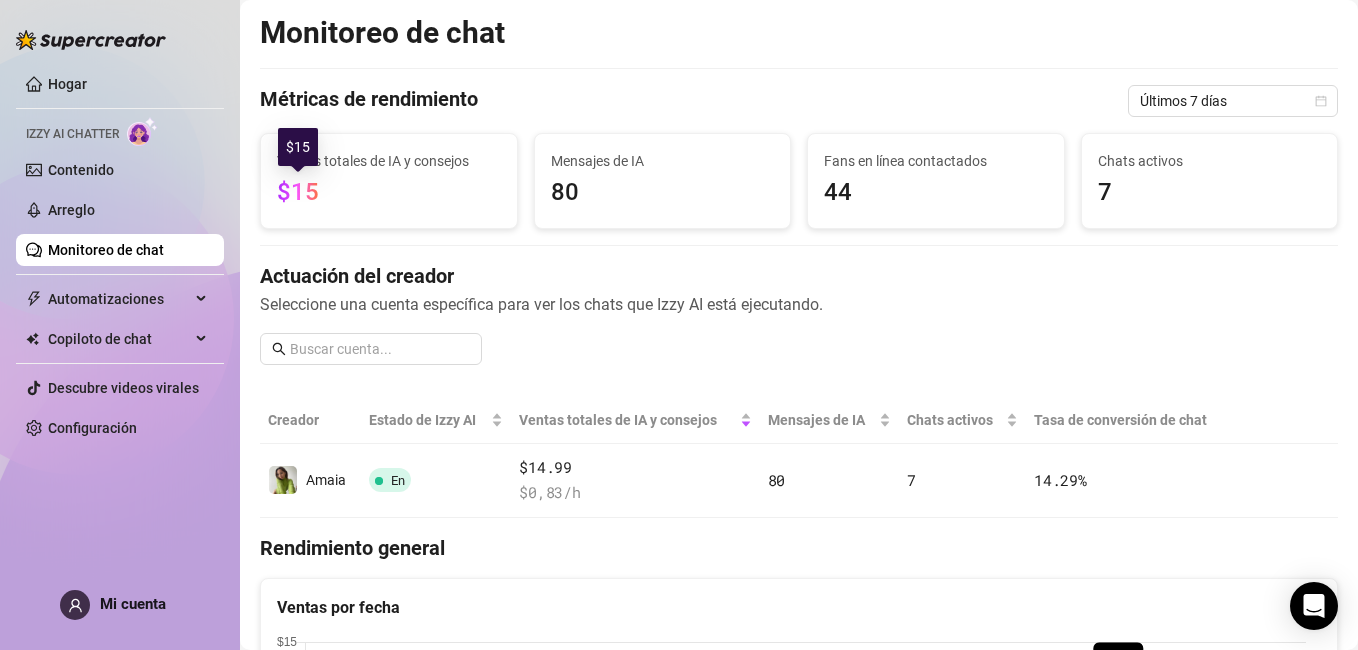click on "$15" at bounding box center [298, 192] 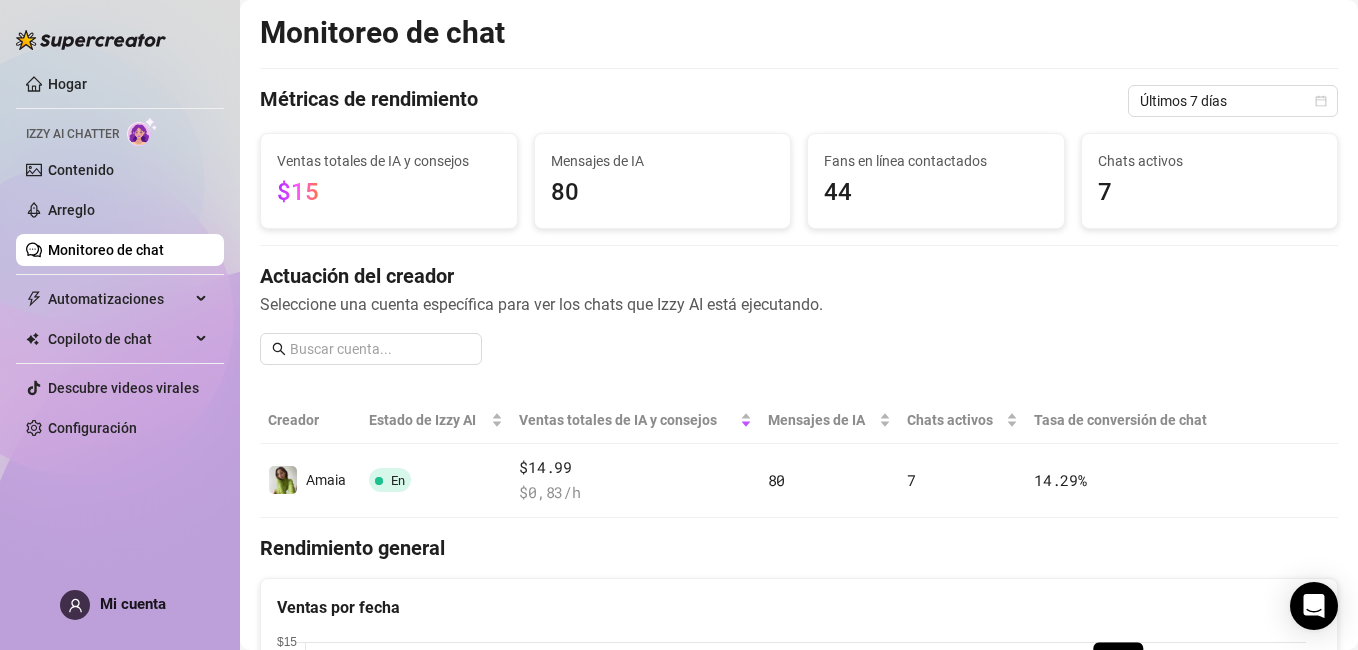 click on "$15" at bounding box center (389, 193) 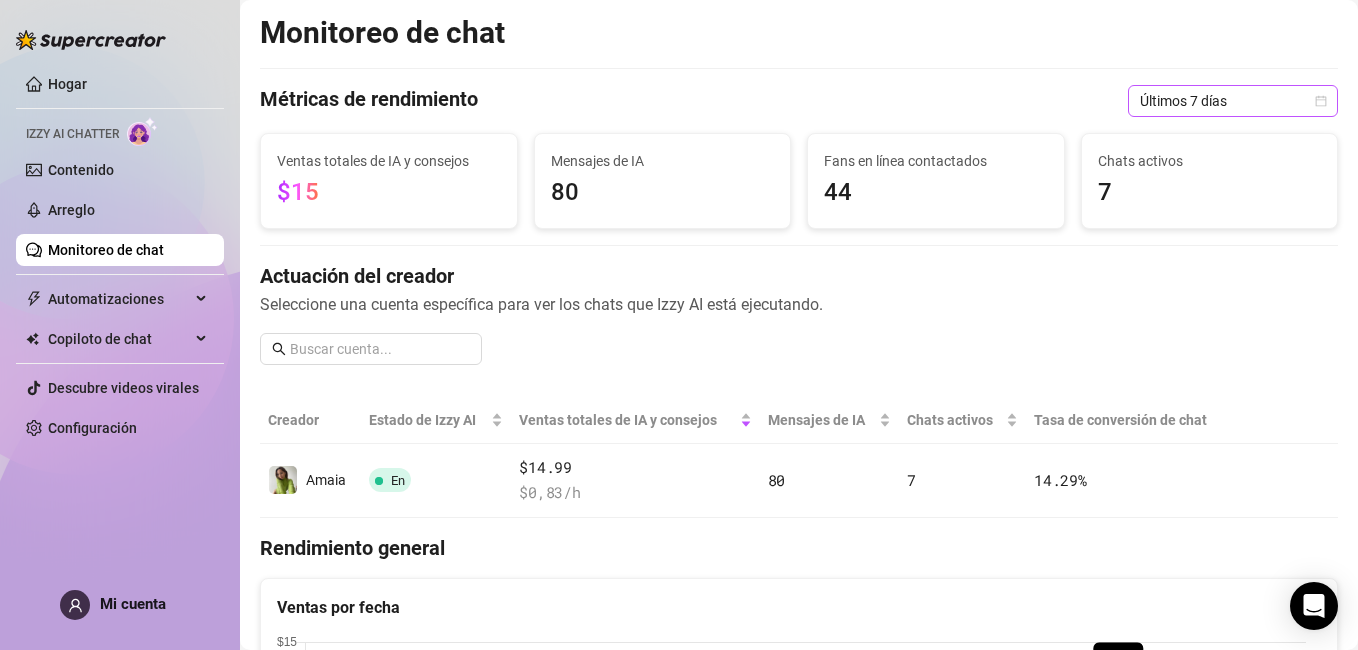 click on "Últimos 7 días" at bounding box center (1233, 101) 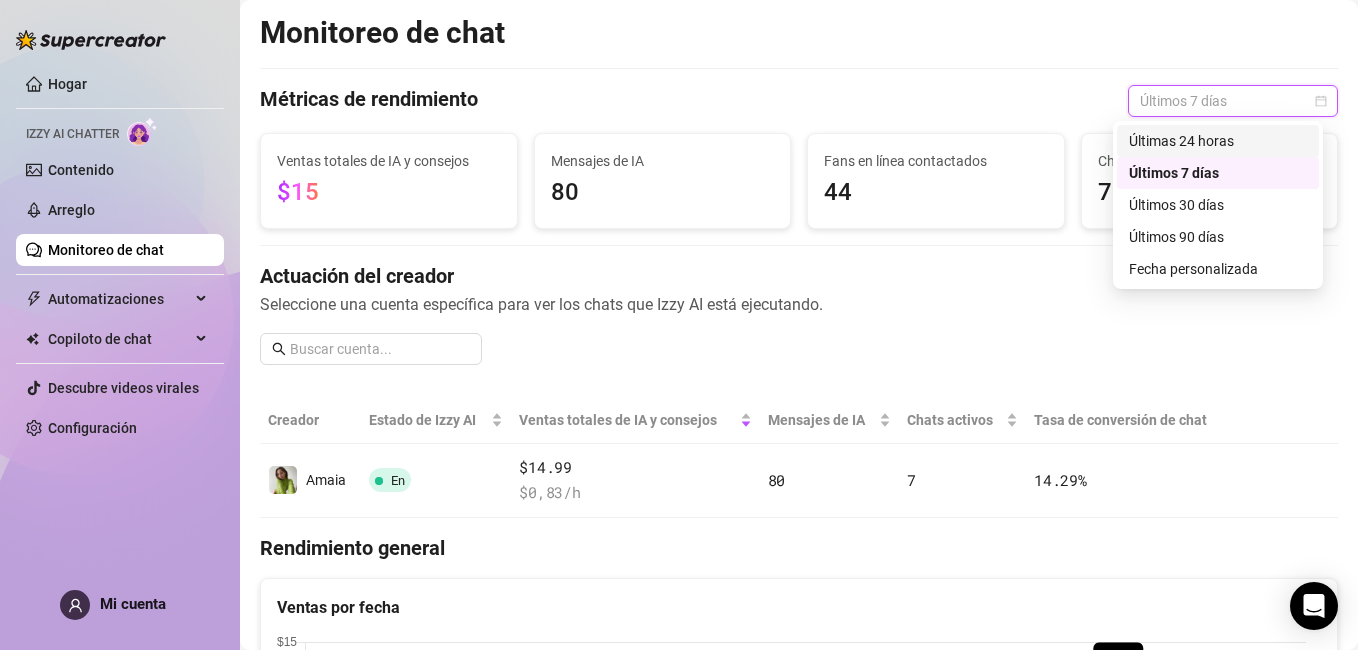click on "Últimas 24 horas" at bounding box center [1218, 141] 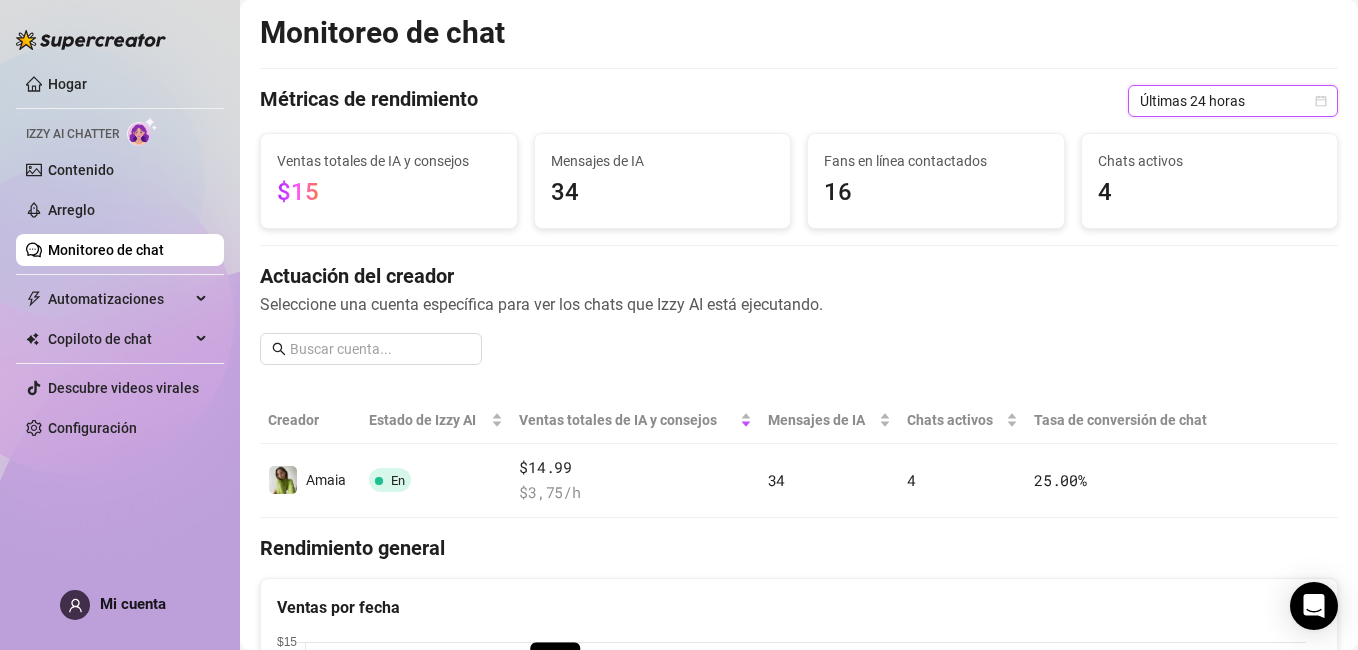 scroll, scrollTop: 117, scrollLeft: 0, axis: vertical 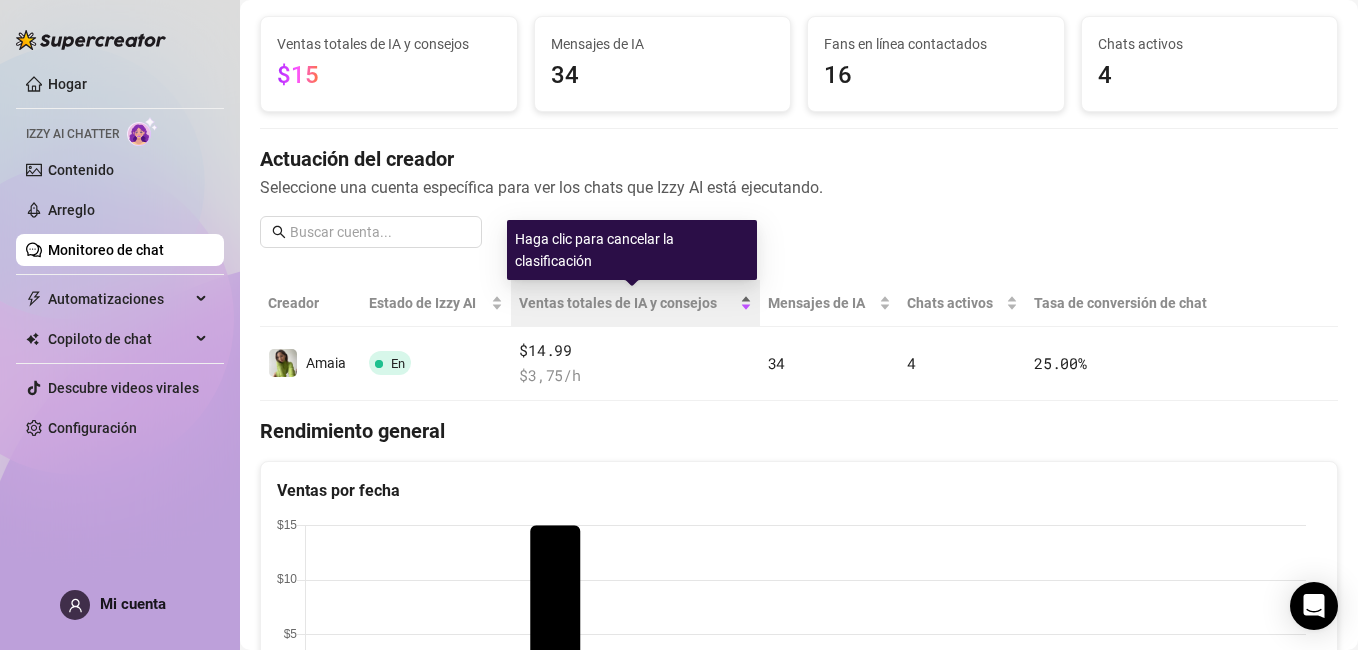 click on "Ventas totales de IA y consejos" at bounding box center [635, 303] 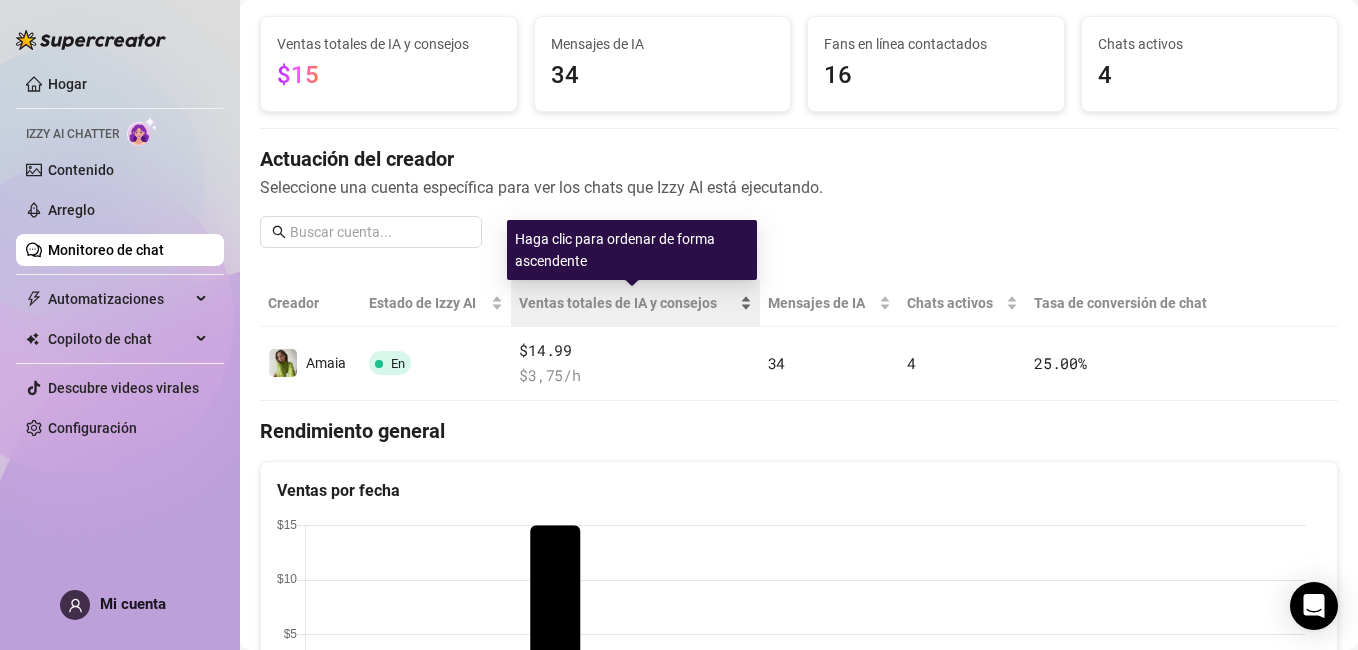 click on "Ventas totales de IA y consejos" at bounding box center [635, 303] 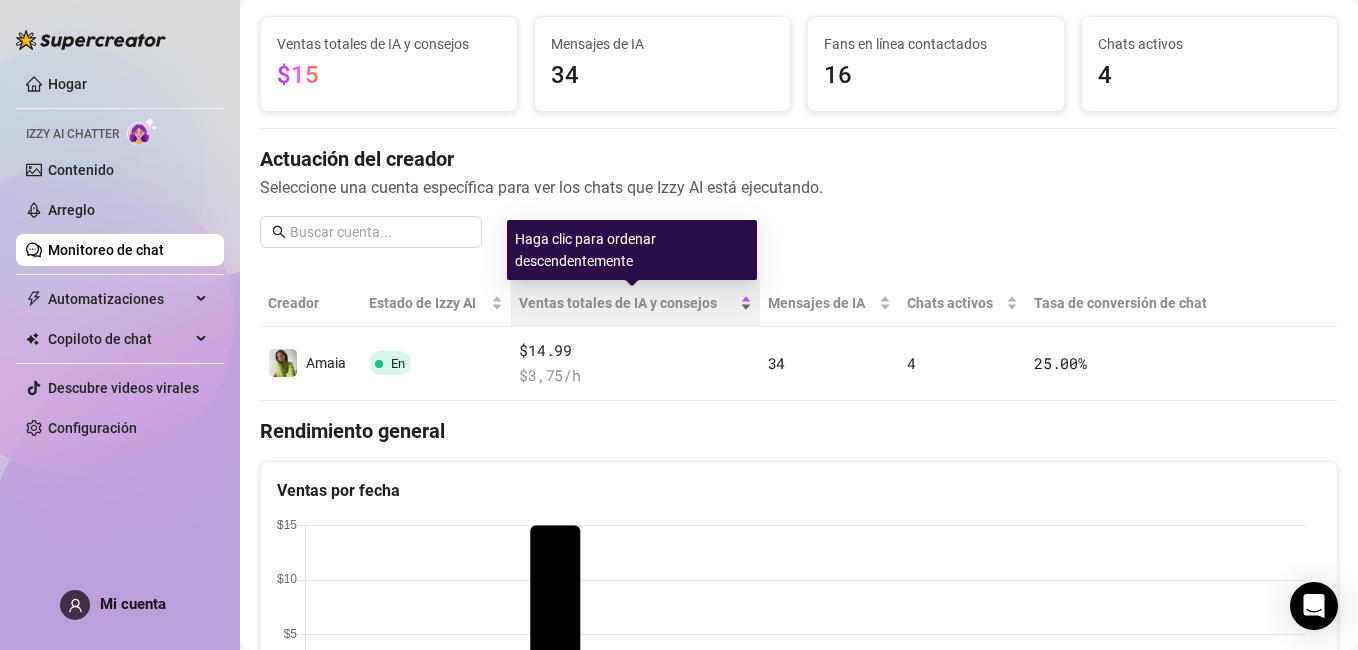 click on "Ventas totales de IA y consejos" at bounding box center [635, 303] 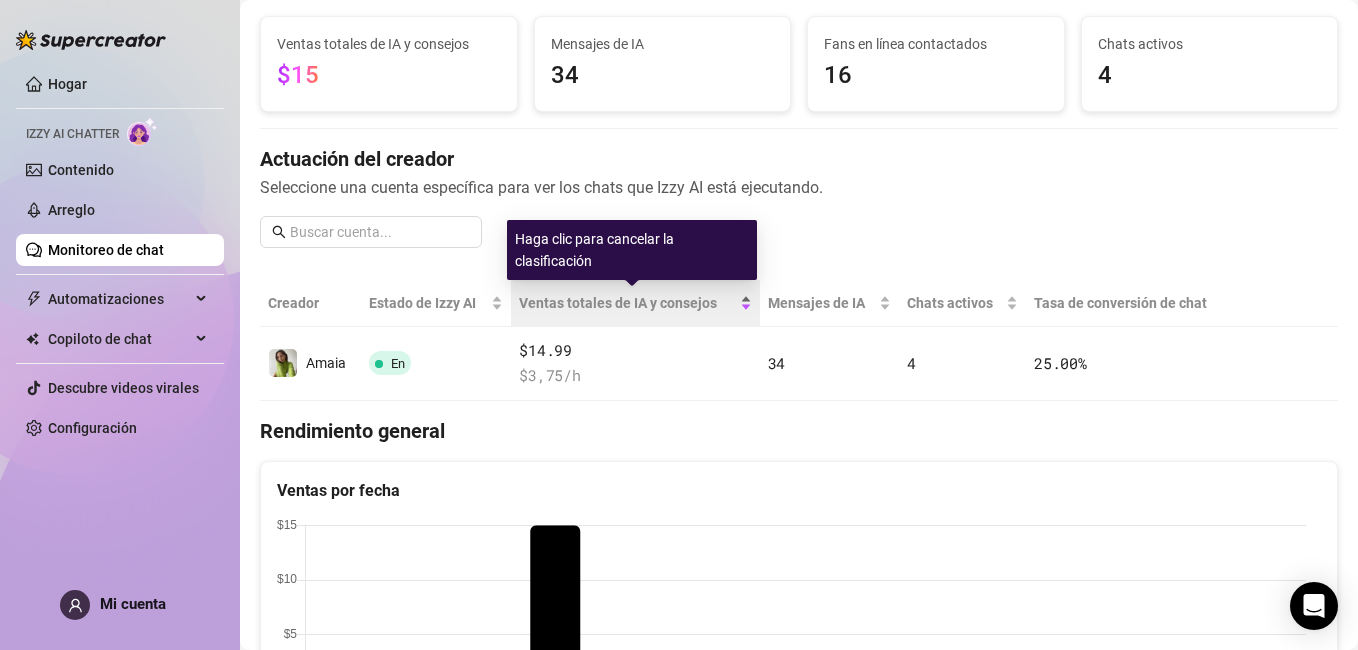 click on "Ventas totales de IA y consejos" at bounding box center (635, 303) 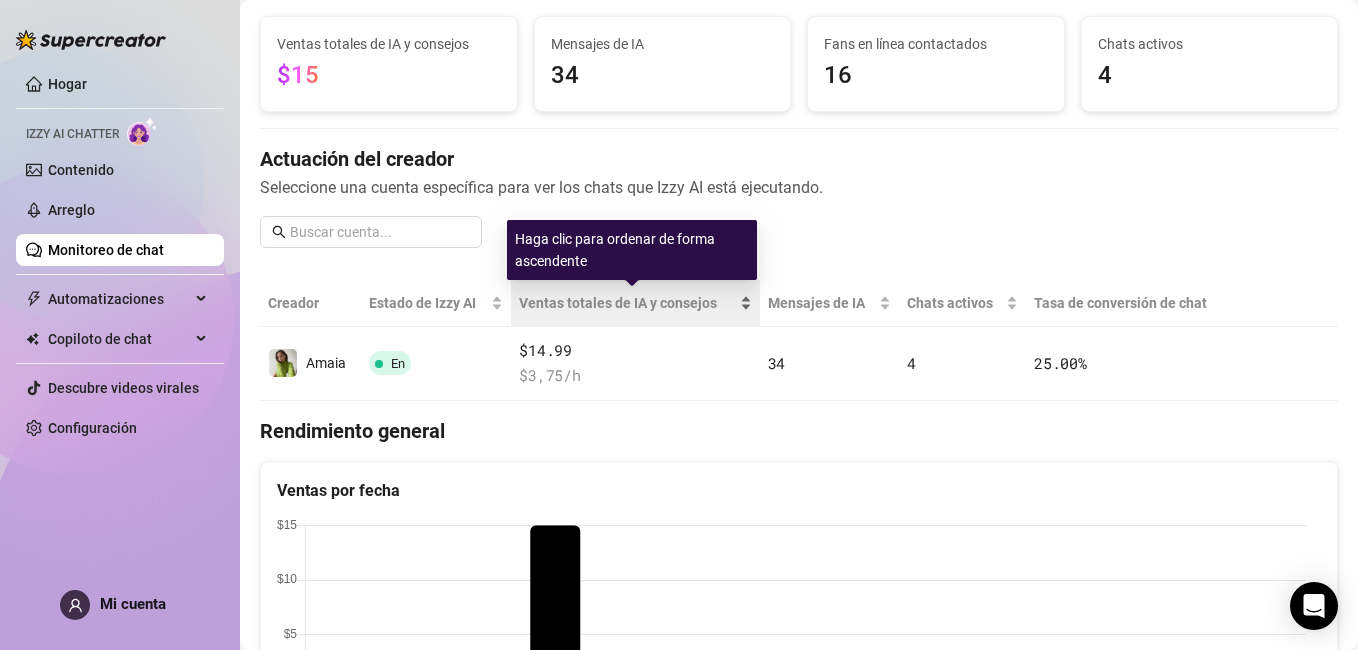 click on "Ventas totales de IA y consejos" at bounding box center [635, 303] 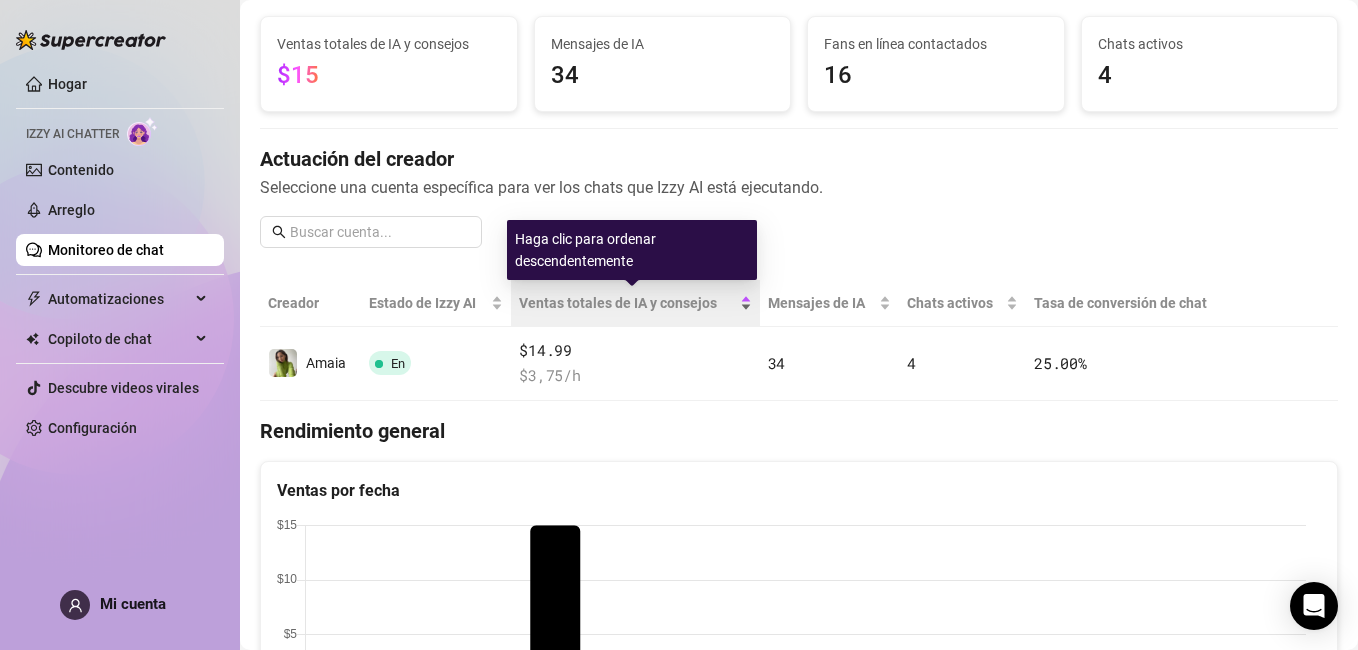 click on "Ventas totales de IA y consejos" at bounding box center (635, 303) 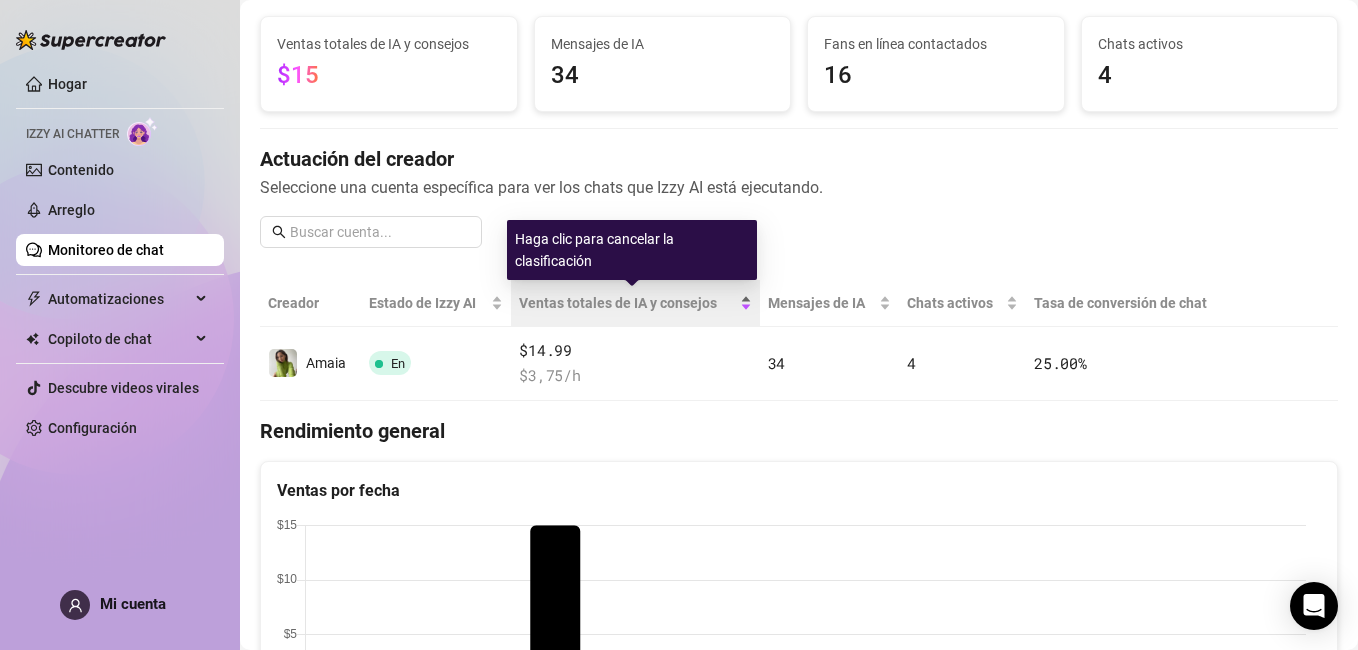 click on "Ventas totales de IA y consejos" at bounding box center [635, 303] 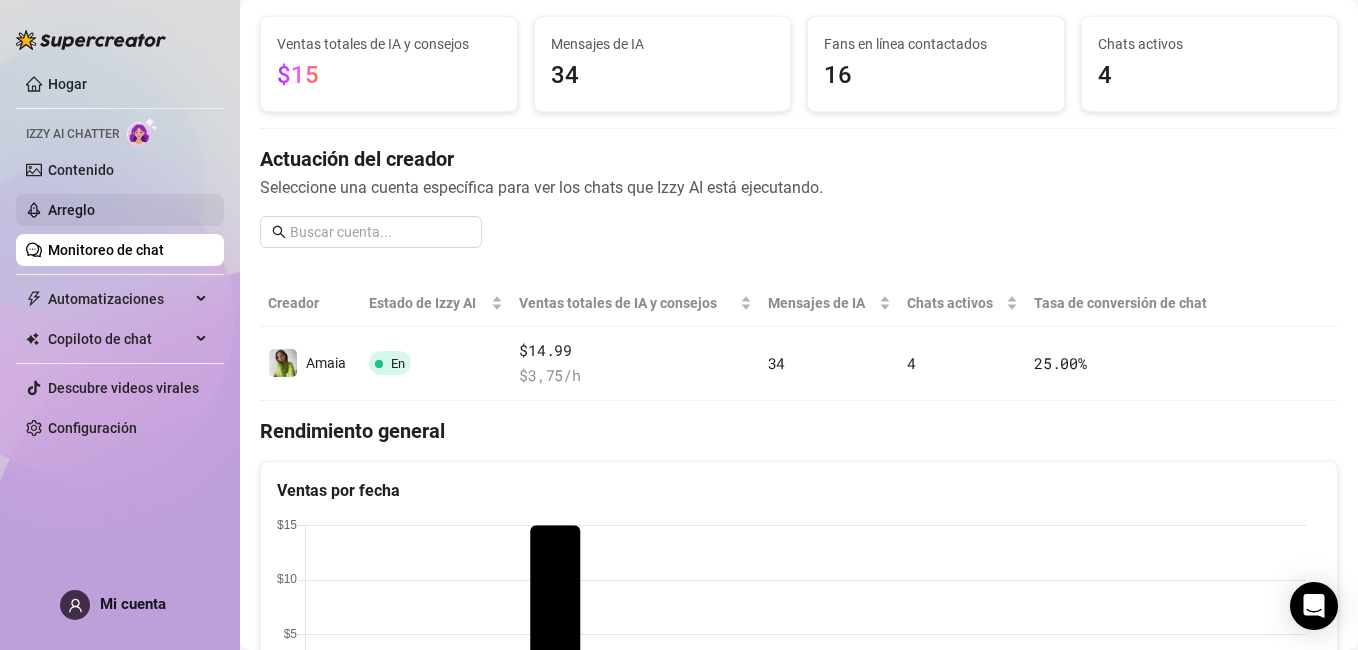 click on "Arreglo" at bounding box center (71, 210) 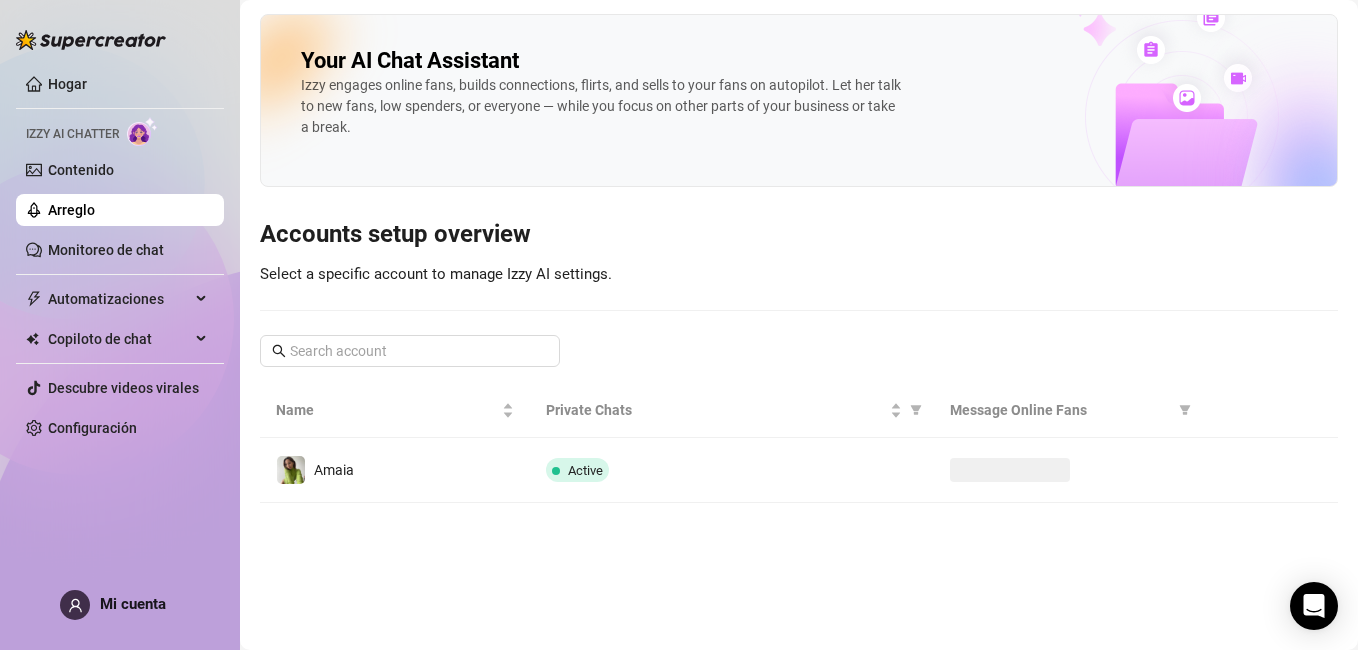 scroll, scrollTop: 0, scrollLeft: 0, axis: both 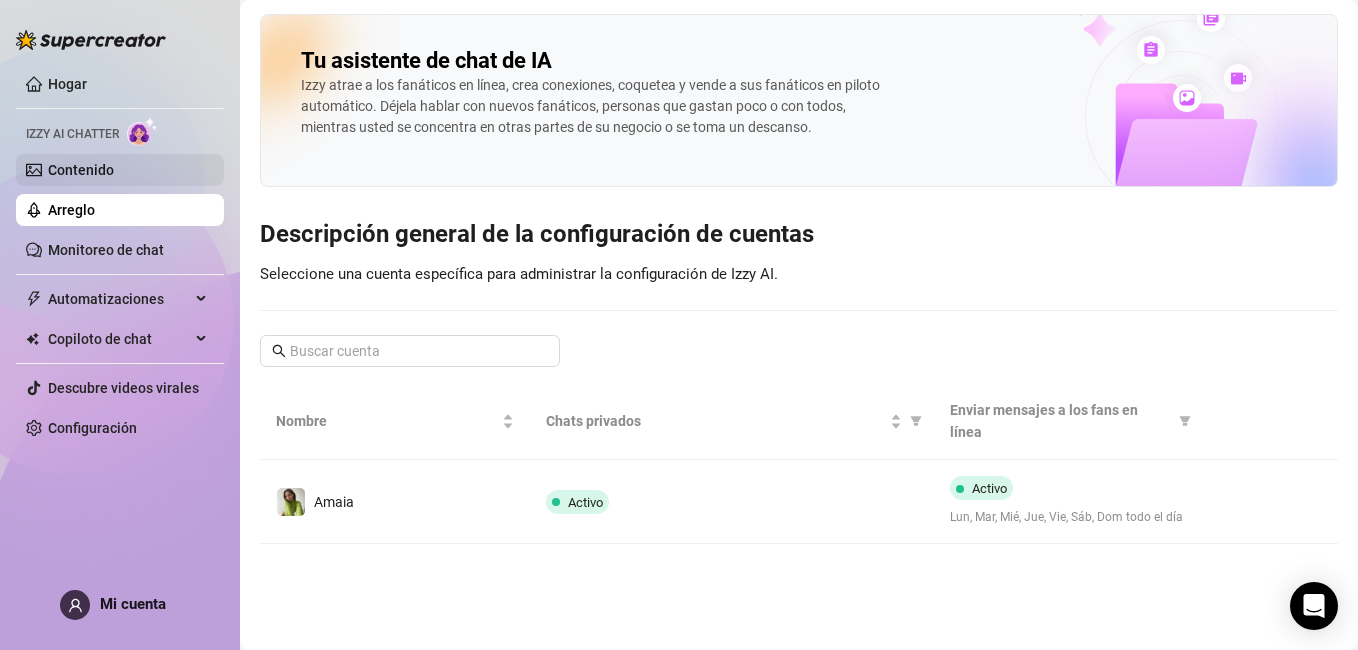 click on "Home [FIRST] AI Chatter Content Arrangement Chat monitoring Automations Chat Copilot Discover viral videos Settings" at bounding box center [120, 256] 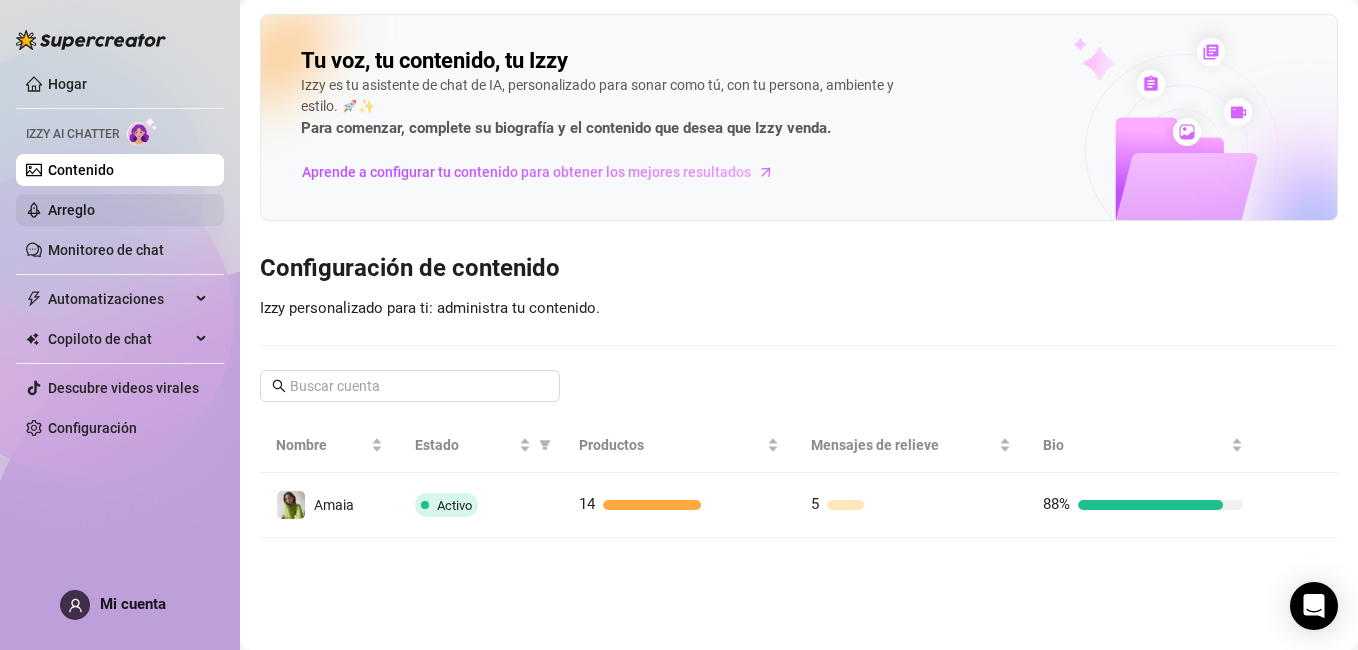 click on "Arreglo" at bounding box center (71, 210) 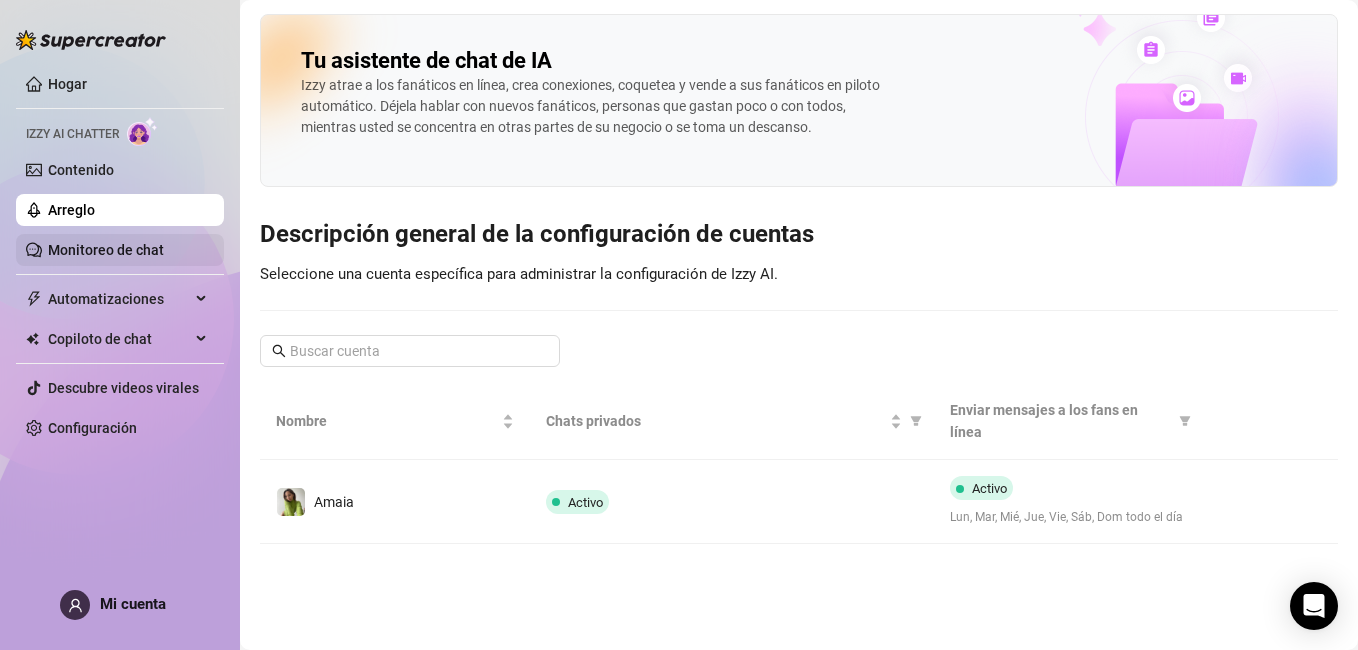 click on "Monitoreo de chat" at bounding box center (106, 250) 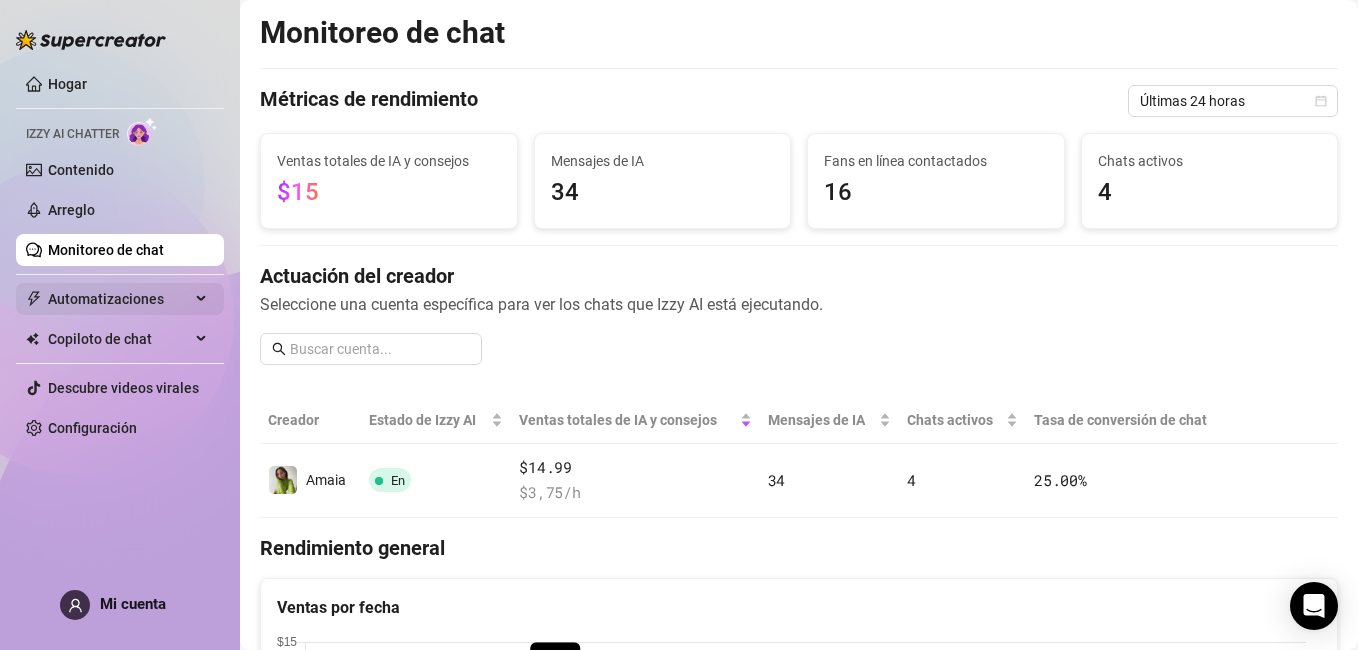 click on "Automatizaciones" at bounding box center [119, 299] 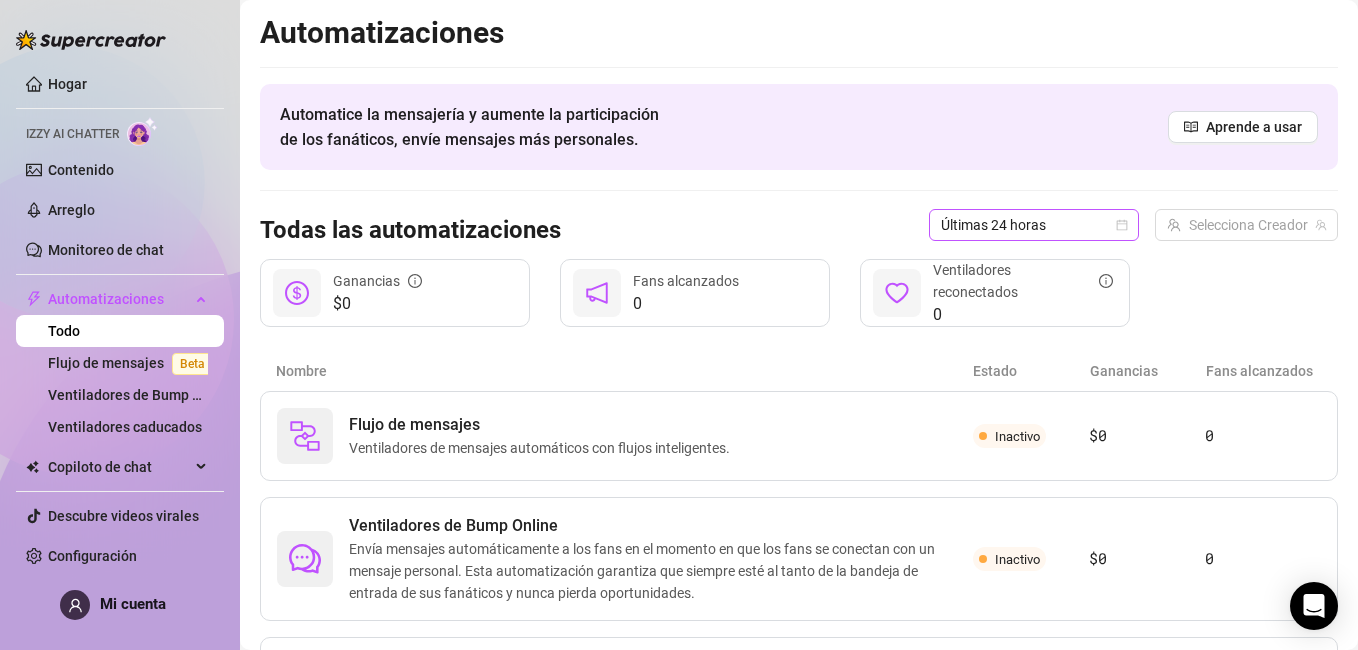 click 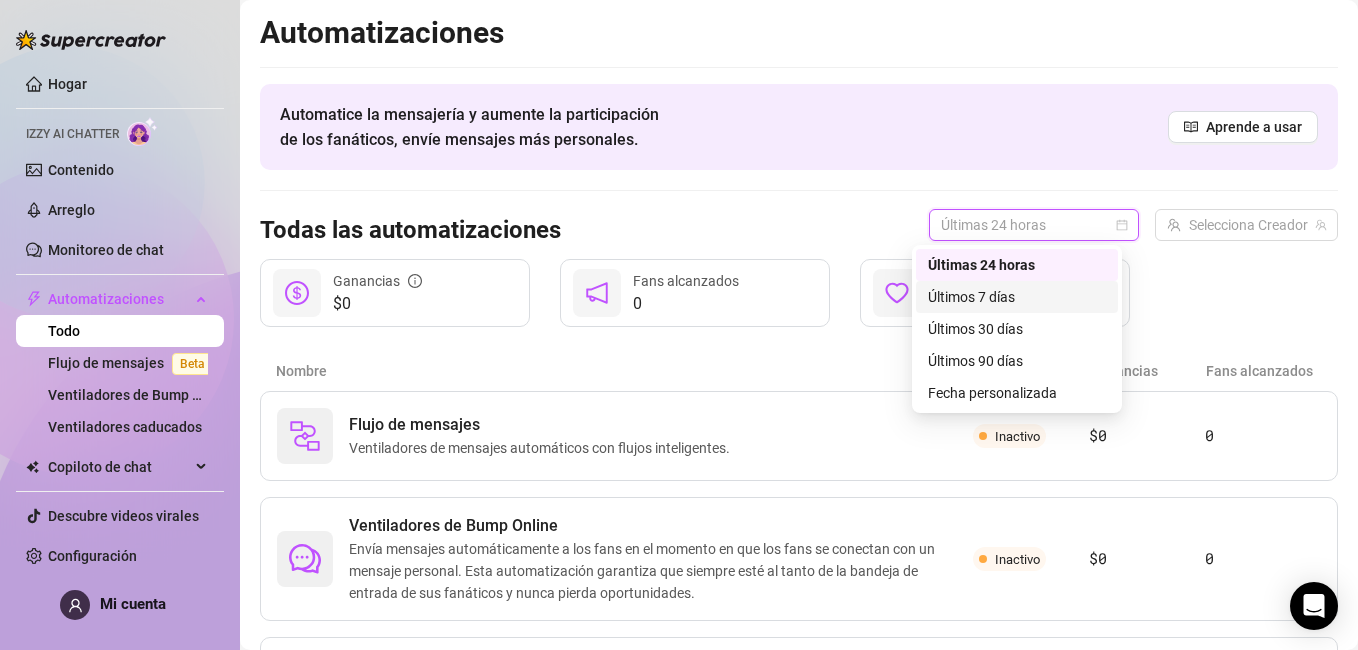 click on "Últimos 7 días" at bounding box center [1017, 297] 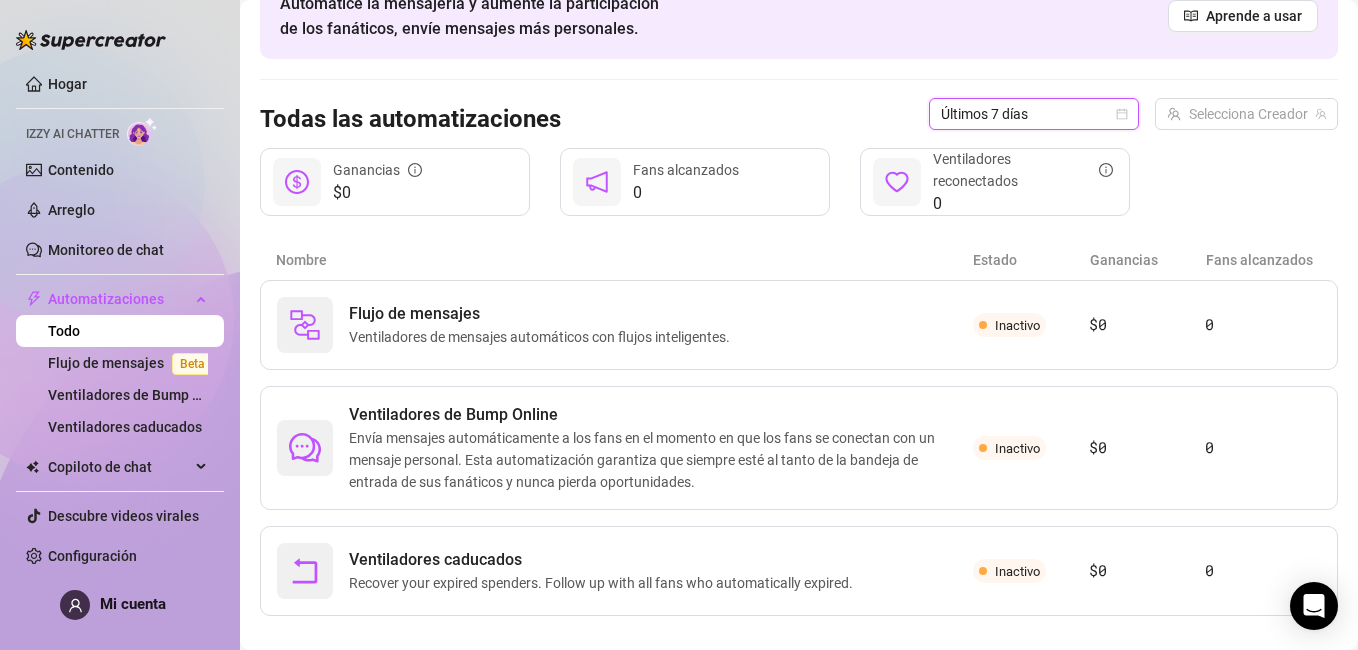 scroll, scrollTop: 137, scrollLeft: 0, axis: vertical 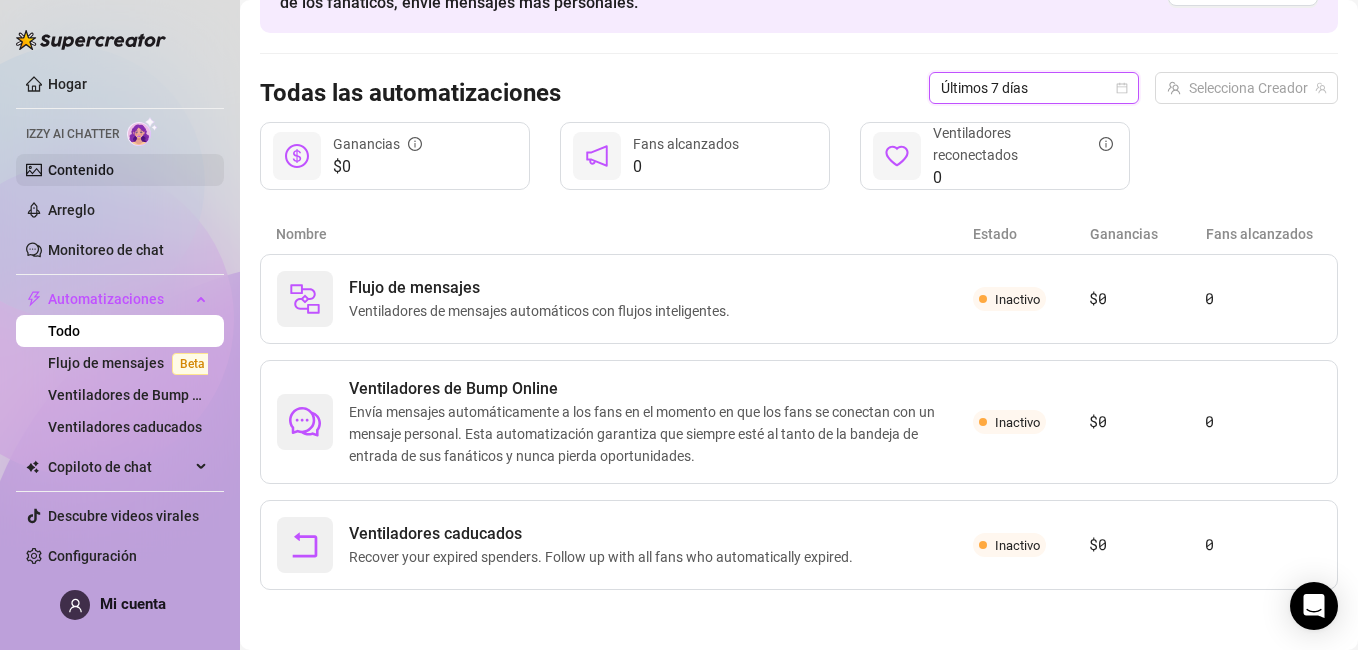 click on "Contenido" at bounding box center [81, 170] 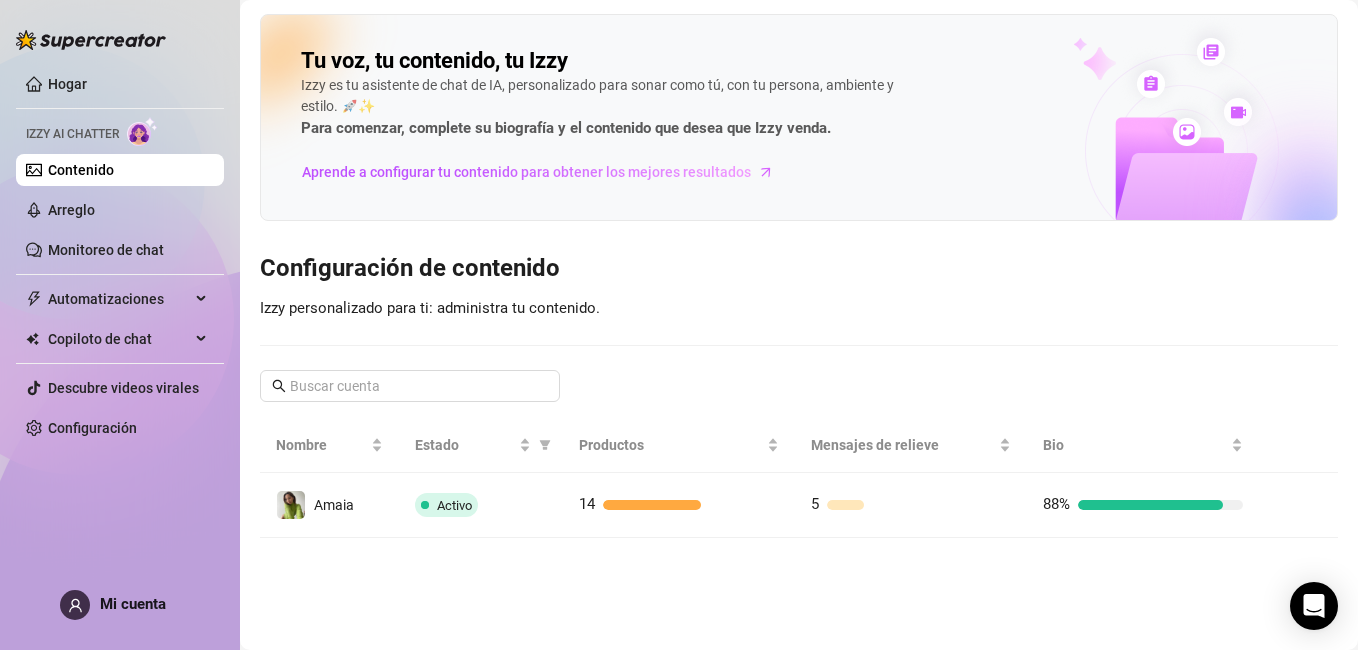 scroll, scrollTop: 0, scrollLeft: 0, axis: both 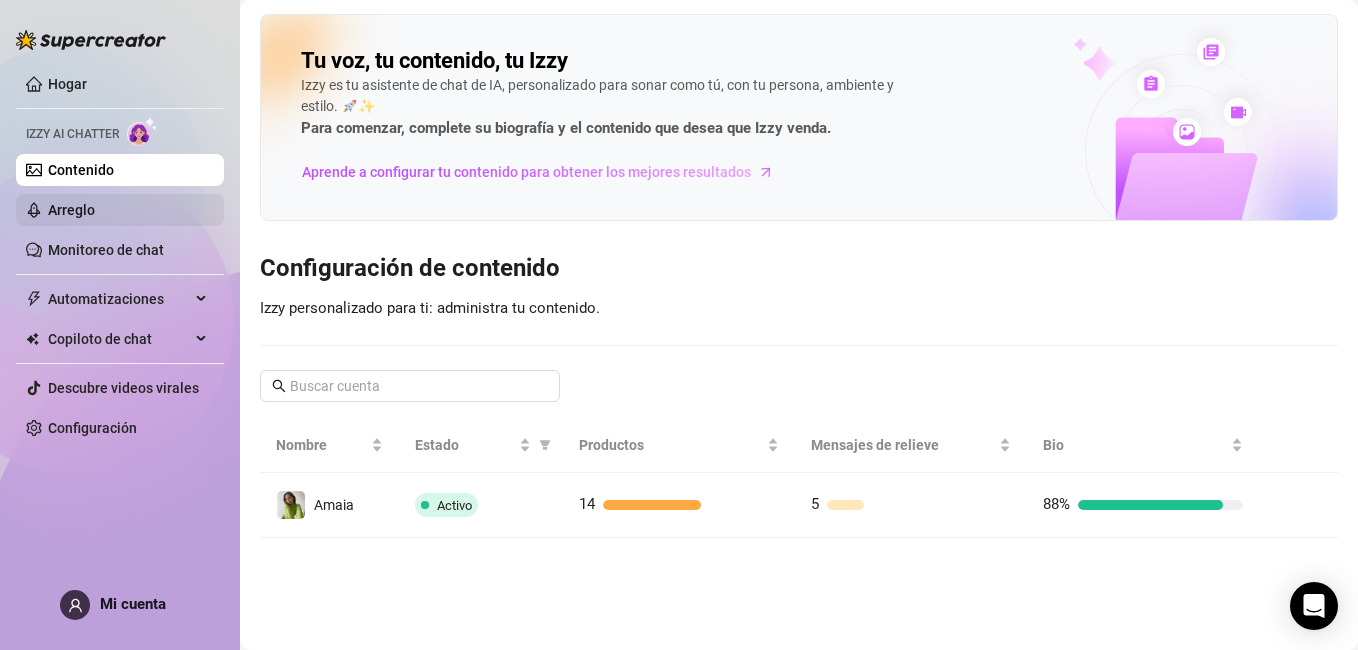 click on "Arreglo" at bounding box center [71, 210] 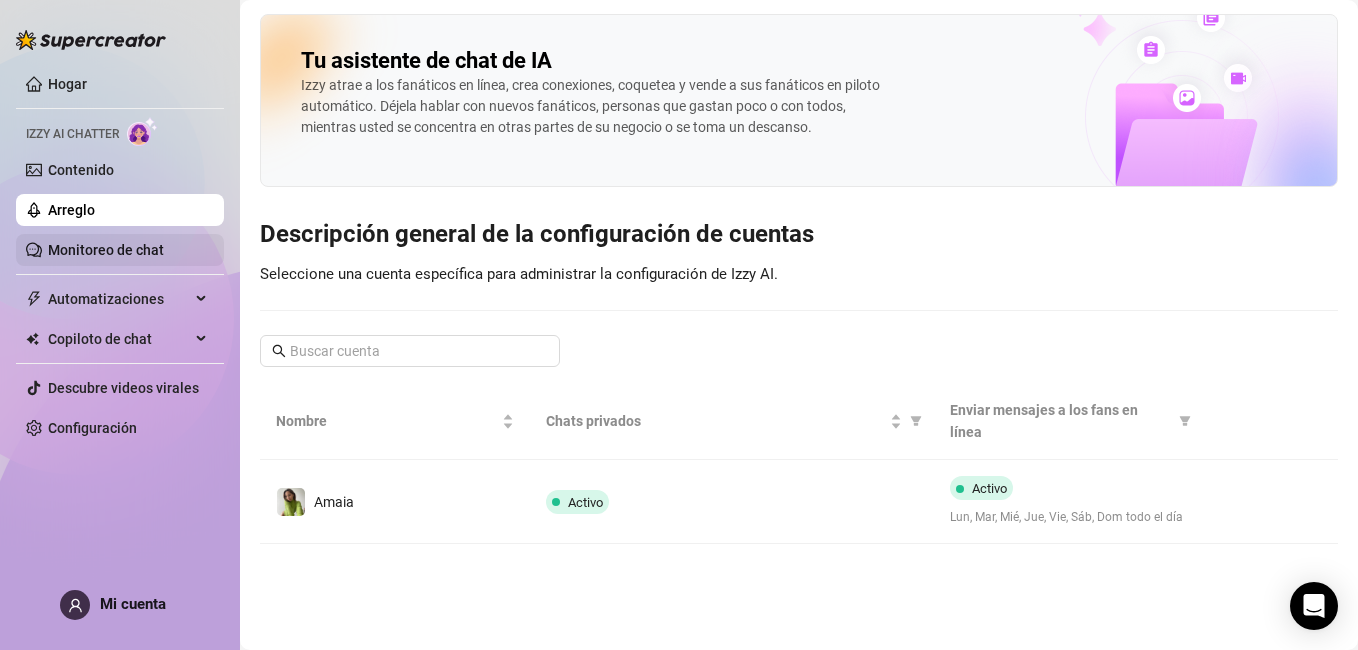 click on "Monitoreo de chat" at bounding box center [106, 250] 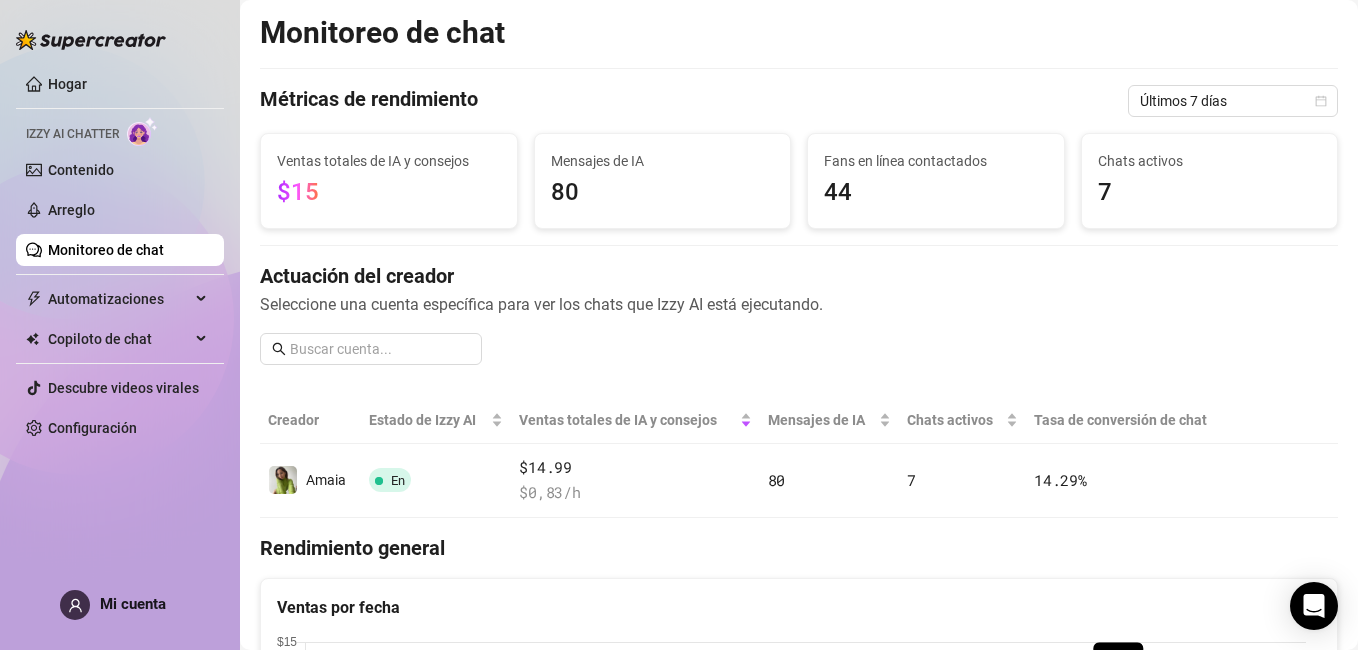click on "$15" at bounding box center [389, 193] 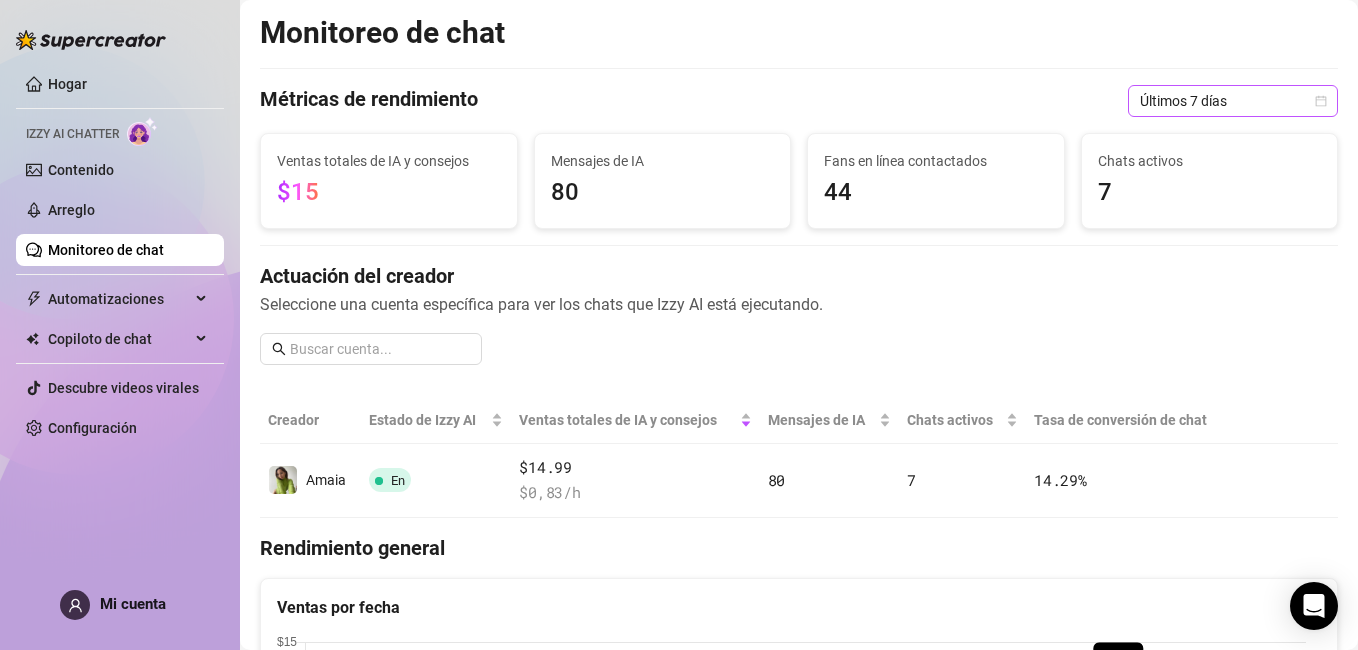 click on "Últimos 7 días" at bounding box center (1233, 101) 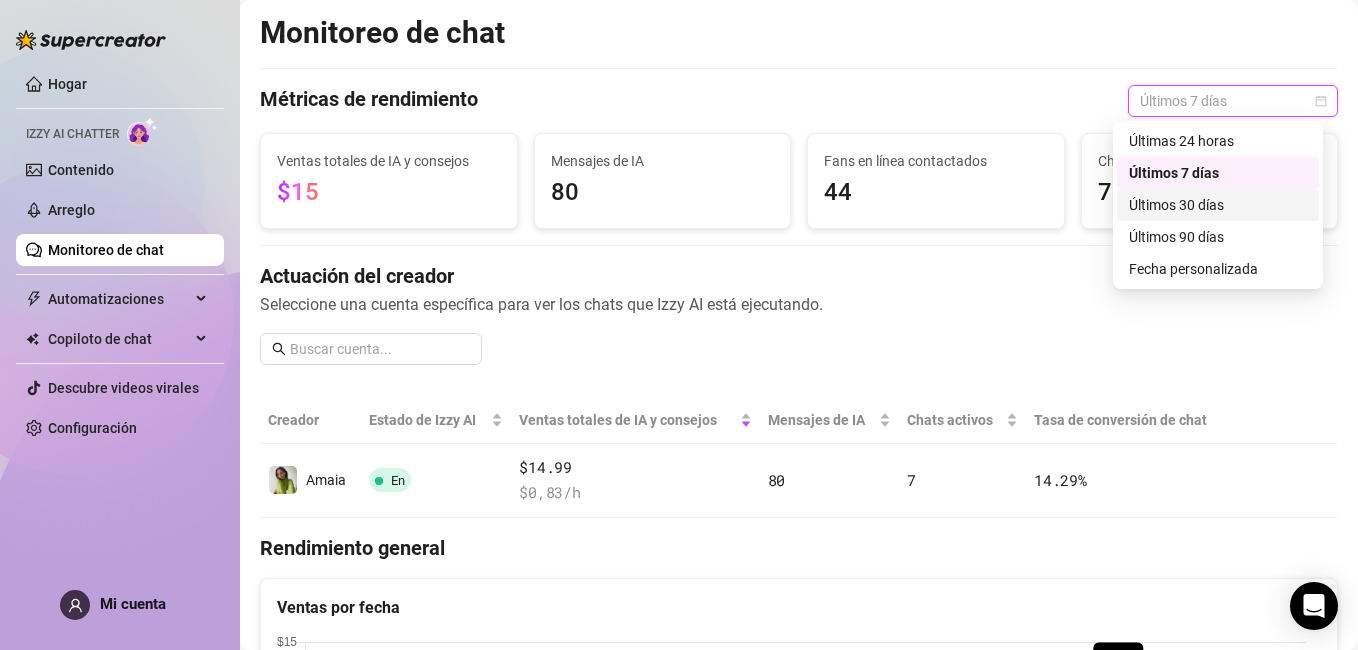 click on "Últimos 30 días" at bounding box center (1218, 205) 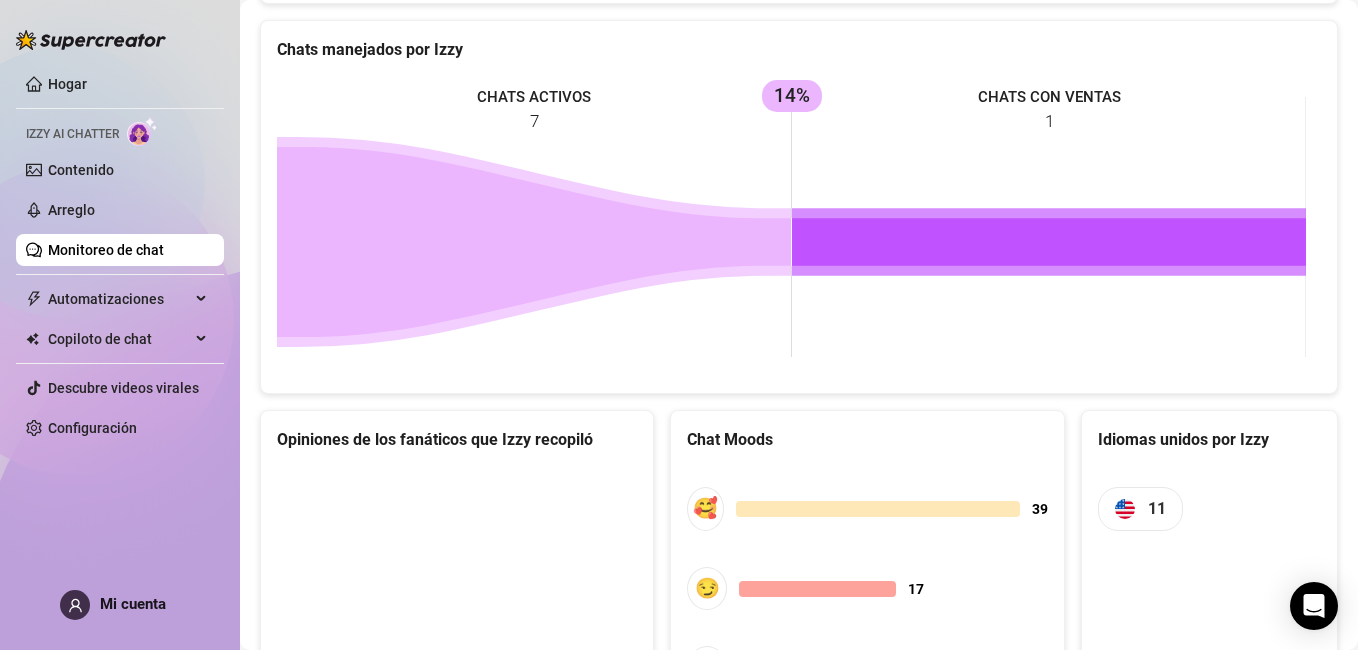 scroll, scrollTop: 772, scrollLeft: 0, axis: vertical 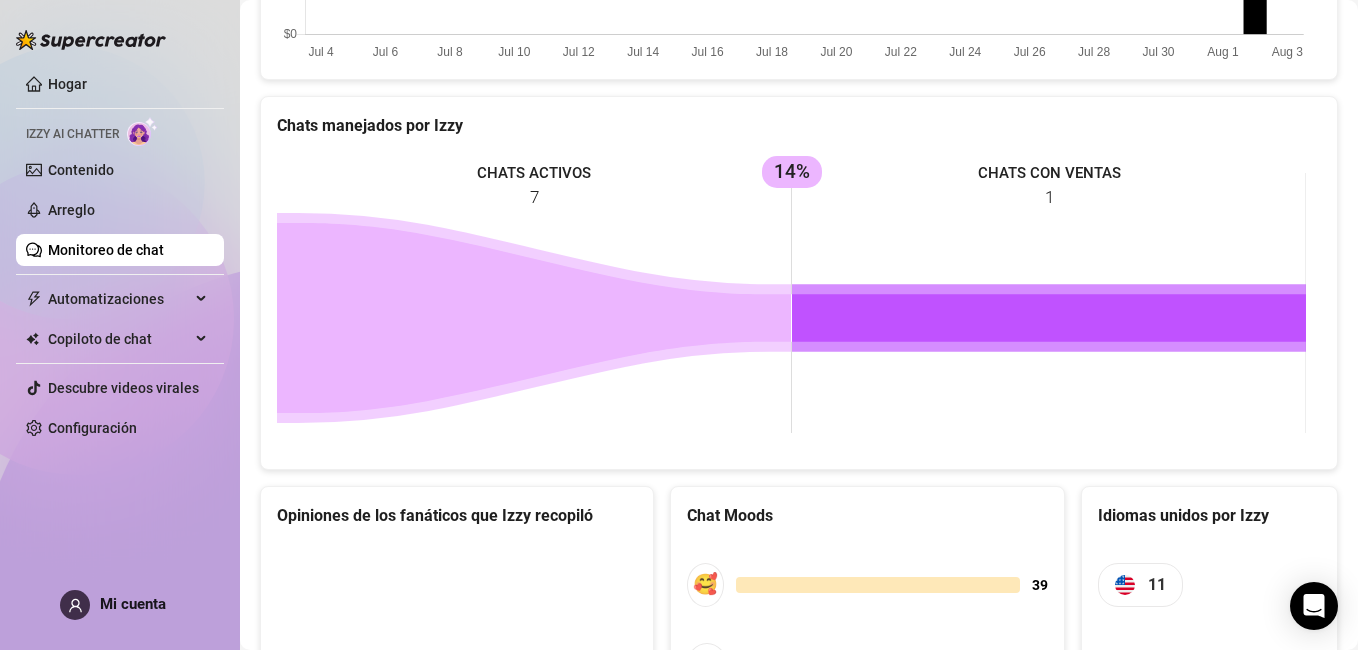 click 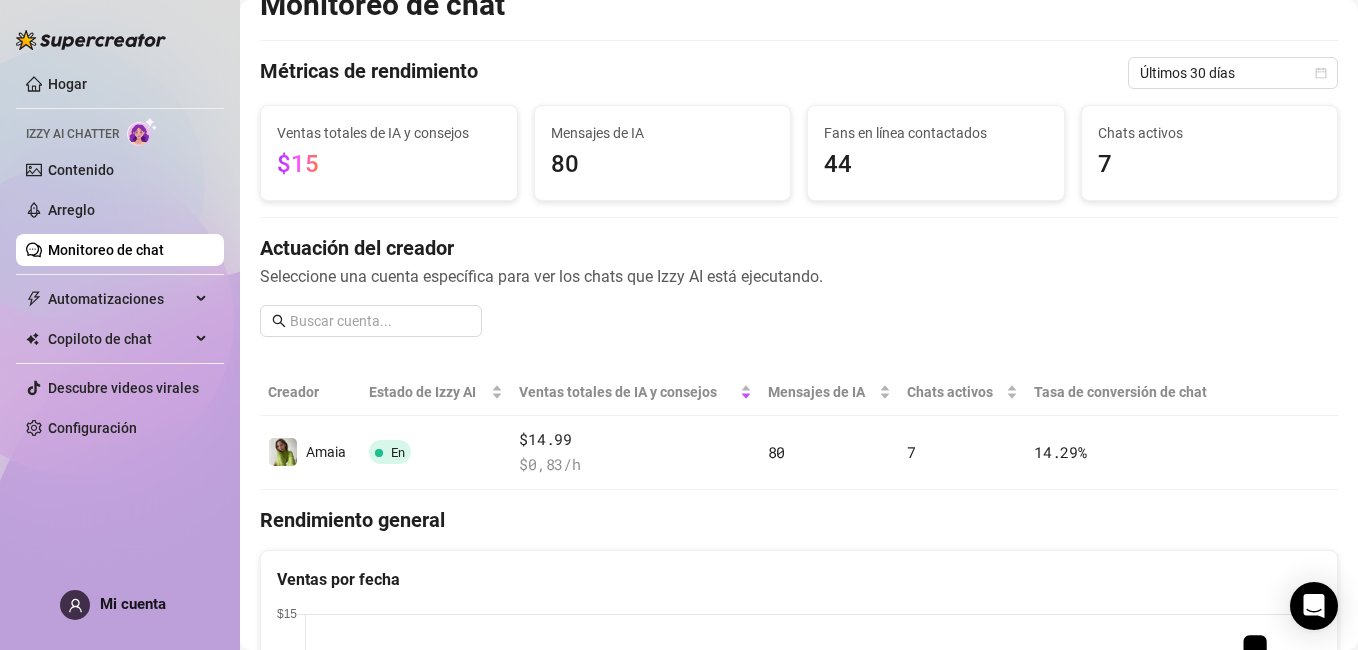 scroll, scrollTop: 14, scrollLeft: 0, axis: vertical 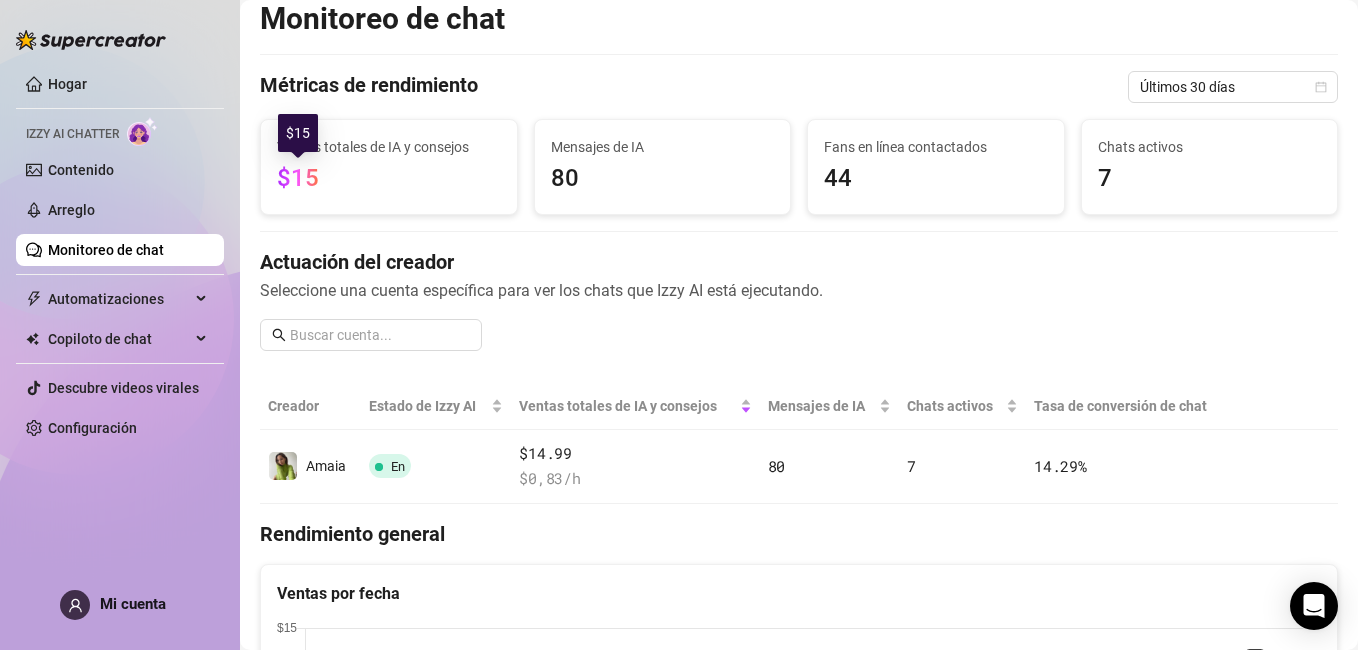 click on "$15" at bounding box center (298, 178) 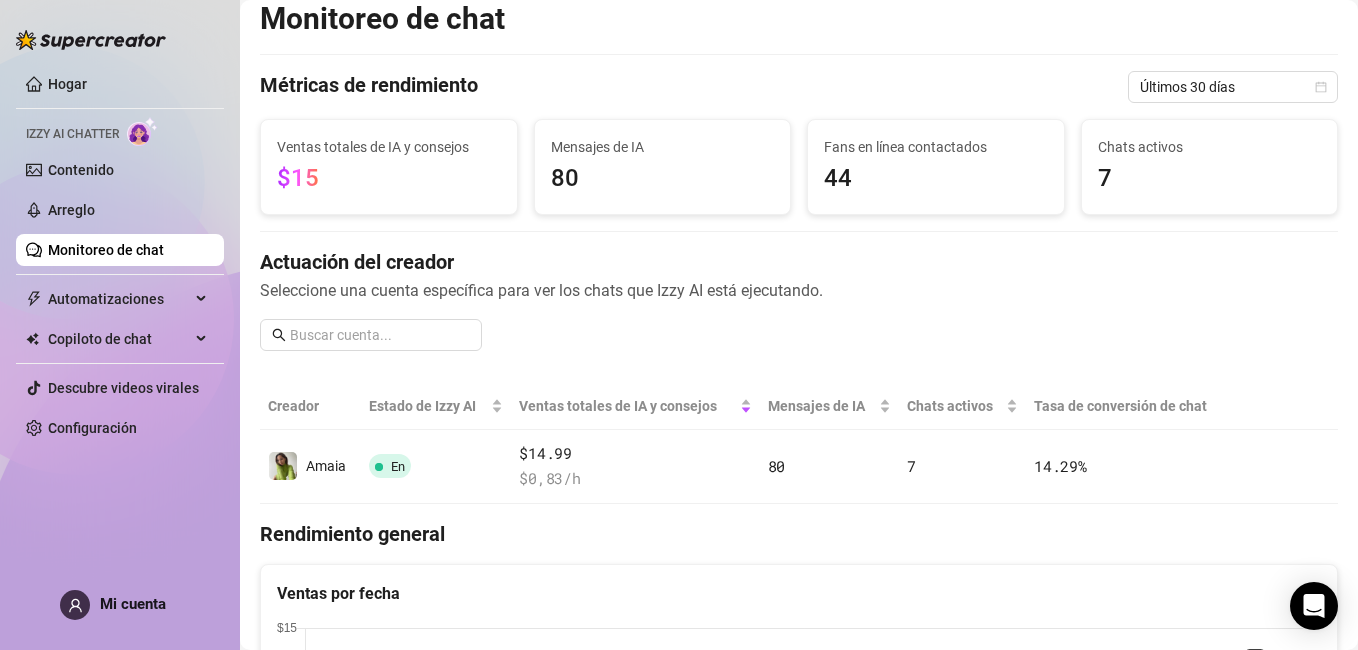 click on "Ventas totales de IA y consejos" at bounding box center [389, 147] 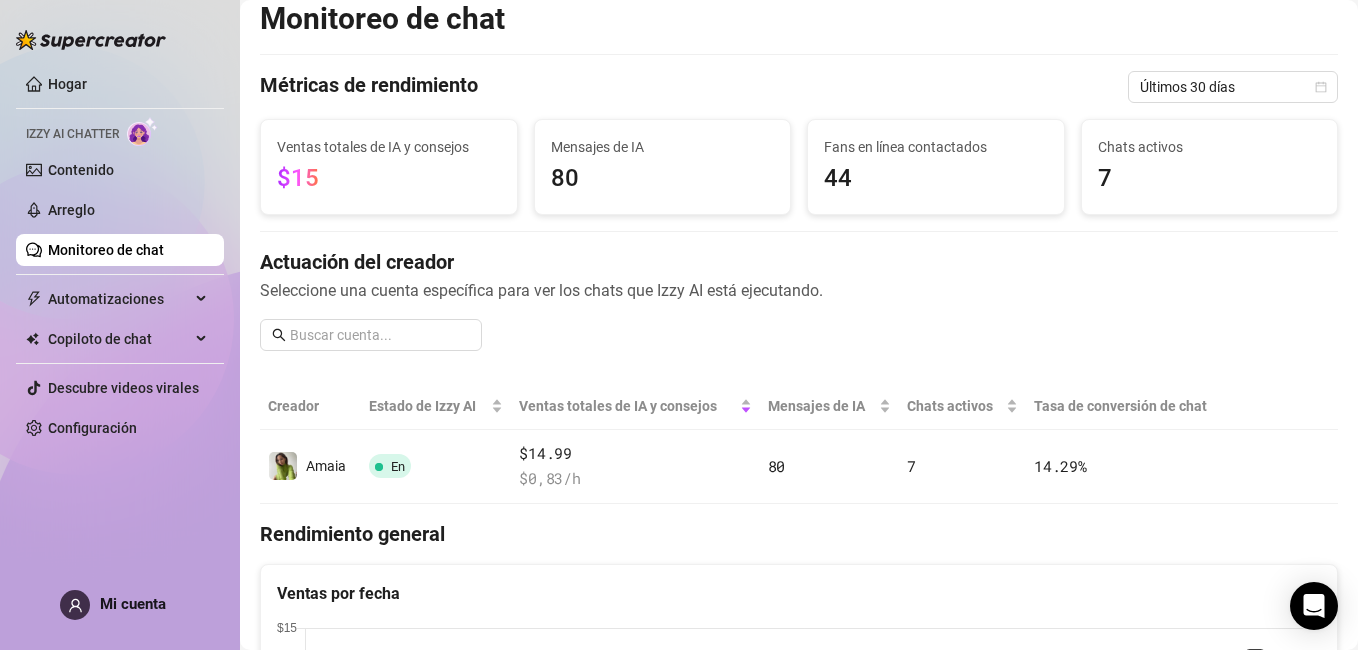 drag, startPoint x: 323, startPoint y: 188, endPoint x: 312, endPoint y: 252, distance: 64.93843 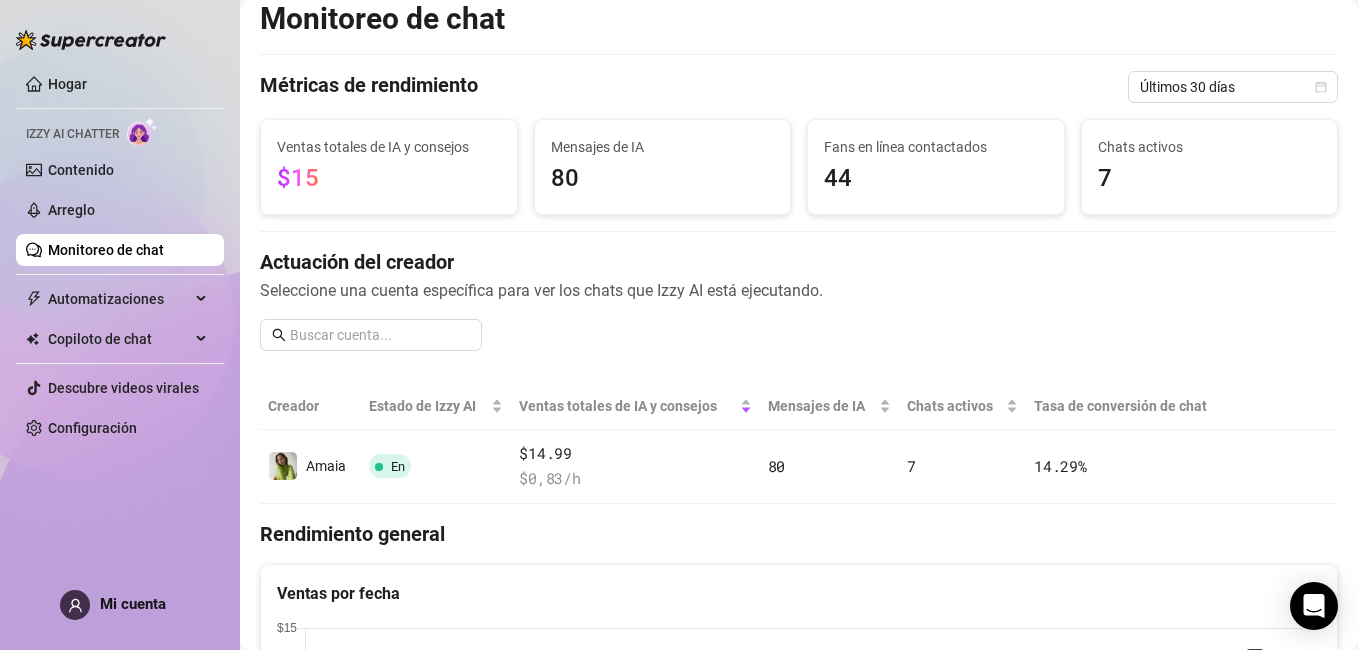 click on "Actuación del creador" at bounding box center [799, 262] 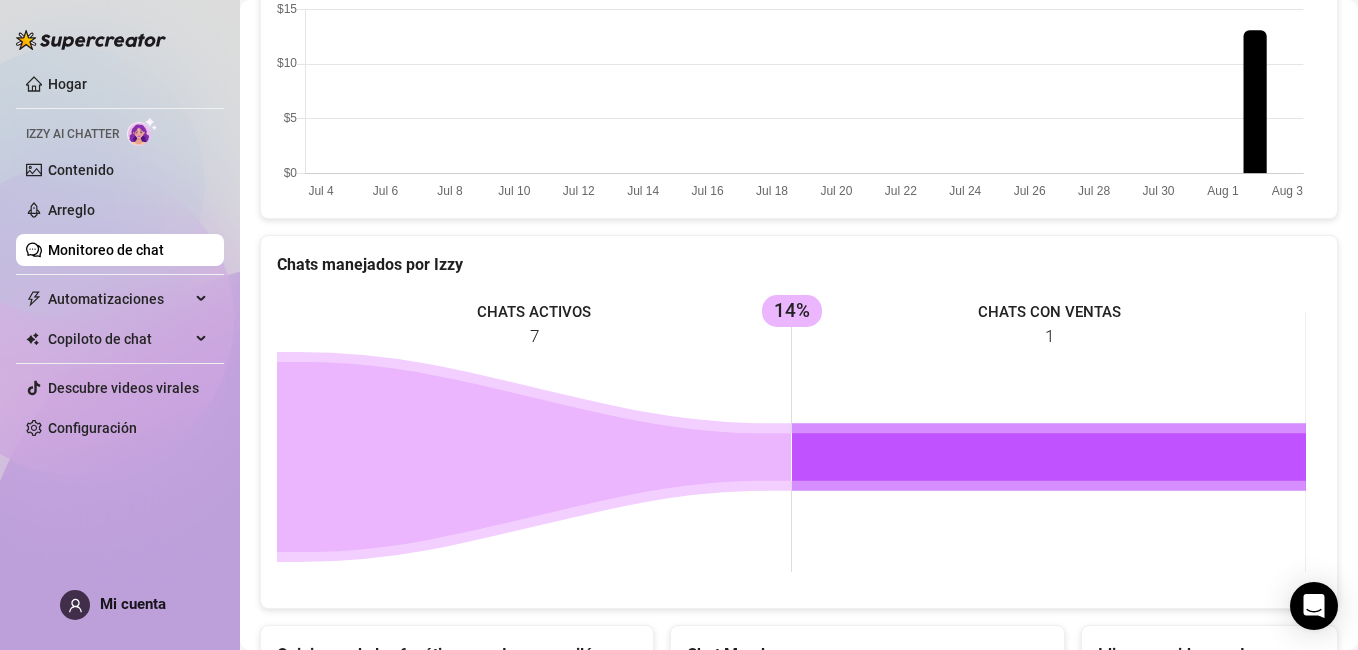 scroll, scrollTop: 627, scrollLeft: 0, axis: vertical 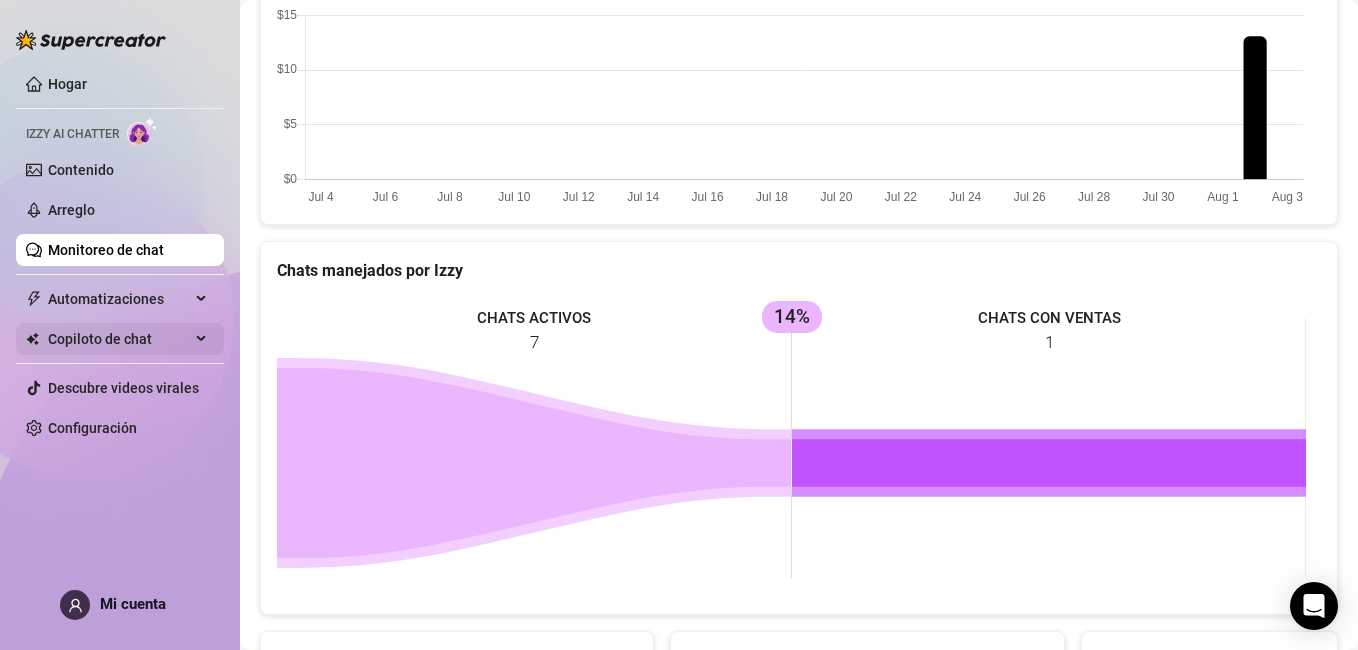 click on "Copiloto de chat" at bounding box center [119, 339] 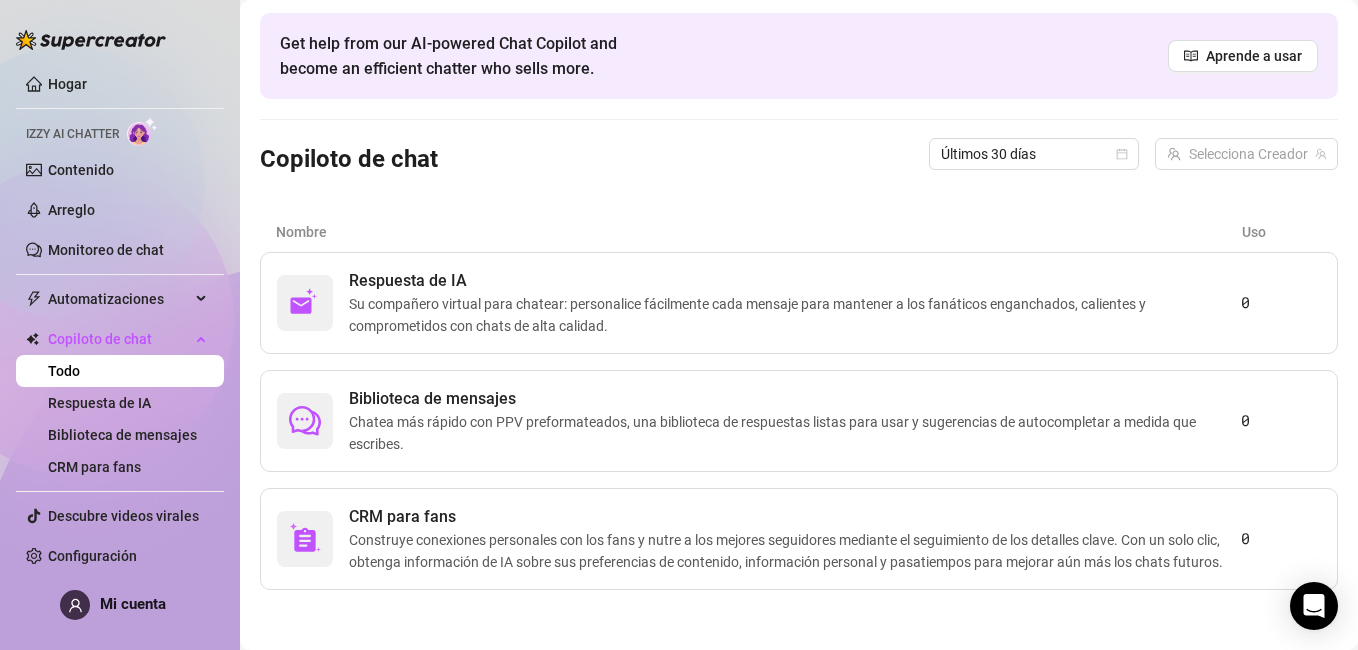 scroll, scrollTop: 93, scrollLeft: 0, axis: vertical 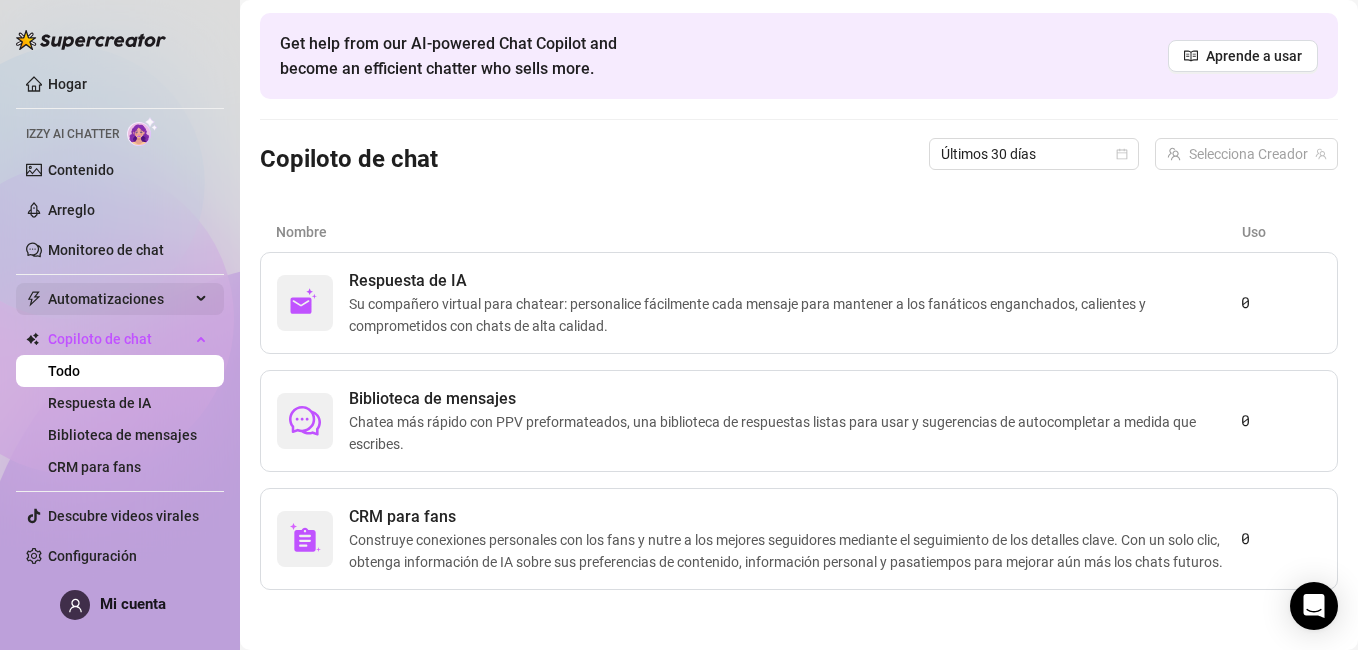 click on "Automatizaciones" at bounding box center (119, 299) 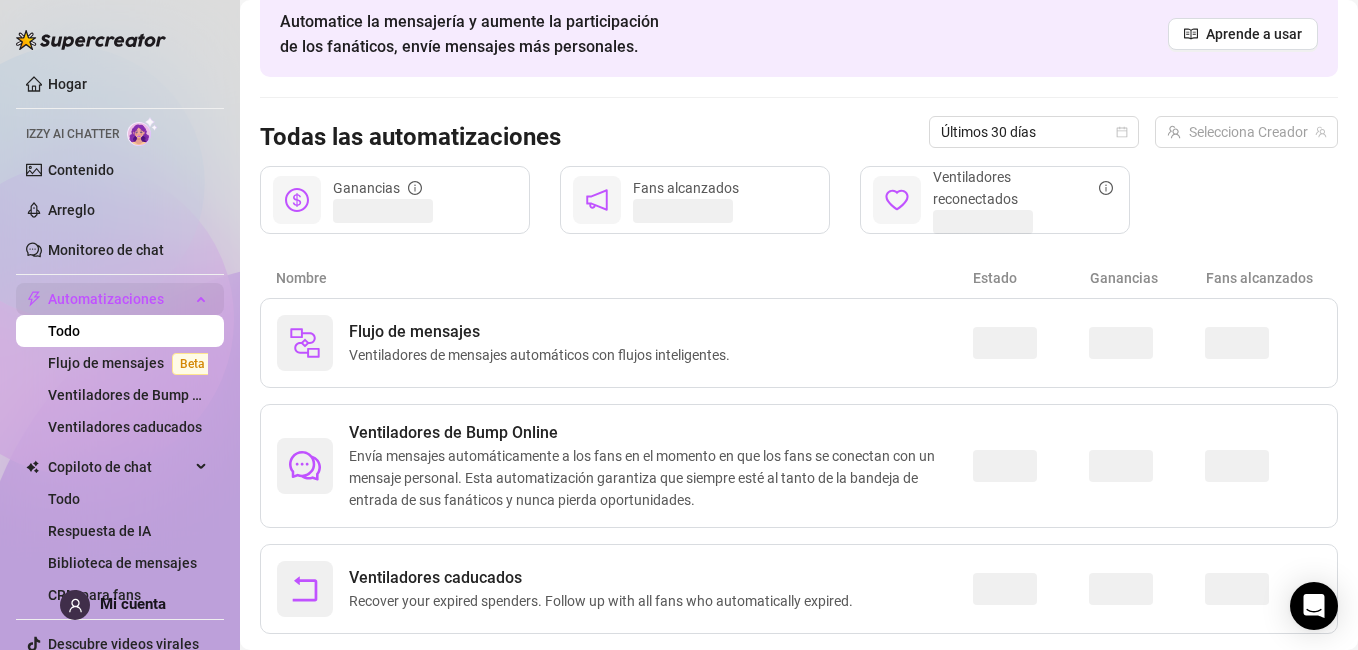 scroll, scrollTop: 137, scrollLeft: 0, axis: vertical 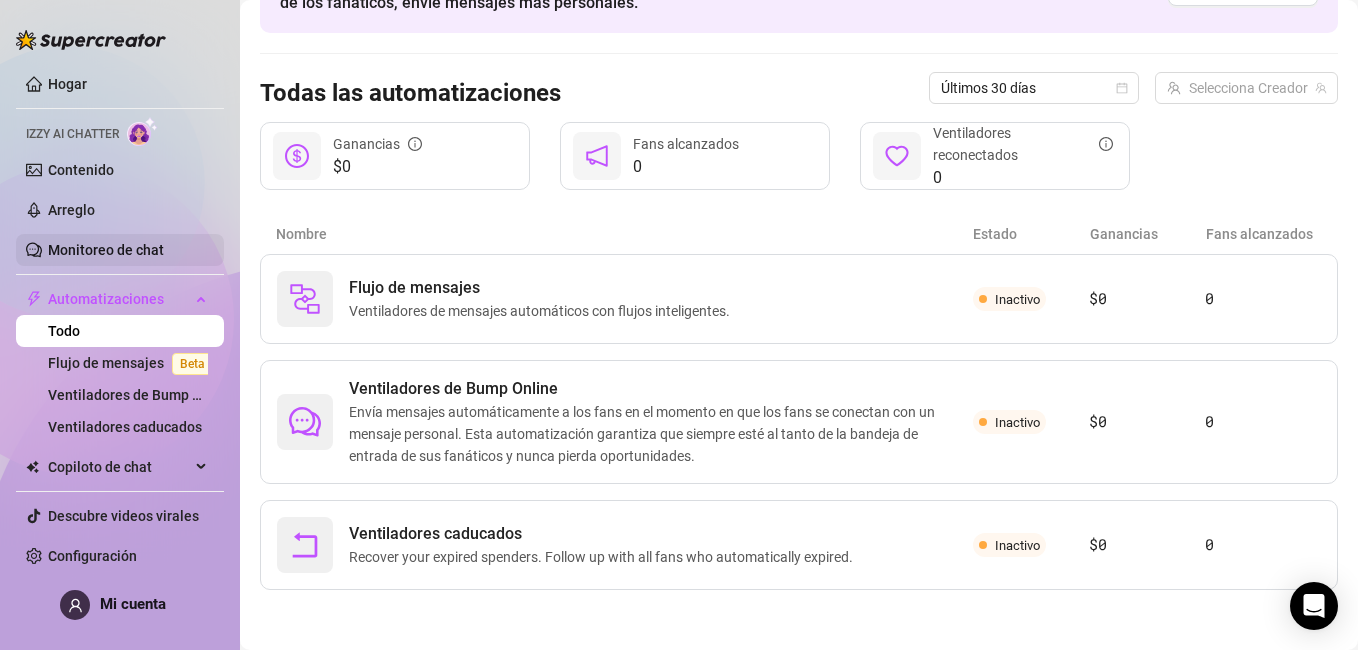 click on "Monitoreo de chat" at bounding box center (106, 250) 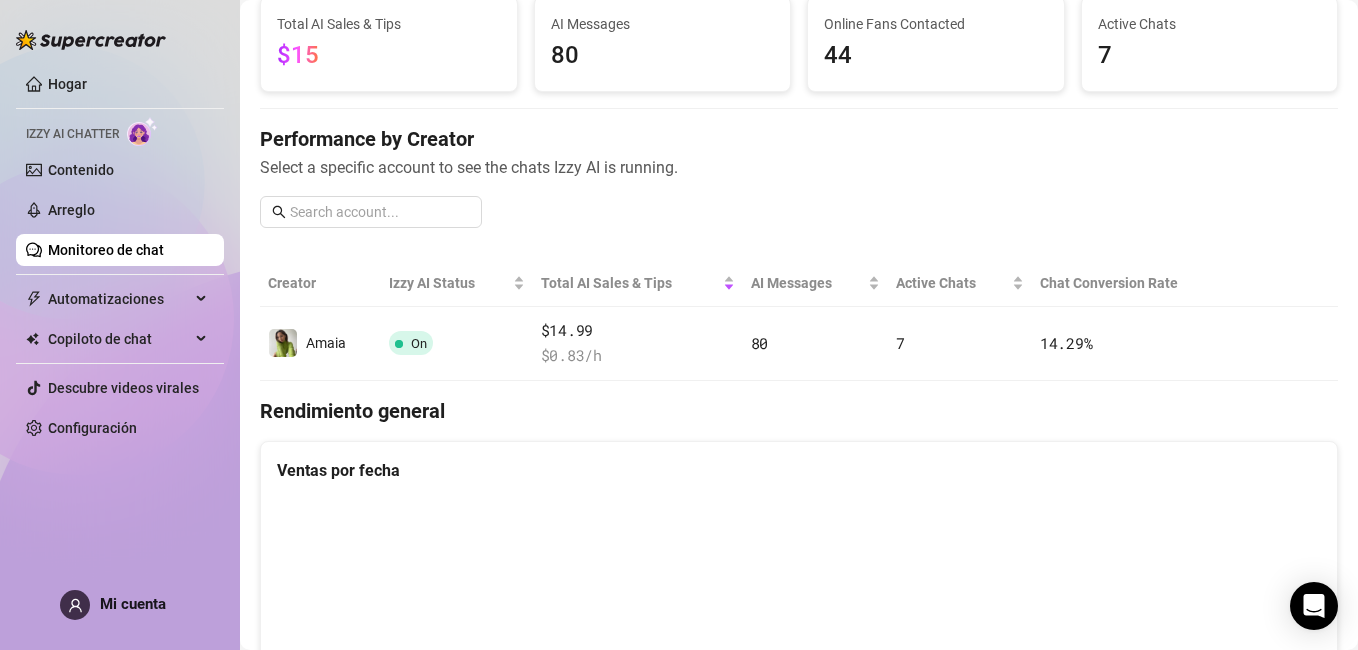 scroll, scrollTop: 627, scrollLeft: 0, axis: vertical 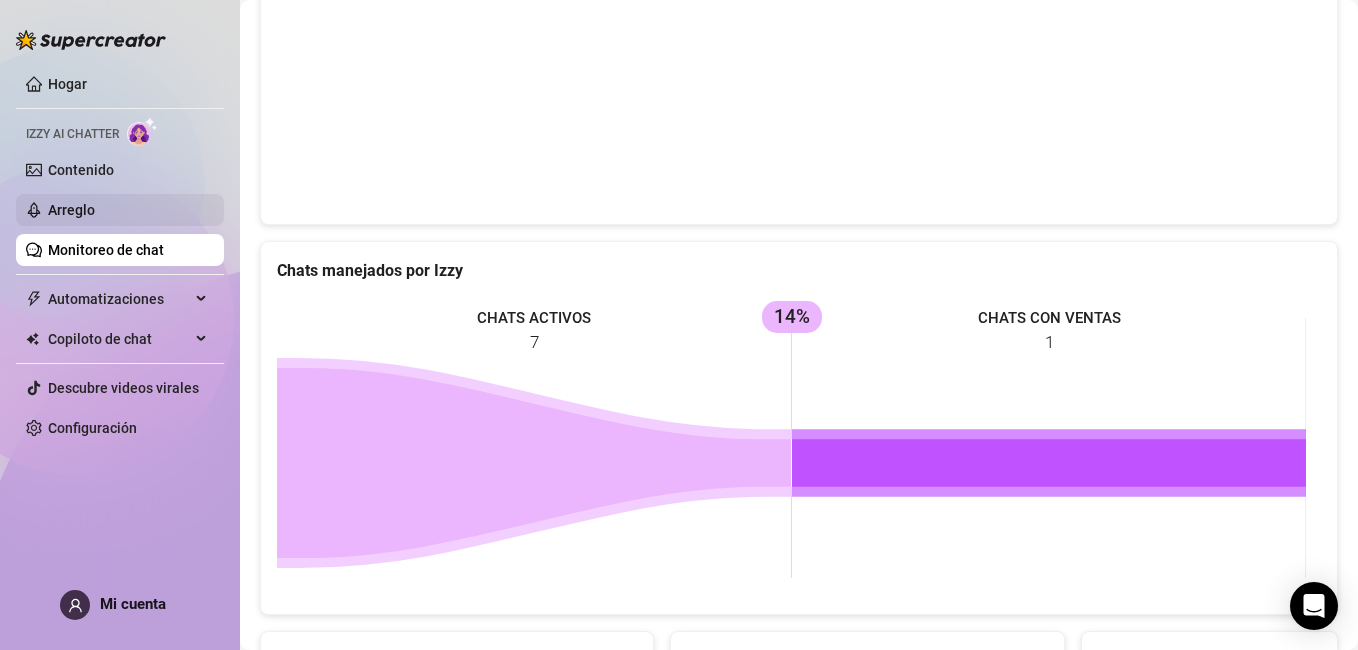 click on "Arreglo" at bounding box center (71, 210) 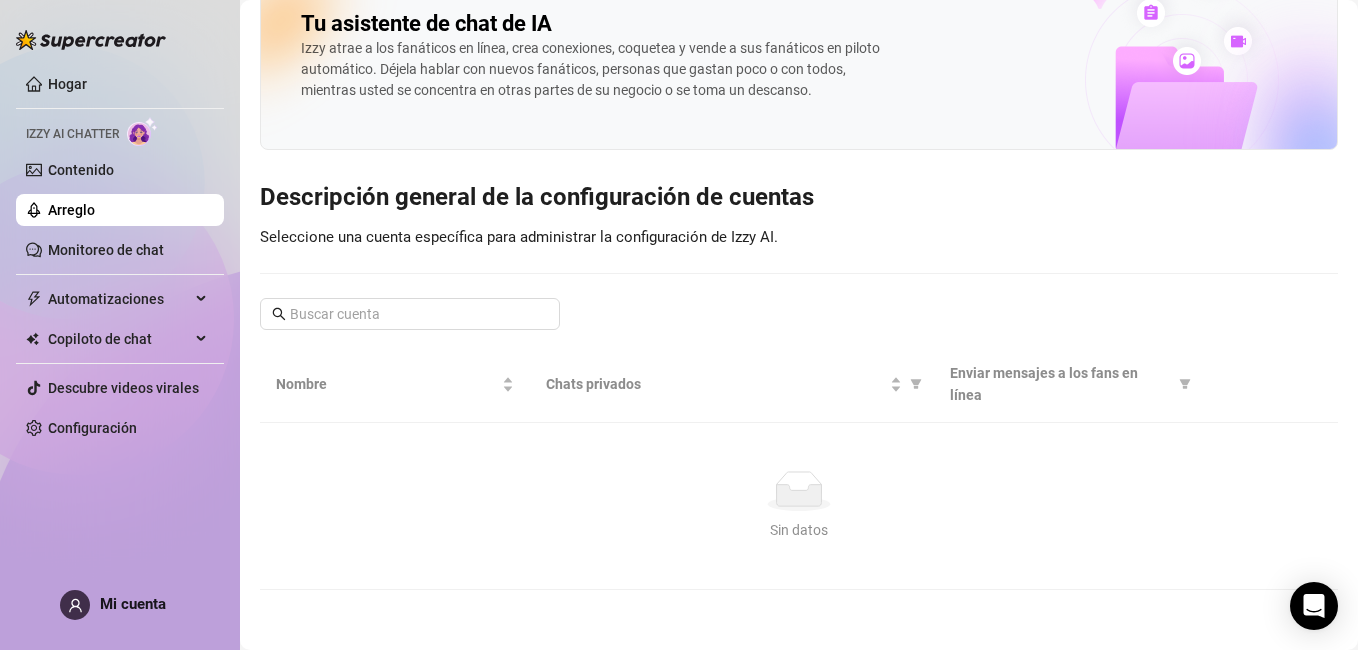 scroll, scrollTop: 0, scrollLeft: 0, axis: both 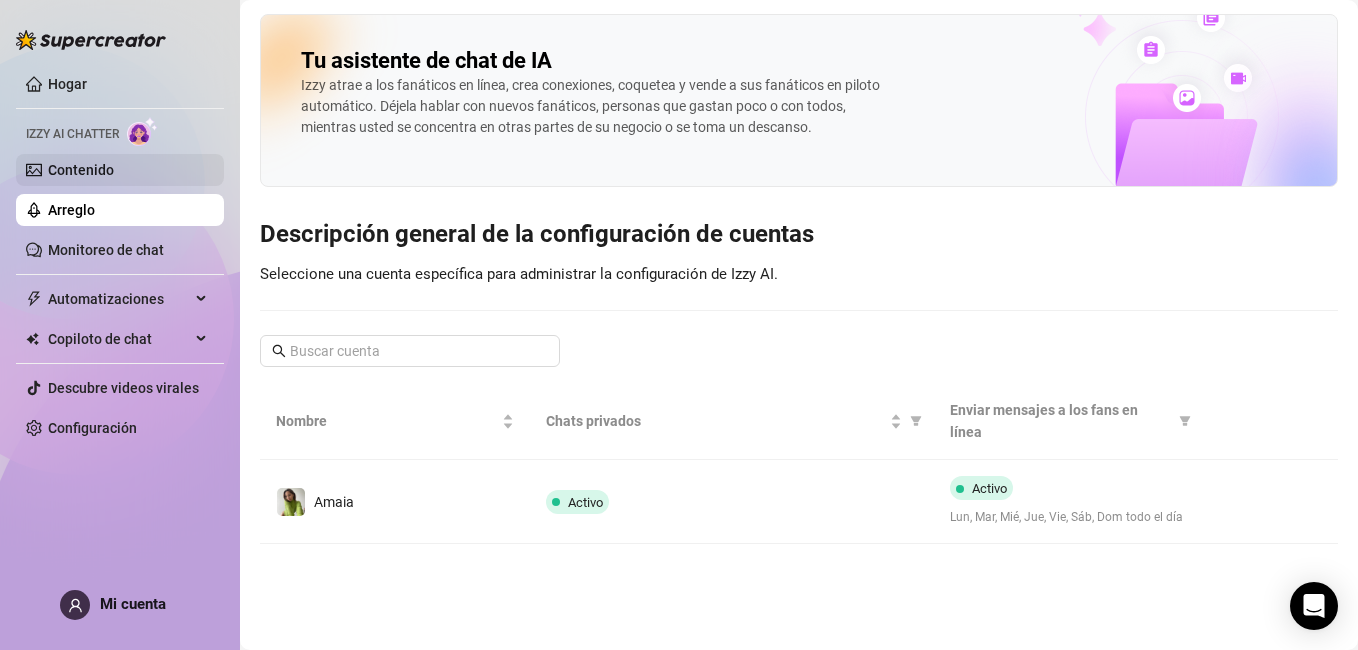 click on "Contenido" at bounding box center [81, 170] 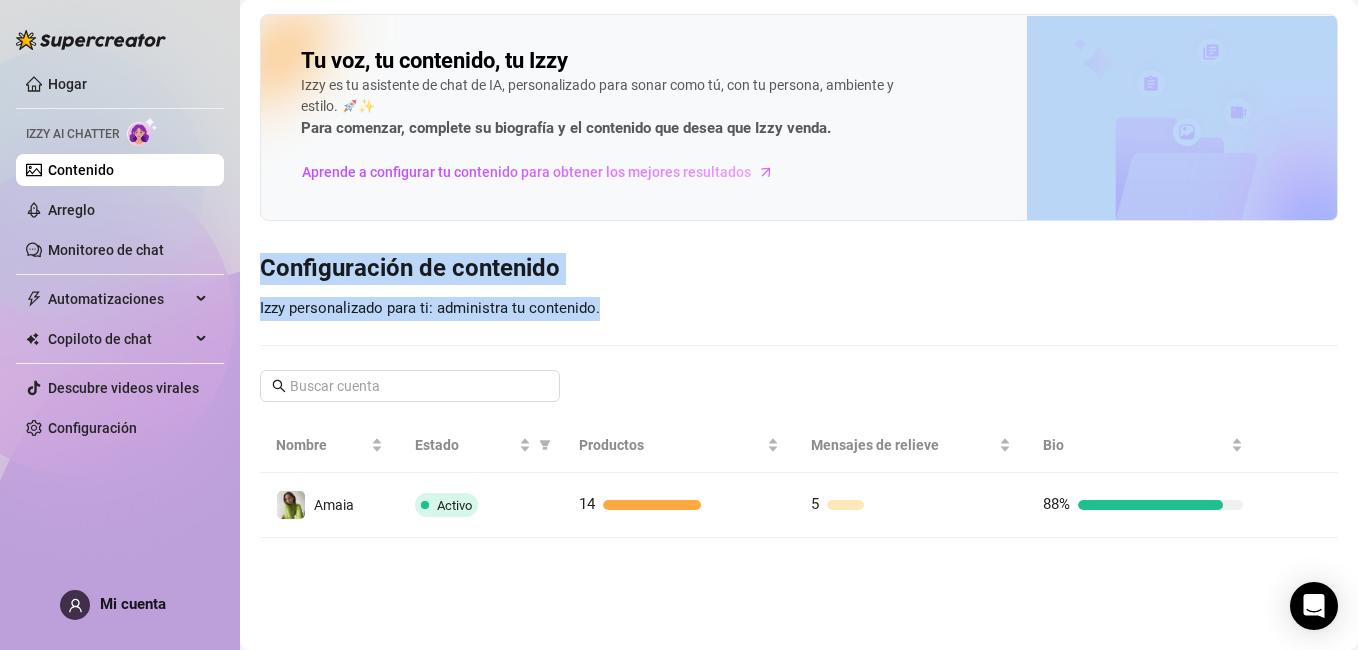 drag, startPoint x: 1361, startPoint y: 169, endPoint x: 1295, endPoint y: 254, distance: 107.61505 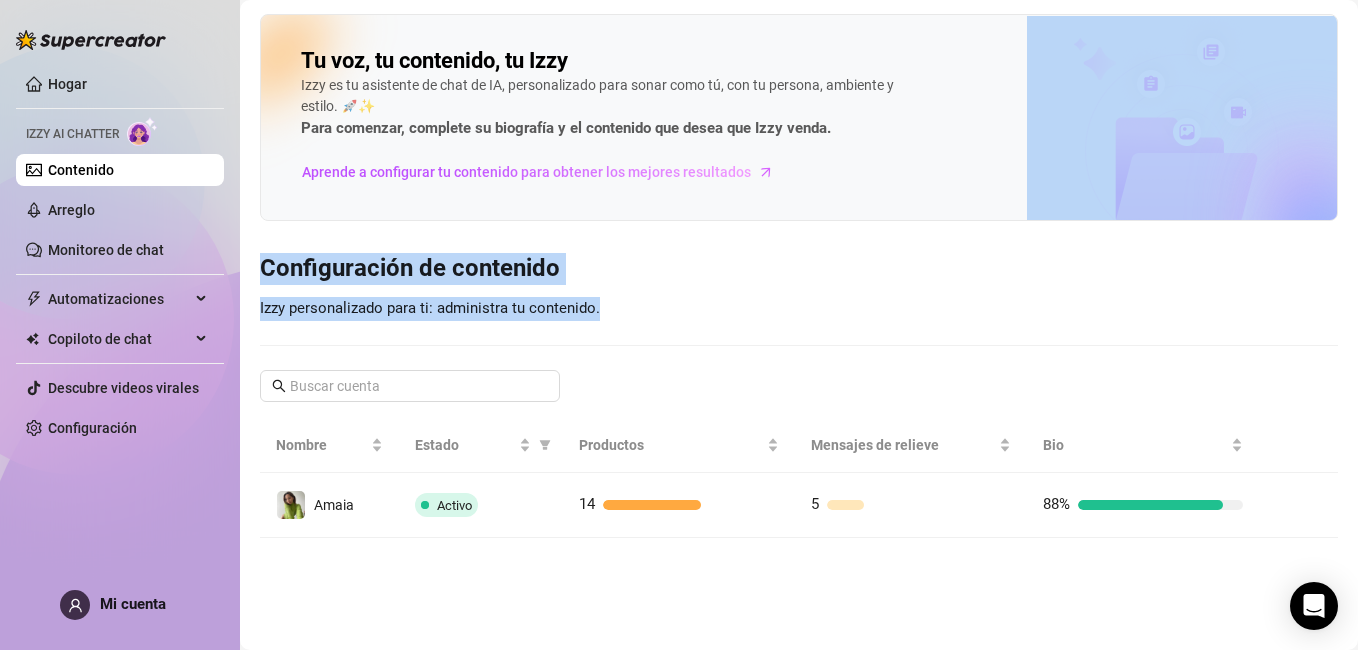 click on "Tu voz, tu contenido, tu Izzy Izzy es tu asistente de chat de IA, personalizado para sonar como tú, con tu persona, ambiente y estilo. 🚀✨ Para comenzar, complete su biografía y el contenido que desea que Izzy venda. Aprende a configurar tu contenido para obtener los mejores resultados Configuración de contenido Izzy personalizado para ti:рована你的内容. Nombre Estado Productos Mensajes de relieve Bio Amaia Activo 14 5 88%" at bounding box center [799, 325] 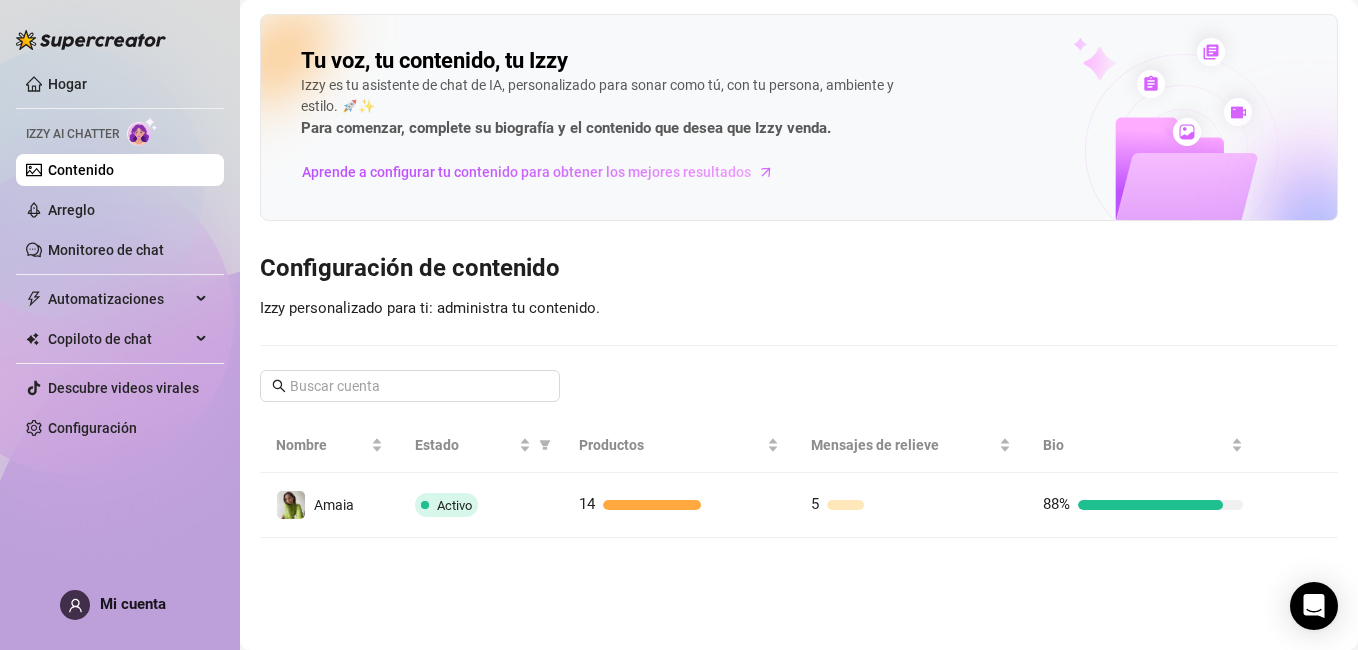 drag, startPoint x: 1295, startPoint y: 254, endPoint x: 1111, endPoint y: 369, distance: 216.98157 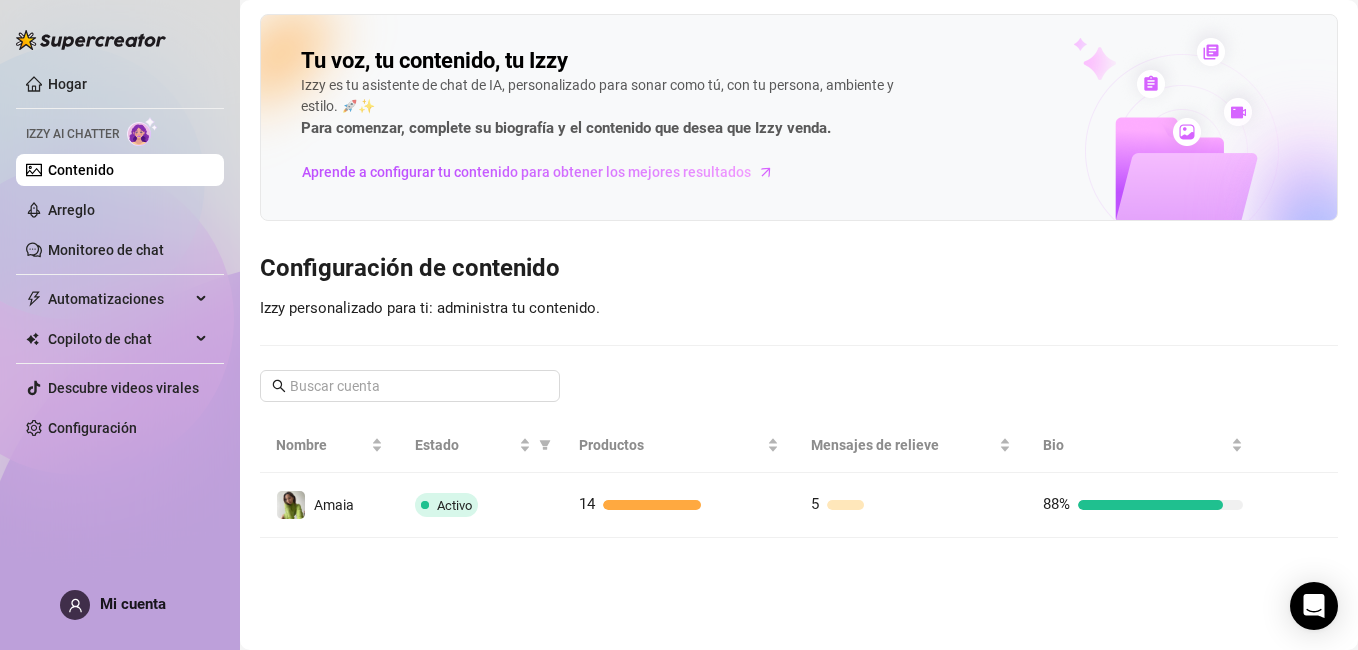 click on "Tu voz, tu contenido, tu Izzy Izzy es tu asistente de chat de IA, personalizado para sonar como tú, con tu persona, ambiente y estilo. 🚀✨ Para comenzar, complete su biografía y el contenido que desea que Izzy venda. Aprende a configurar tu contenido para obtener los mejores resultados Configuración de contenido Izzy personalizado para ti:рована你的内容. Nombre Estado Productos Mensajes de relieve Bio Amaia Activo 14 5 88%" at bounding box center [799, 276] 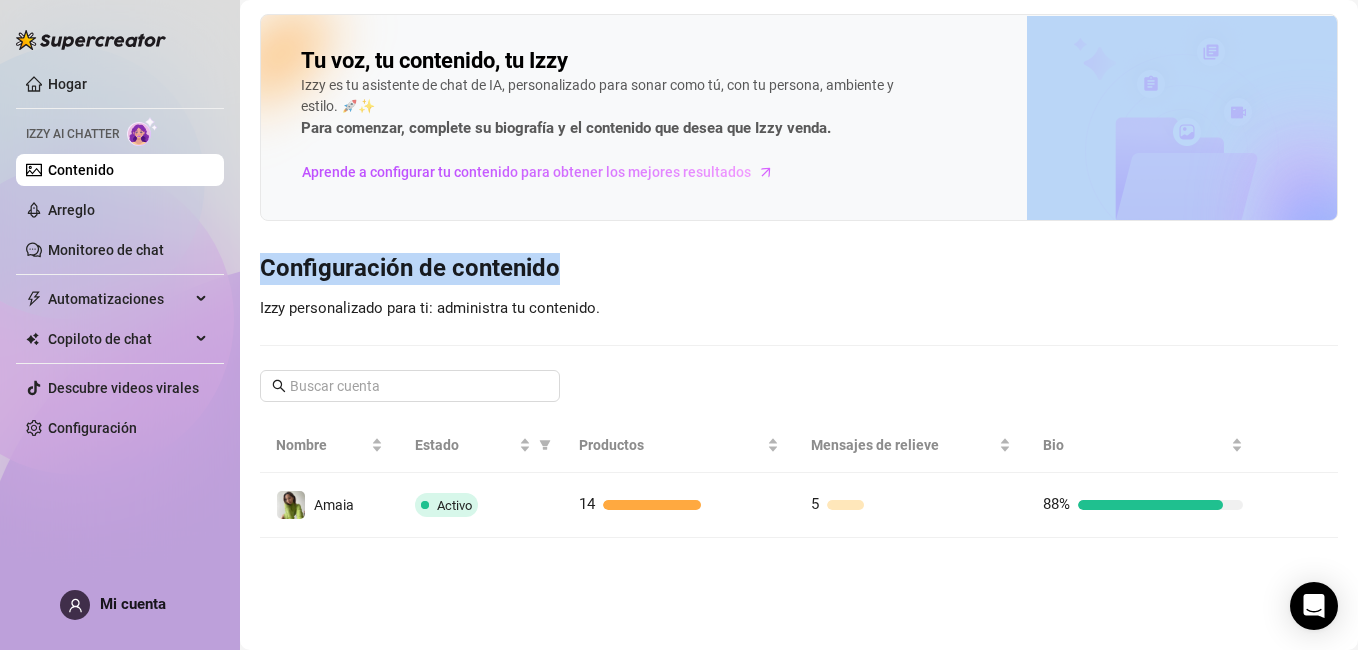 drag, startPoint x: 1360, startPoint y: 195, endPoint x: 1357, endPoint y: 272, distance: 77.05842 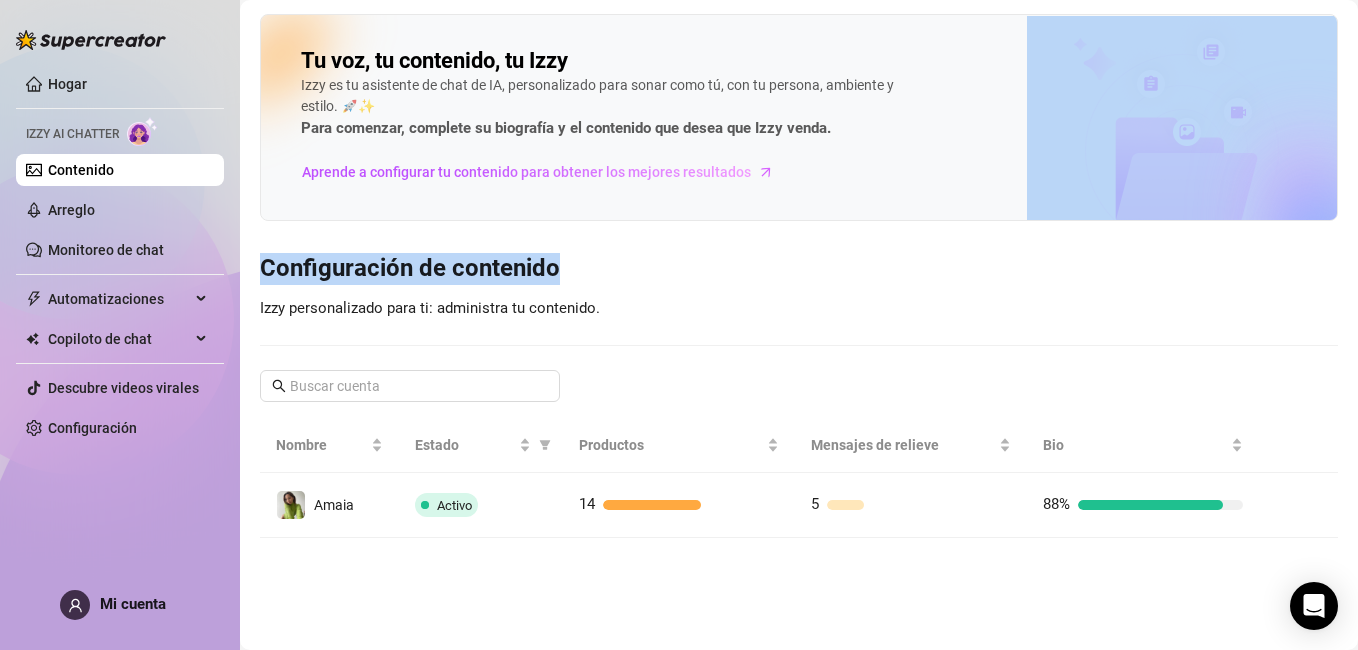 click on "Hogar Izzy AI Chatter Contenido Arreglo Monitoreo de chat Automatizaciones Todo Flujo de mensajes Beta Ventiladores de Bump Online Ventiladores caducados Copiloto de chat Todo Respuesta de IA Biblioteca de mensajes CRM para fans Descubre videos virales Configuración Izzy AI Chatter Mi cuenta Tu voz, tu contenido, tu Izzy Izzy es tu asistente de chat de IA, personalizado para sonar como tú, con tu persona, ambiente y estilo. 🚀✨ Para comenzar, complete su biografía y el contenido que desea que Izzy venda. Aprende a configurar tu contenido para obtener los mejores resultados Configuración de contenido Izzy personalizado para ti:рована你的内容. Nombre Estado Productos Mensajes de relieve Bio Amaia Activo 14 5 88%
Agustina Ruvira dazzlerx2025@gmail.com (Connected to   DazzlerX ) Help Center Chat with us Download App Log out" at bounding box center (679, 325) 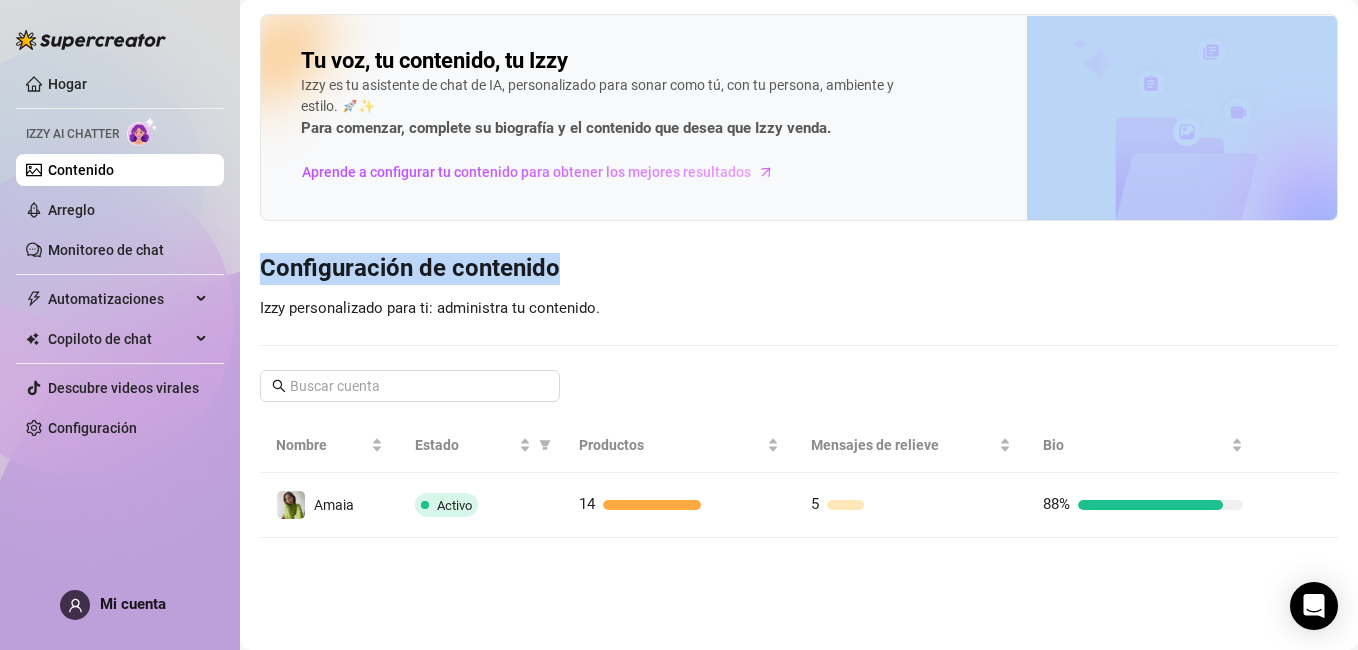 drag, startPoint x: 1357, startPoint y: 272, endPoint x: 1264, endPoint y: 220, distance: 106.55046 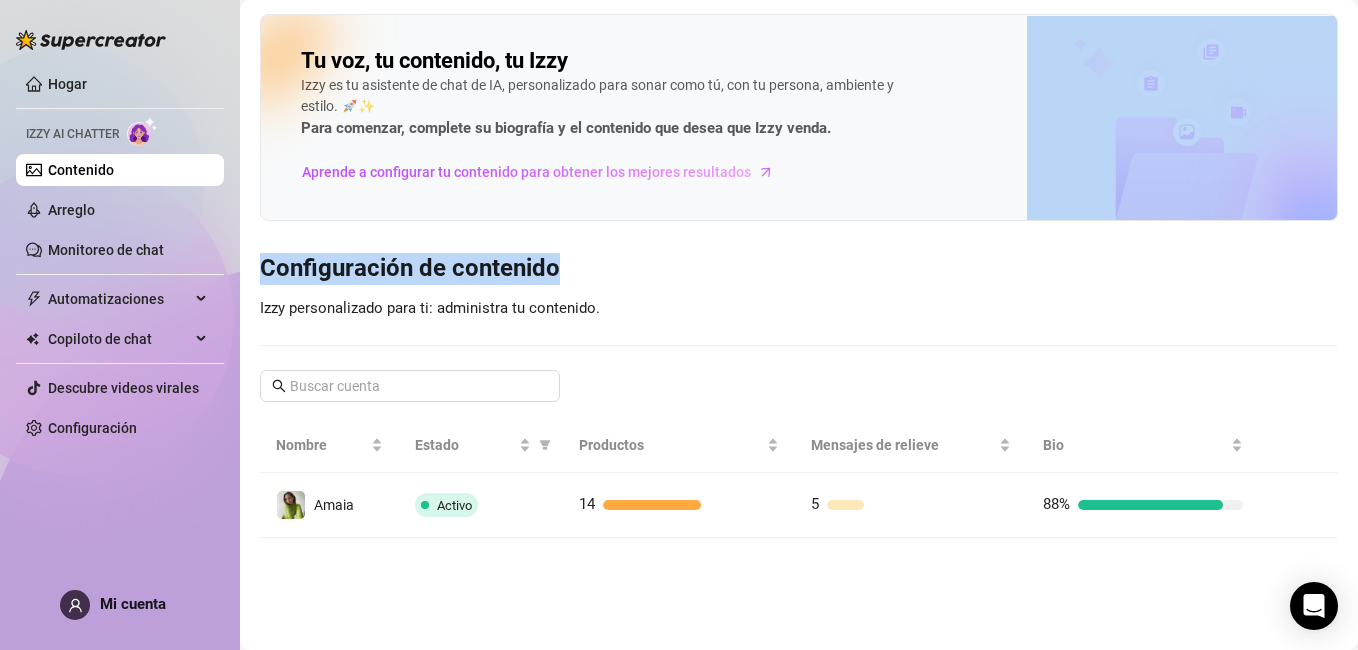 click on "Tu voz, tu contenido, tu Izzy Izzy es tu asistente de chat de IA, personalizado para sonar como tú, con tu persona, ambiente y estilo. 🚀✨ Para comenzar, complete su biografía y el contenido que desea que Izzy venda. Aprende a configurar tu contenido para obtener los mejores resultados Configuración de contenido Izzy personalizado para ti:рована你的内容. Nombre Estado Productos Mensajes de relieve Bio Amaia Activo 14 5 88%" at bounding box center (799, 276) 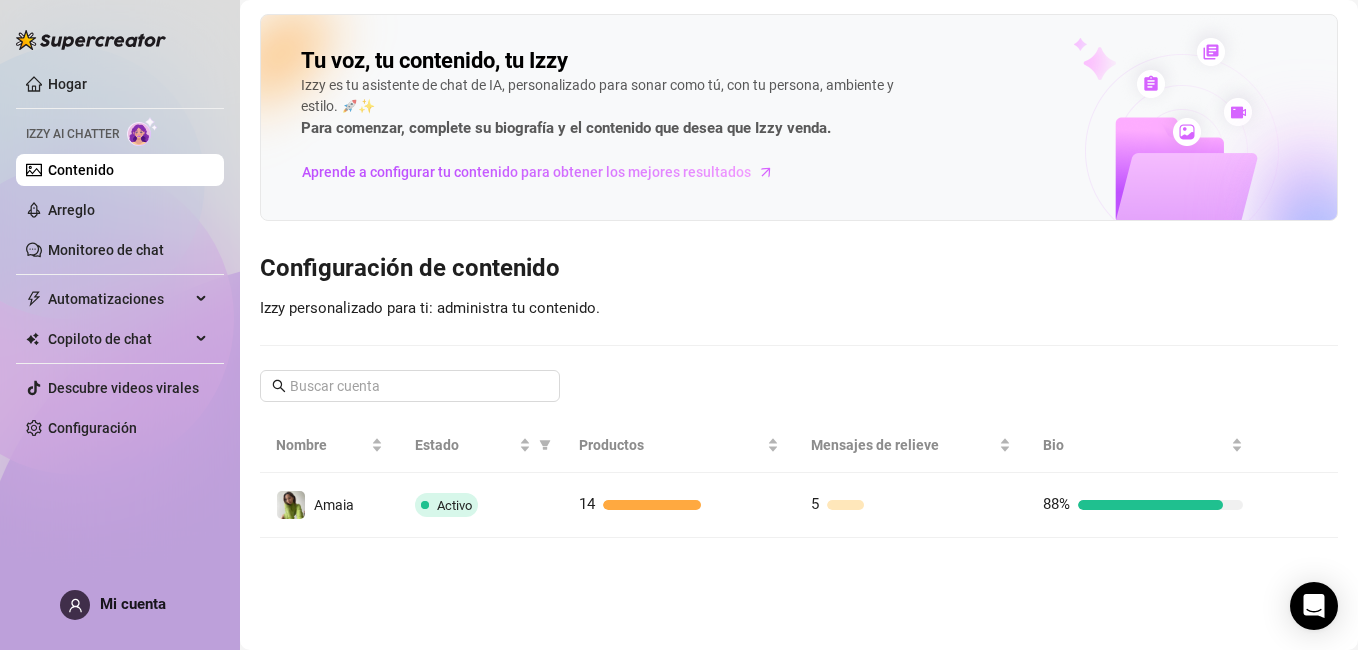 click on "Tu voz, tu contenido, tu Izzy Izzy es tu asistente de chat de IA, personalizado para sonar como tú, con tu persona, ambiente y estilo. 🚀✨ Para comenzar, complete su biografía y el contenido que desea que Izzy venda. Aprende a configurar tu contenido para obtener los mejores resultados Configuración de contenido Izzy personalizado para ti:рована你的内容. Nombre Estado Productos Mensajes de relieve Bio Amaia Activo 14 5 88%" at bounding box center [799, 276] 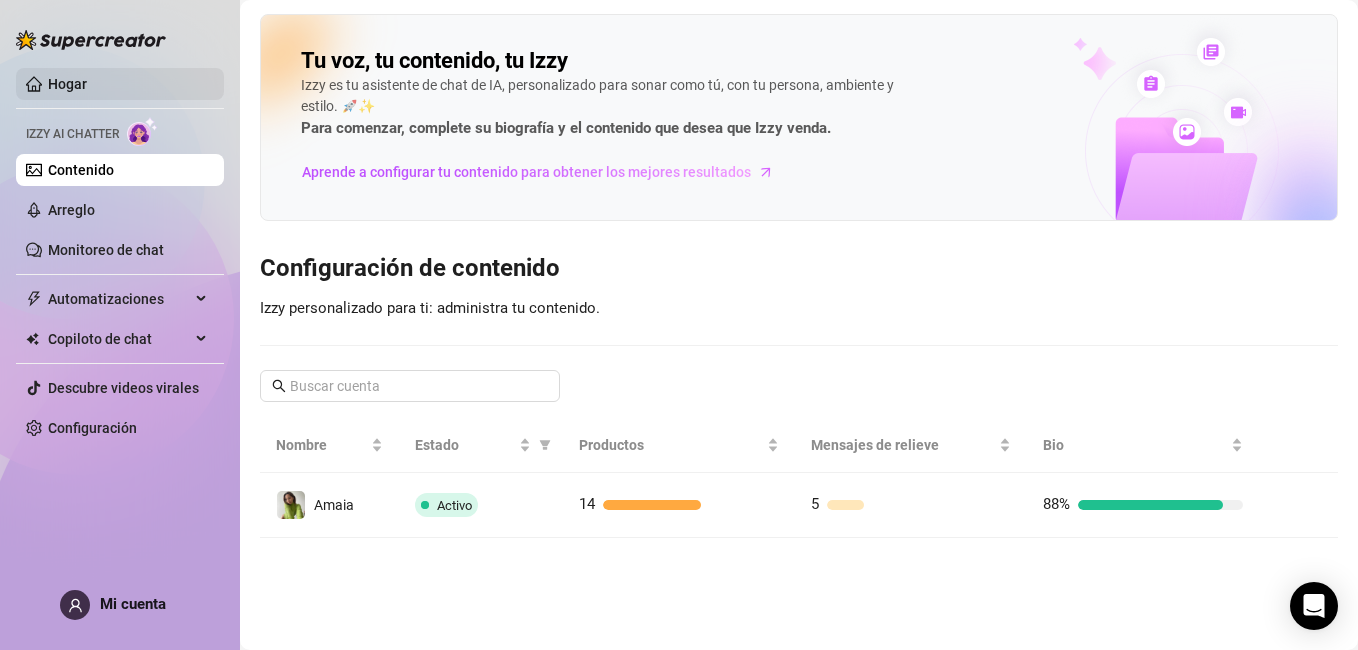 click on "Hogar" at bounding box center (67, 84) 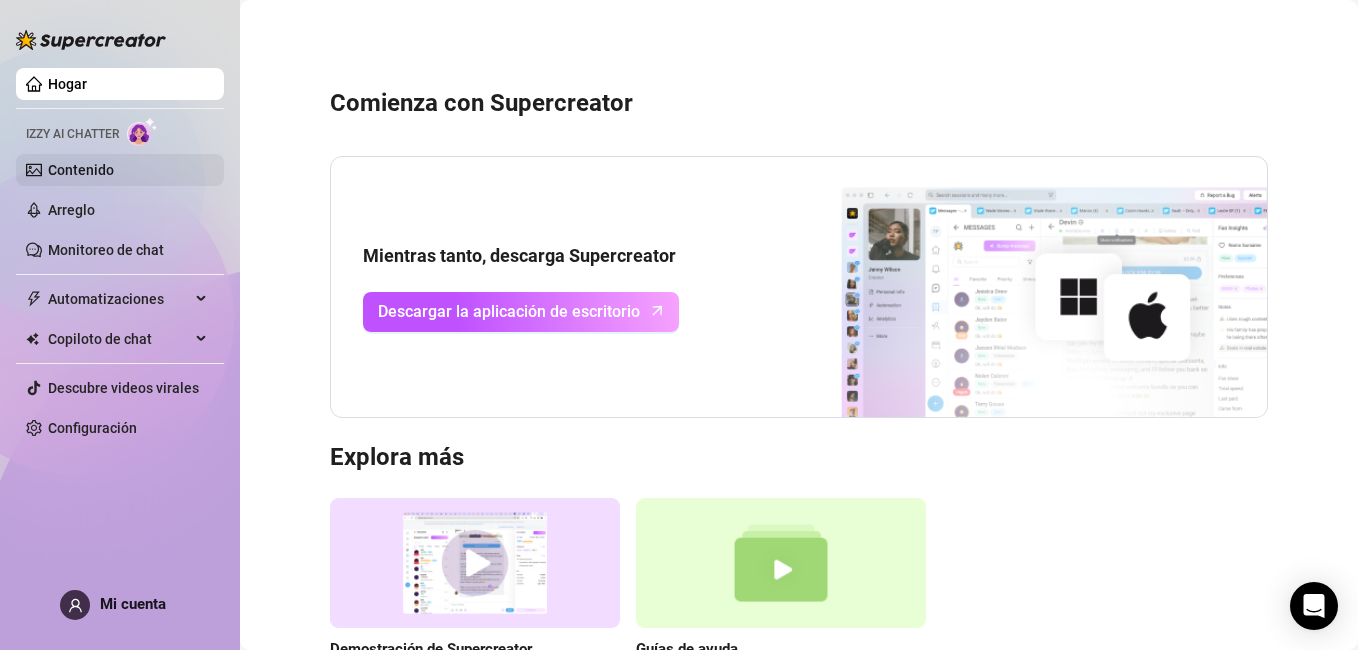 click on "Contenido" at bounding box center (81, 170) 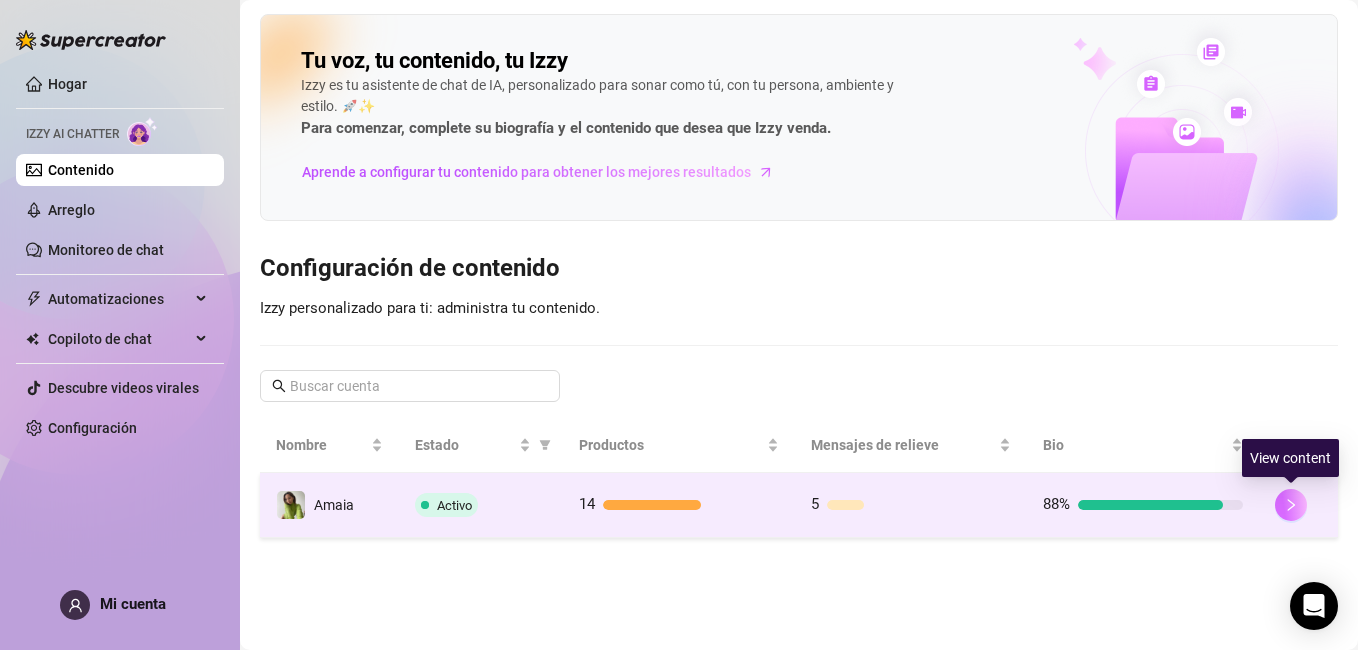 click 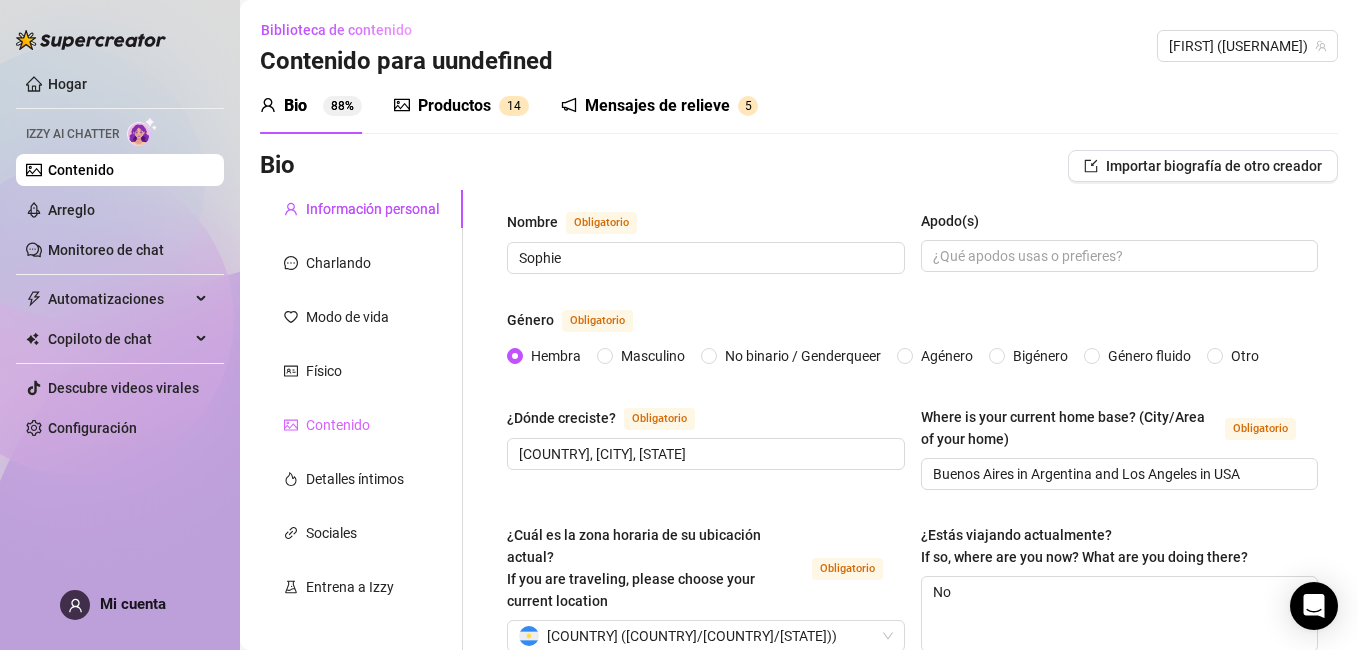 scroll, scrollTop: 66, scrollLeft: 0, axis: vertical 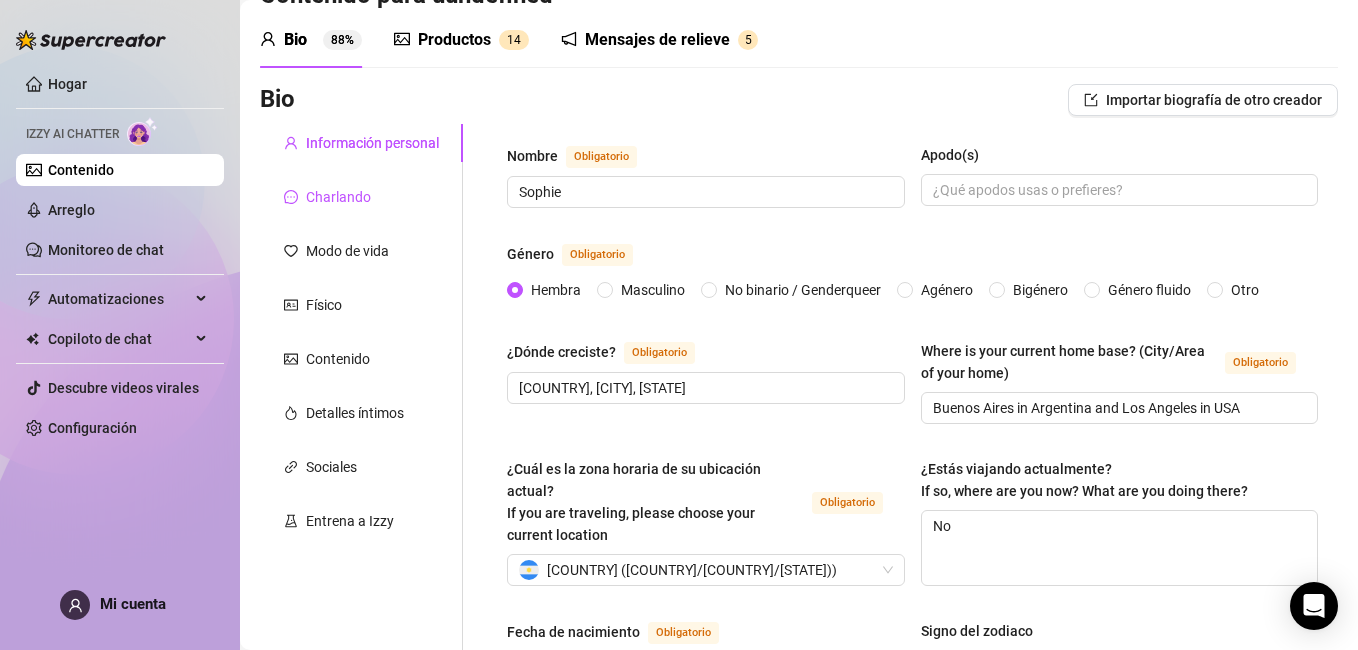 click on "Charlando" at bounding box center [338, 197] 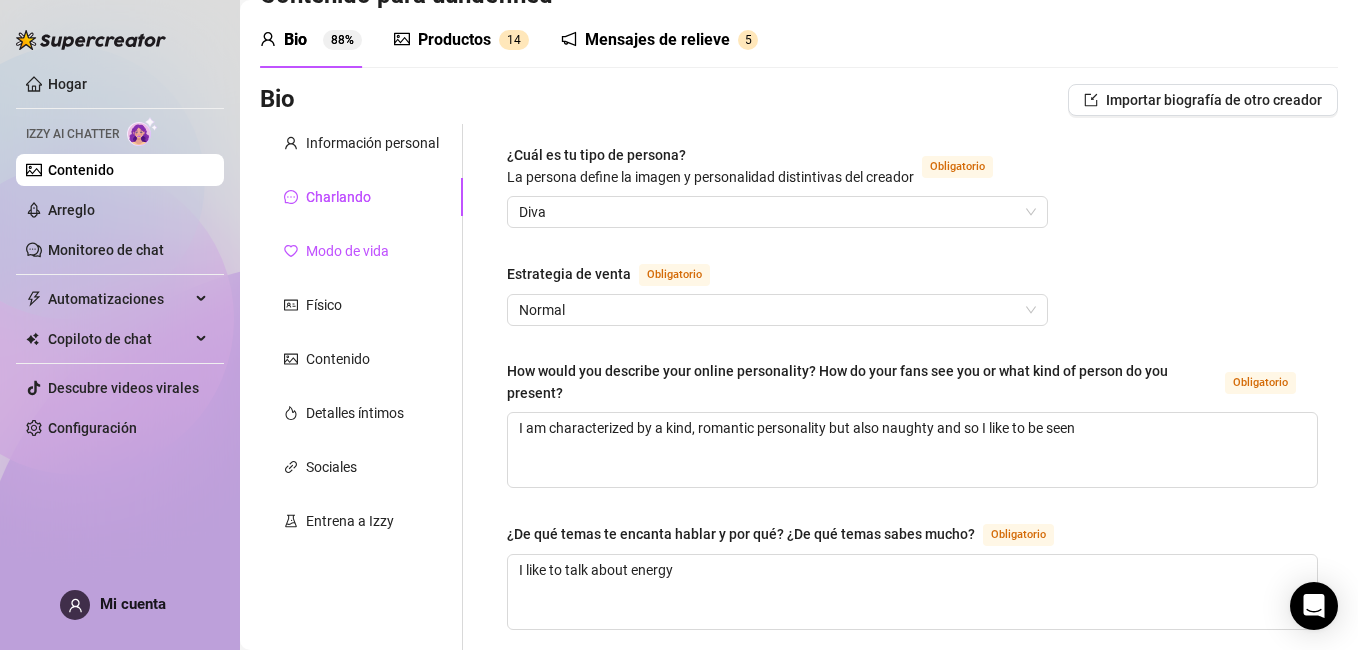 click on "Modo de vida" at bounding box center (347, 251) 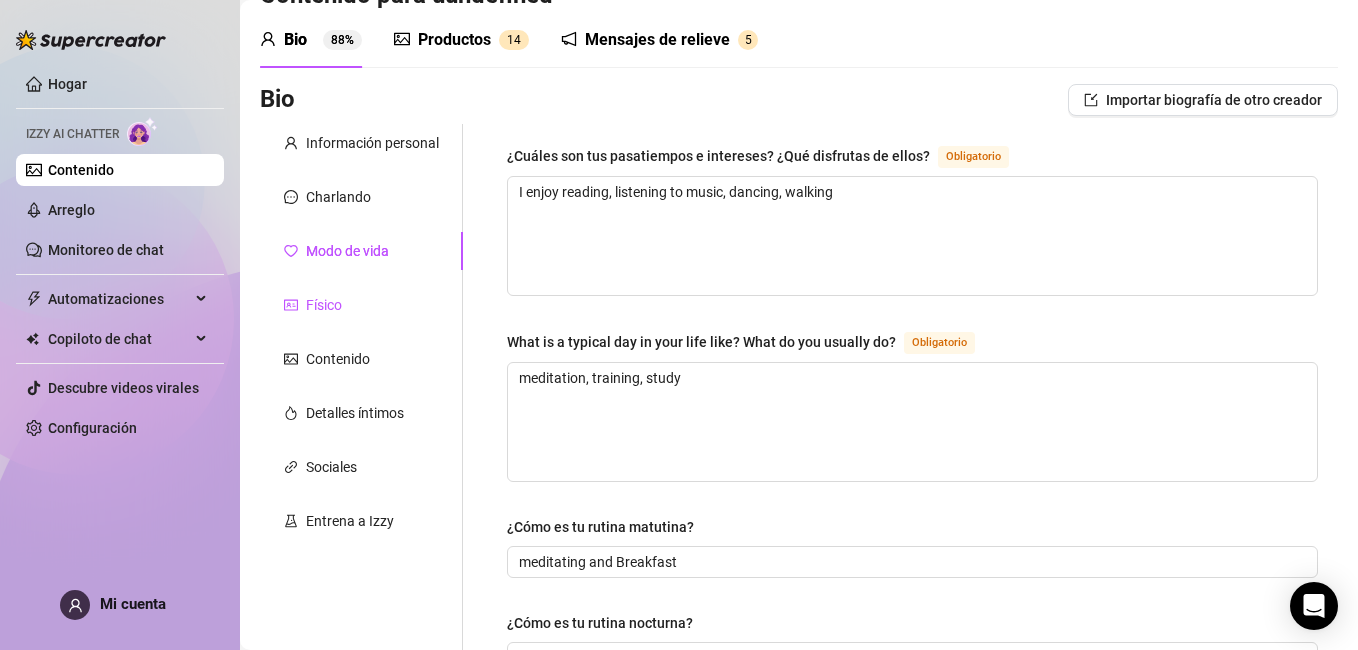 click on "Físico" at bounding box center (324, 305) 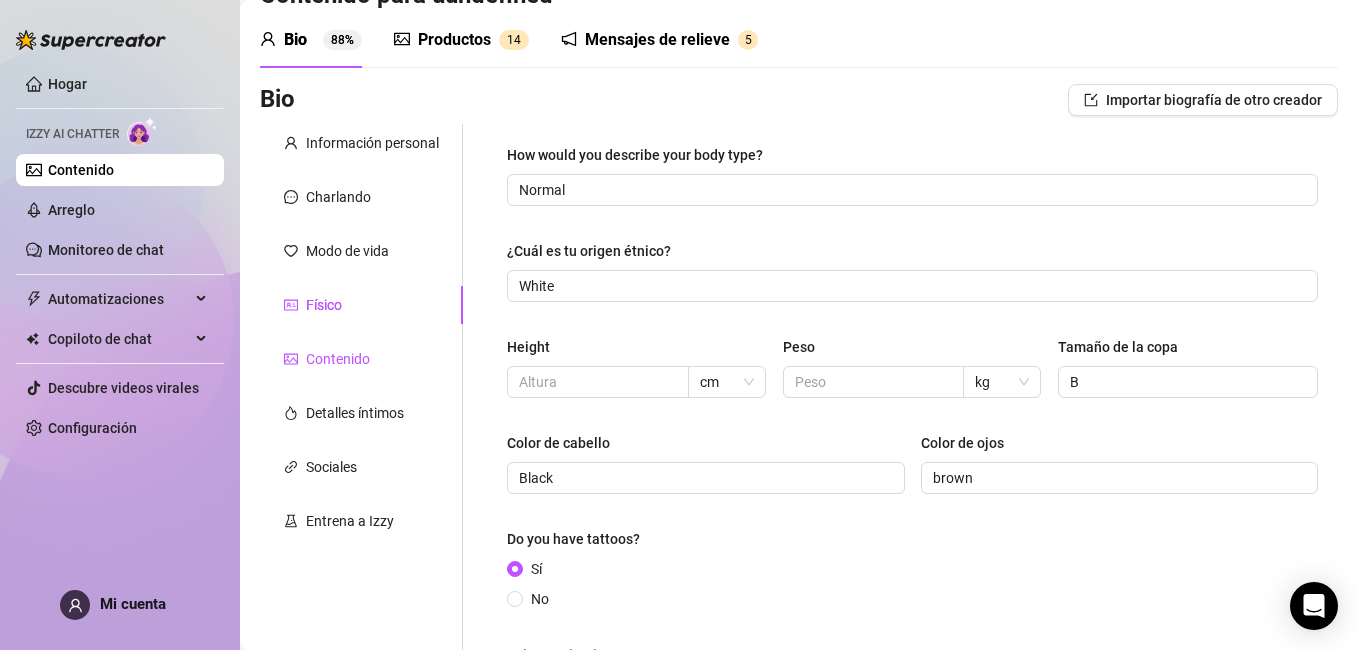 click on "Contenido" at bounding box center (338, 359) 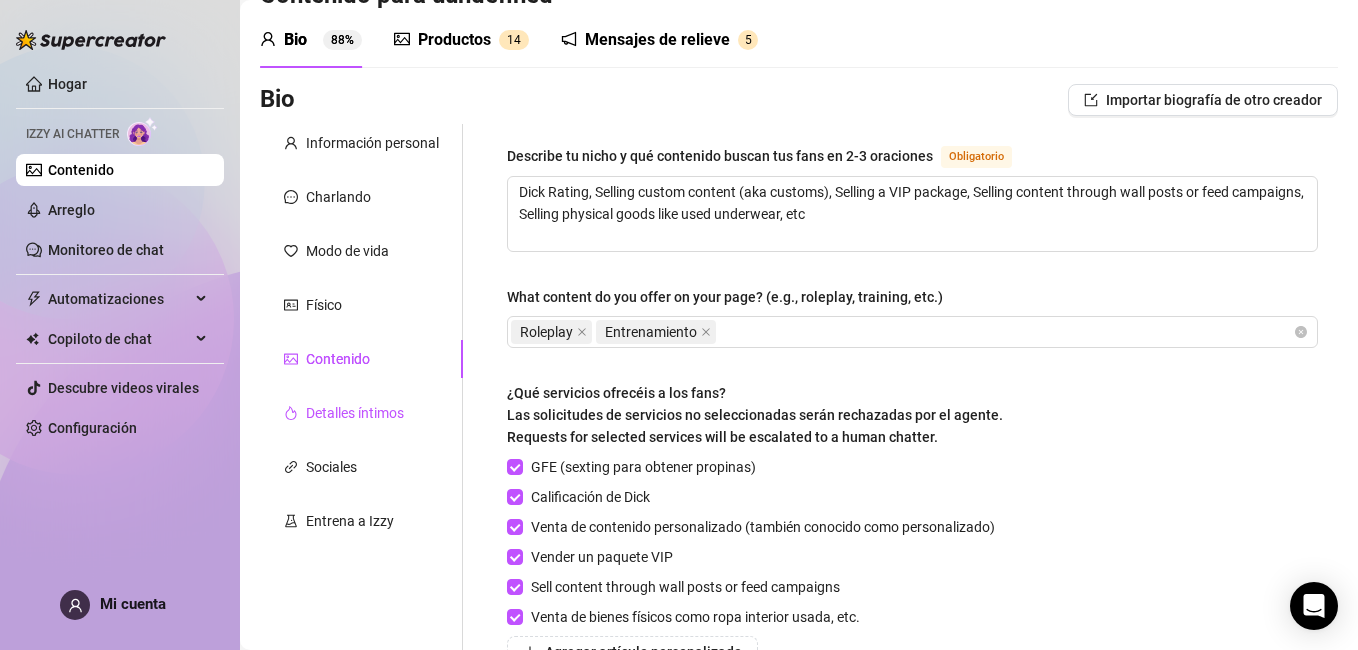 click on "Detalles íntimos" at bounding box center [355, 413] 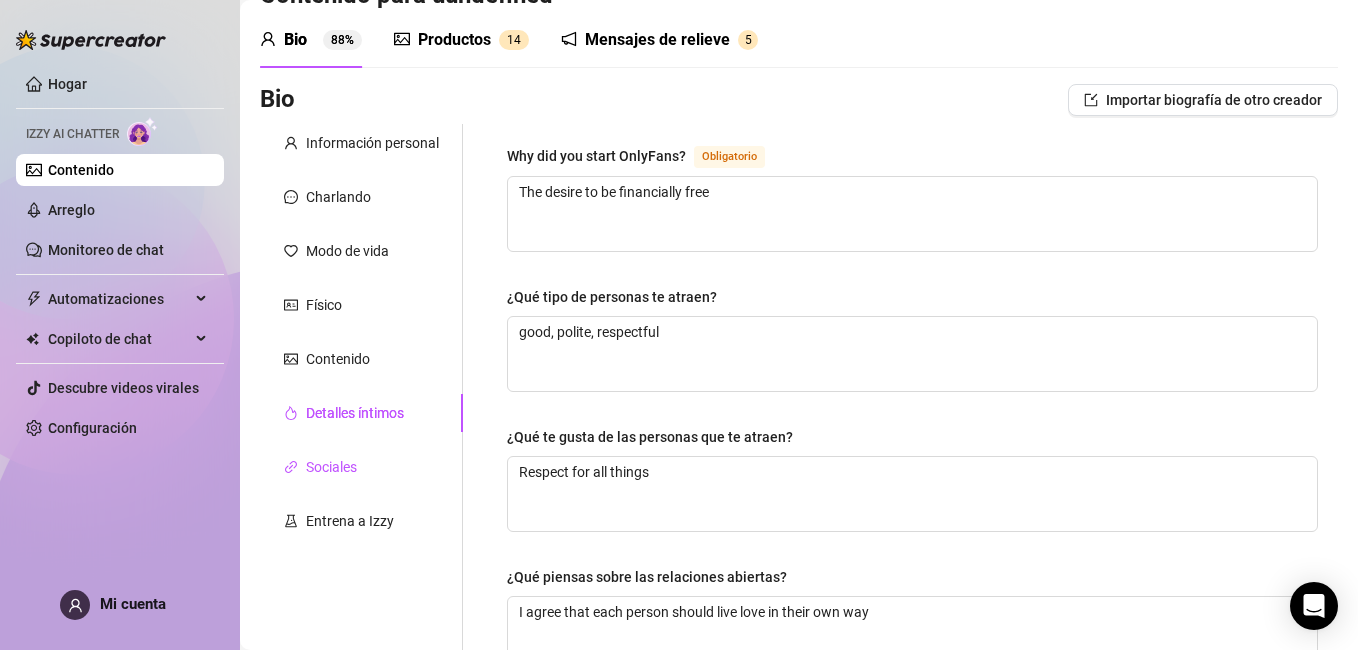 click on "Sociales" at bounding box center [331, 467] 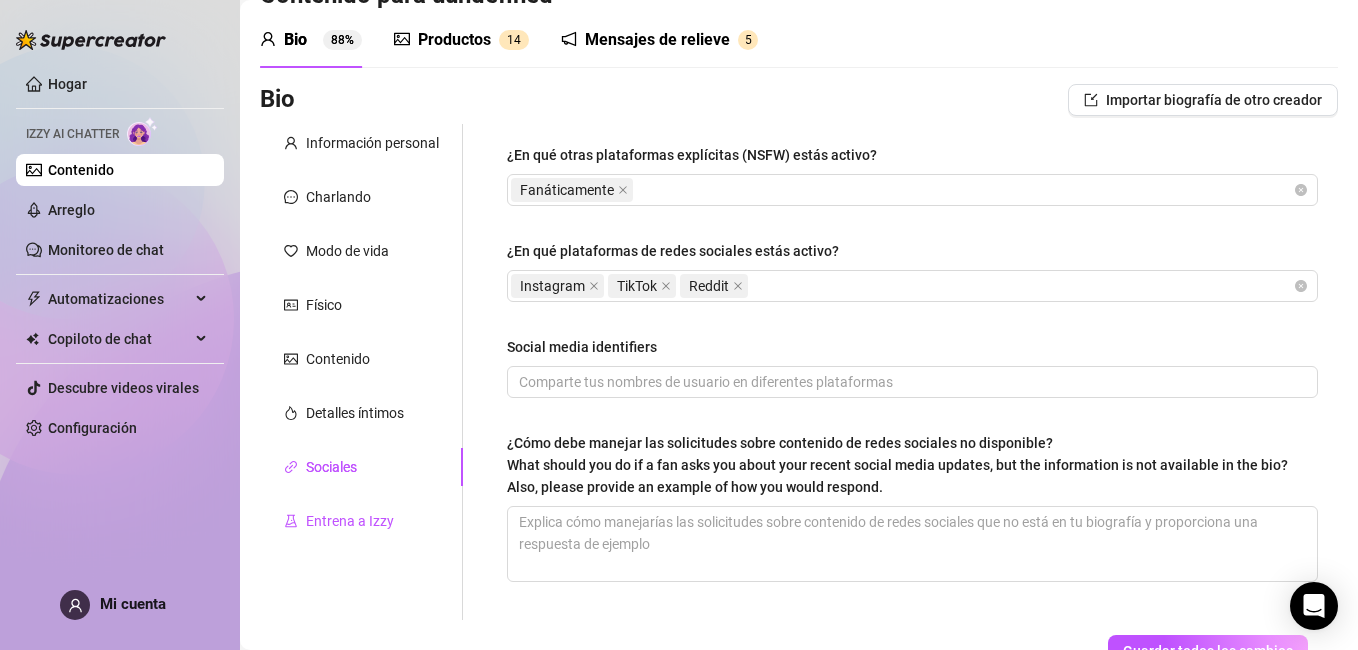 click on "Entrena a Izzy" at bounding box center [350, 521] 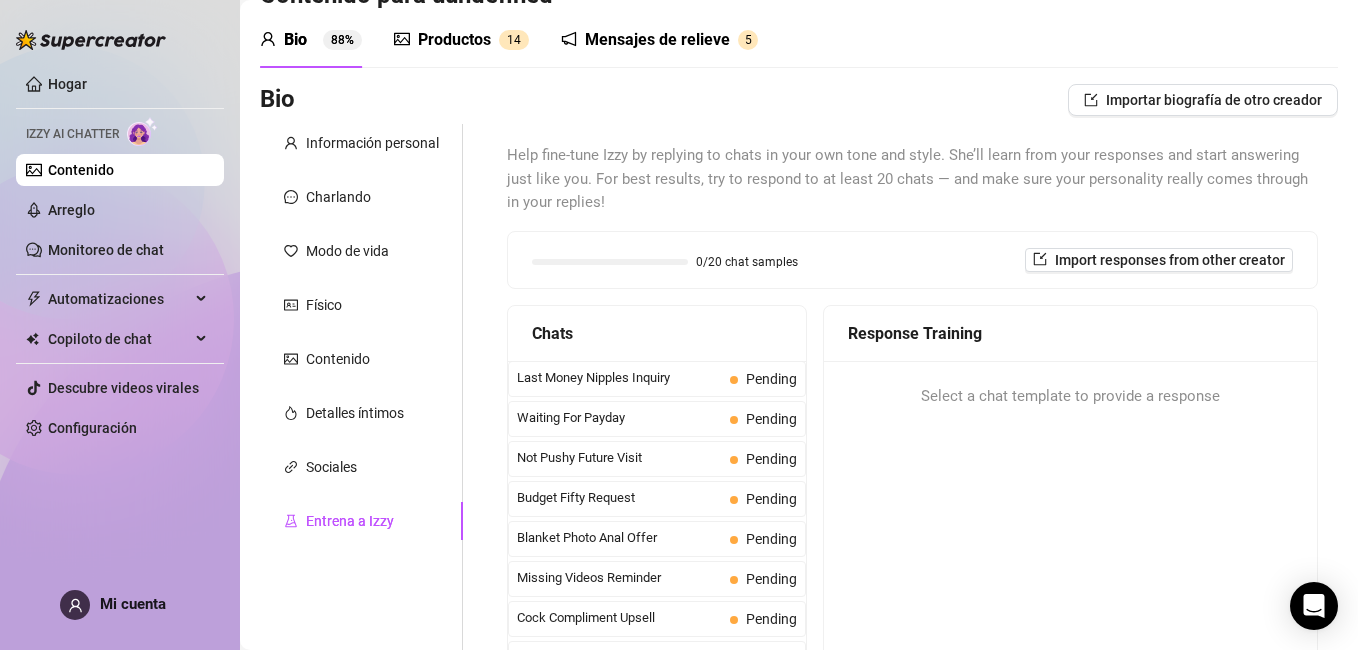 type 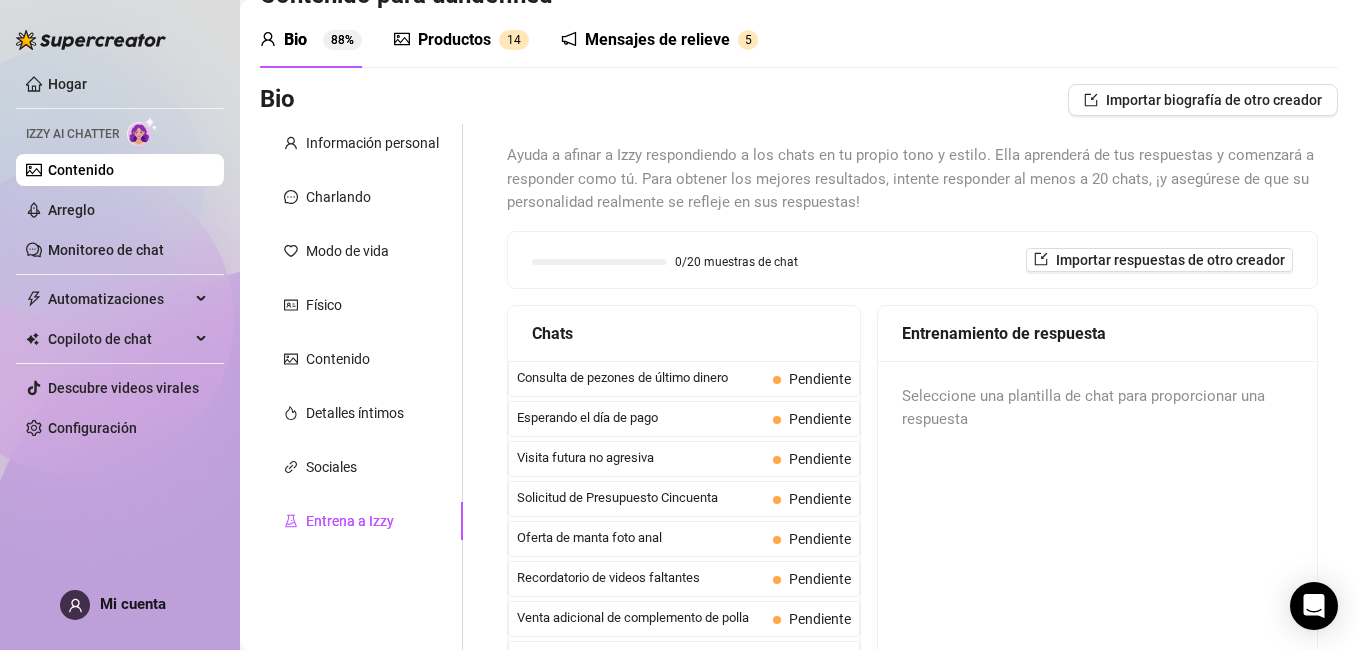 click on "Productos" at bounding box center (454, 40) 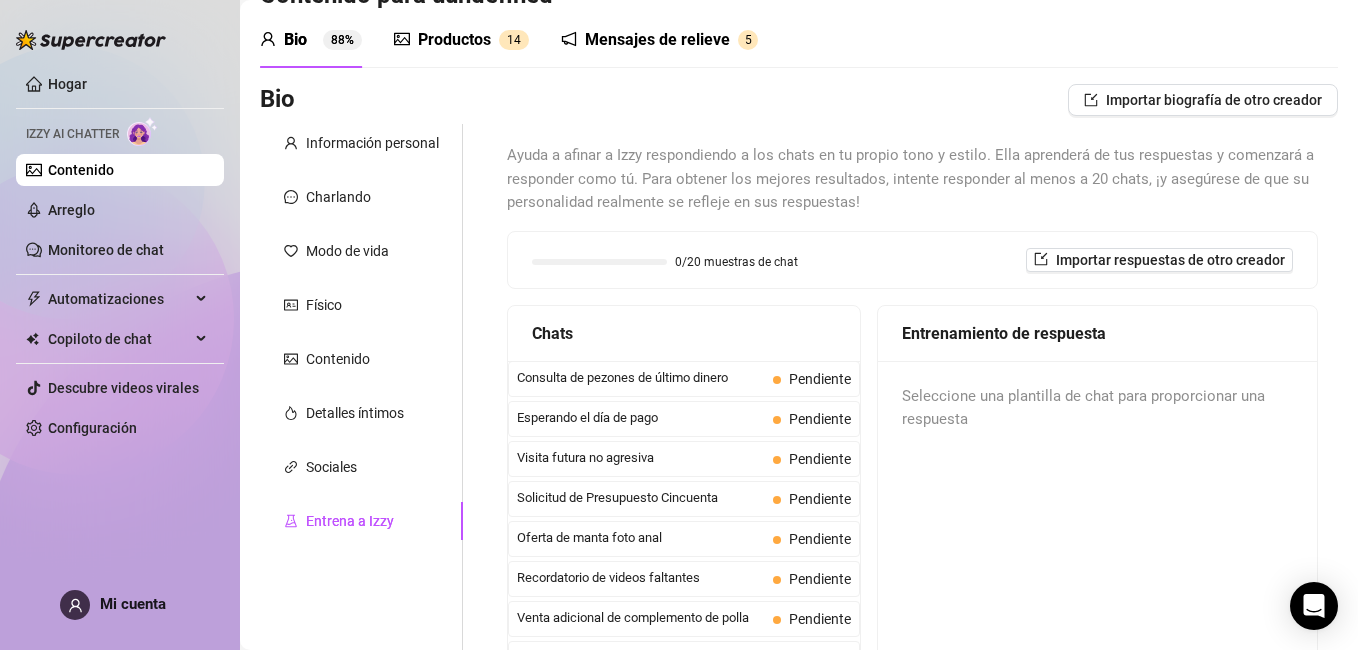 click on "Productos" at bounding box center (454, 40) 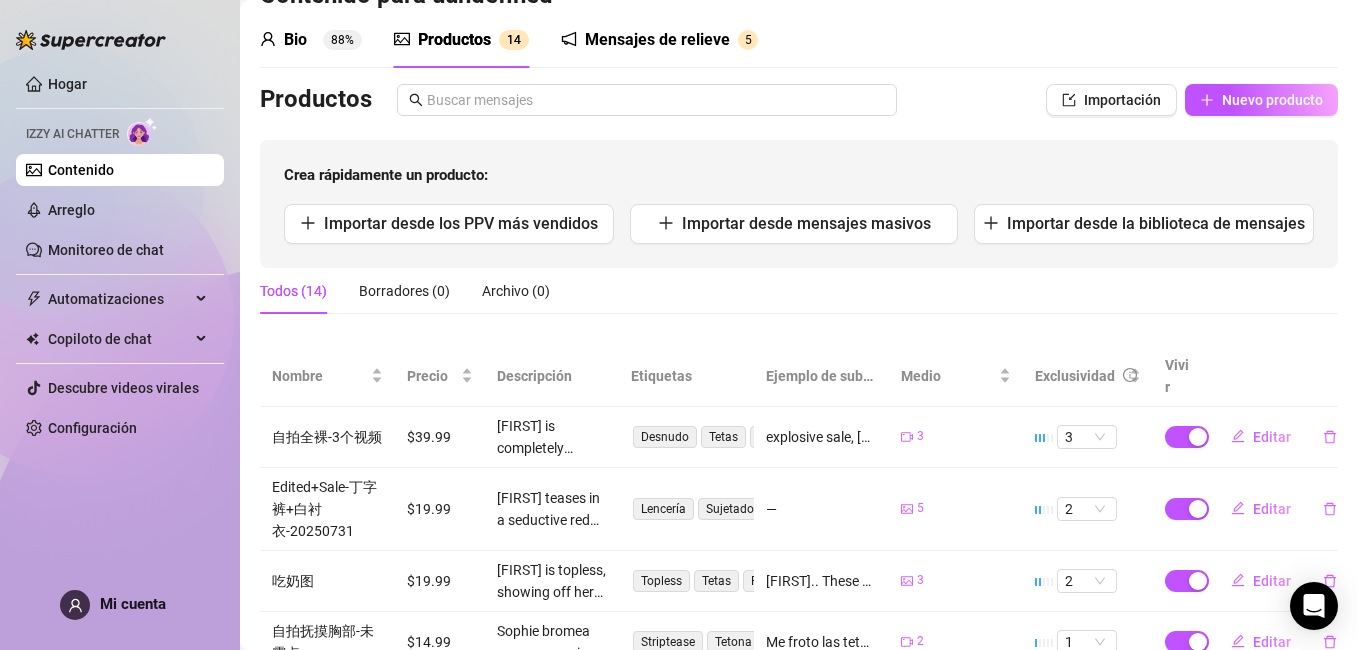 click on "Mensajes de relieve" at bounding box center [657, 40] 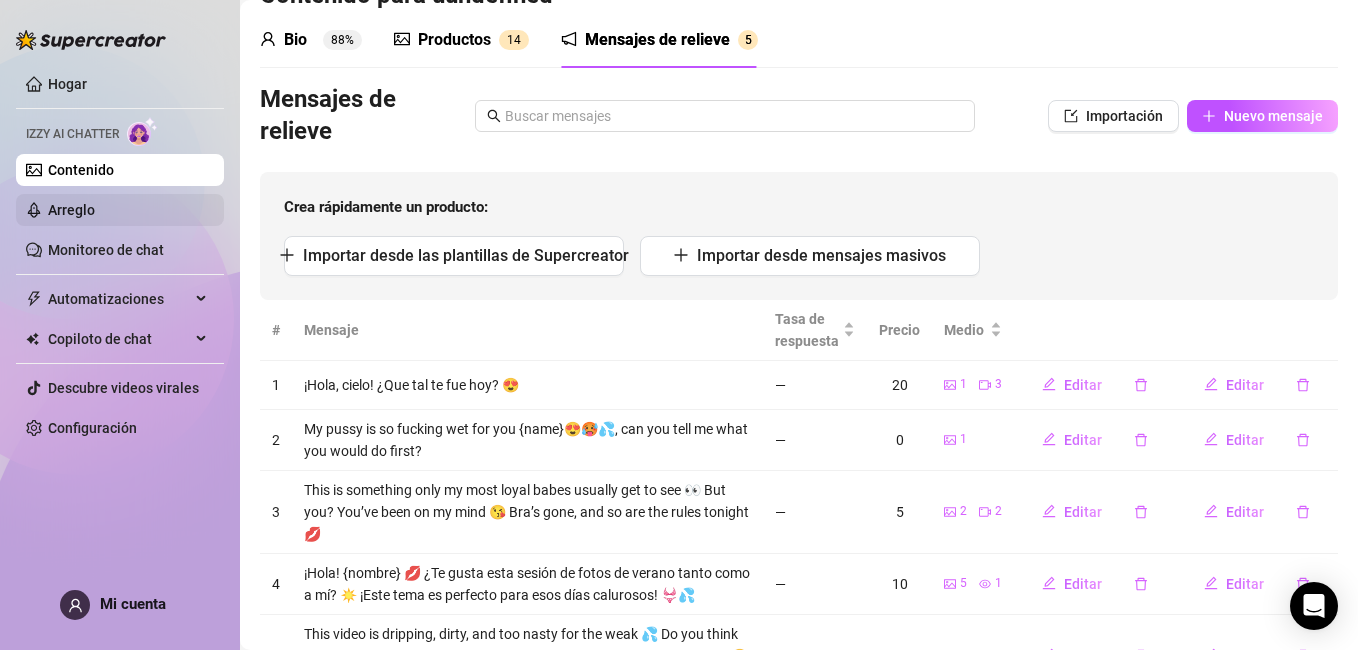 click on "Arreglo" at bounding box center (71, 210) 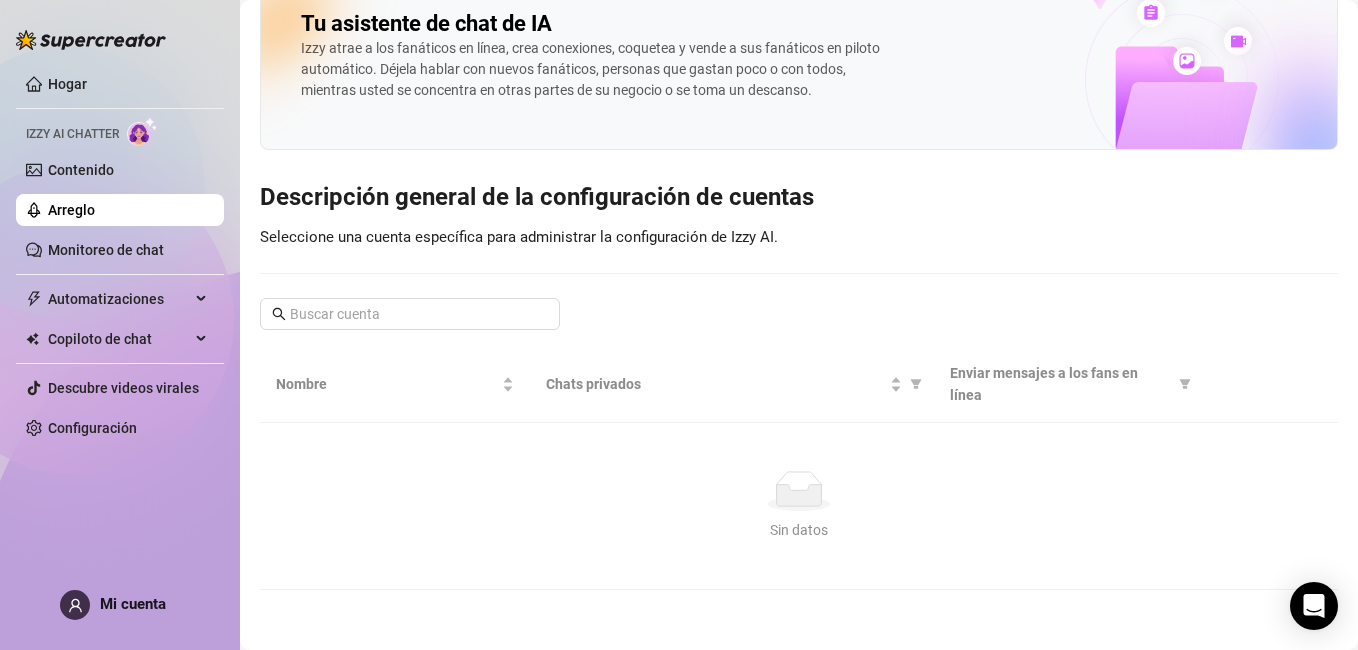 scroll, scrollTop: 0, scrollLeft: 0, axis: both 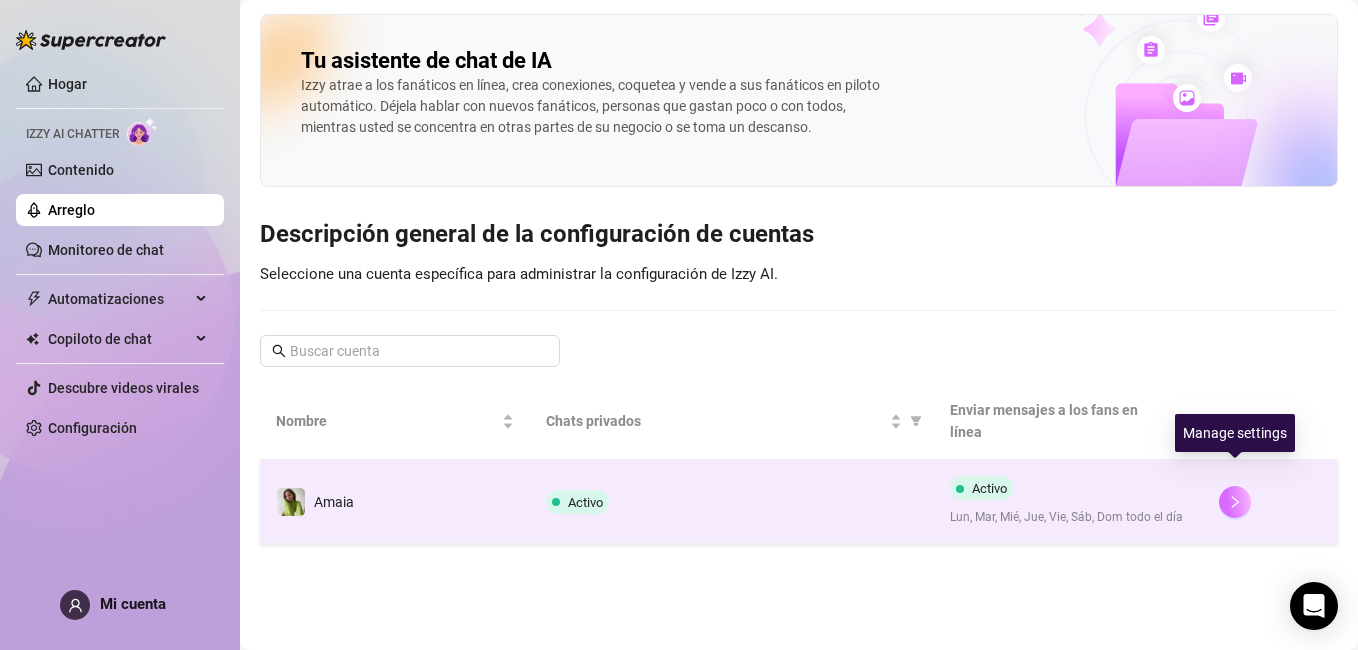click at bounding box center [1235, 502] 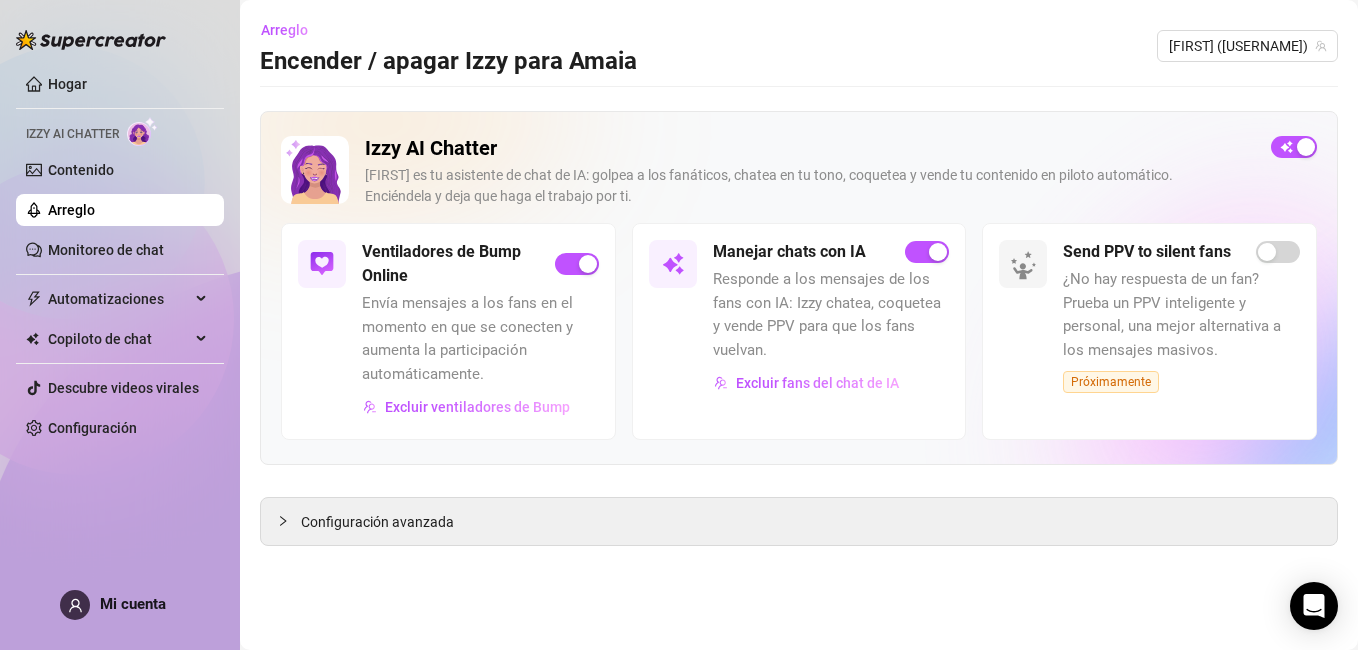 click on "Hogar Izzy AI Chatter Contenido Arreglo Monitoreo de chat Automatizaciones Todo Flujo de mensajes Beta Ventiladores de Bump Online Ventiladores caducados Copiloto de chat Todo Respuesta de IA Biblioteca de mensajes CRM para fans Descubre videos virales Configuración Izzy AI Chatter Mi cuenta Arreglo Encender / apagar Izzy para Amaia Amaia (amaiathatgirl) Izzy AI Chatter Izzy es tu asistente de chat de IA: golpea a los fanáticos, chatea en tu tono, coquetea y vende tu contenido en piloto automático.  Enciéndela y deja que haga el trabajo por ti. Ventiladores de Bump Online Envía mensajes a los fans en el momento en que se conecten y aumenta la participación automáticamente. Excluir ventiladores de Bump Manejar chats con IA Responde a los mensajes de los fans con IA: Izzy chatea, coquetea y vende PPV para que los fans vuelvan. Excluir fans del chat de IA Enviar PPV a fanáticos silenciosos Próximamente Configuración avanzada
Agustina Ruvira" at bounding box center (679, 325) 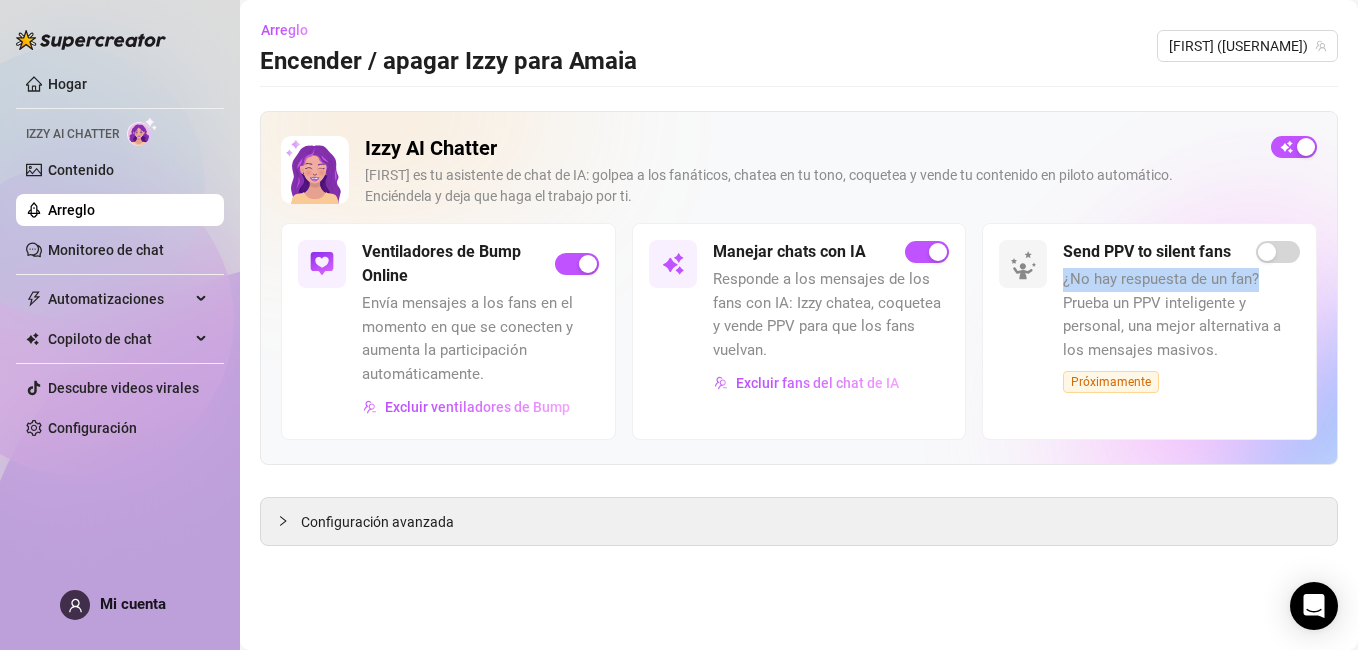 drag, startPoint x: 1357, startPoint y: 225, endPoint x: 1357, endPoint y: 312, distance: 87 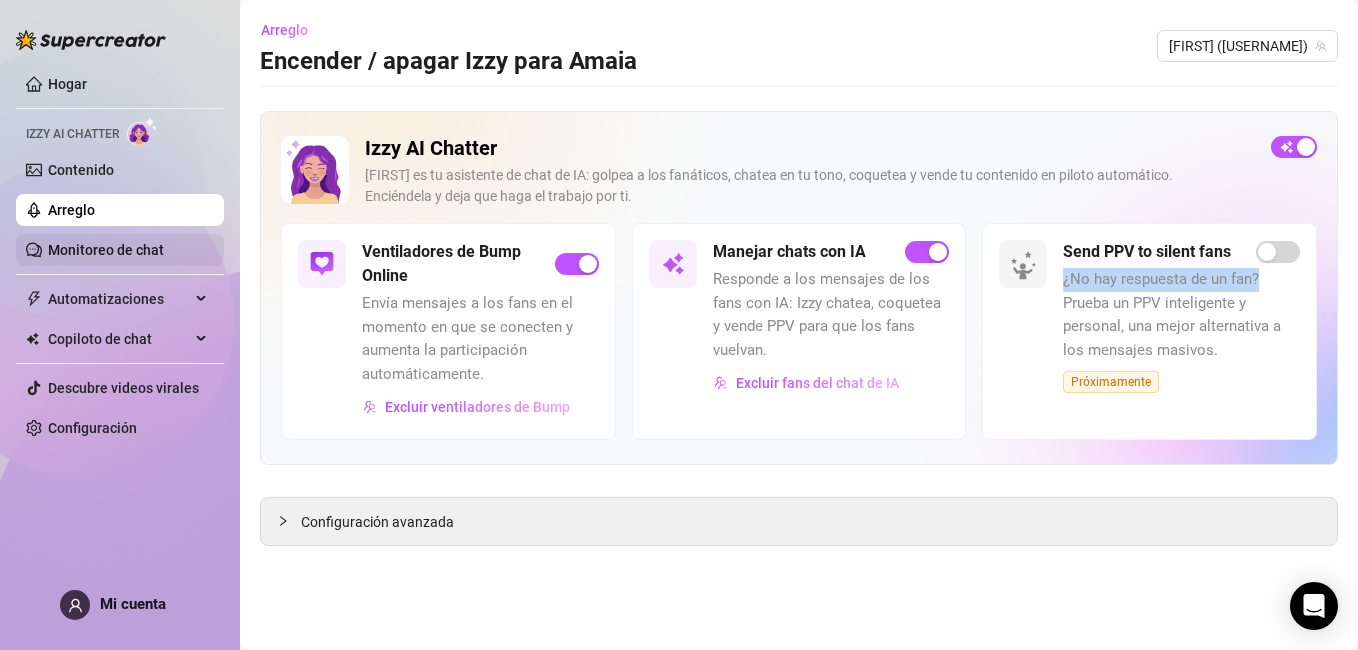 click on "Monitoreo de chat" at bounding box center (106, 250) 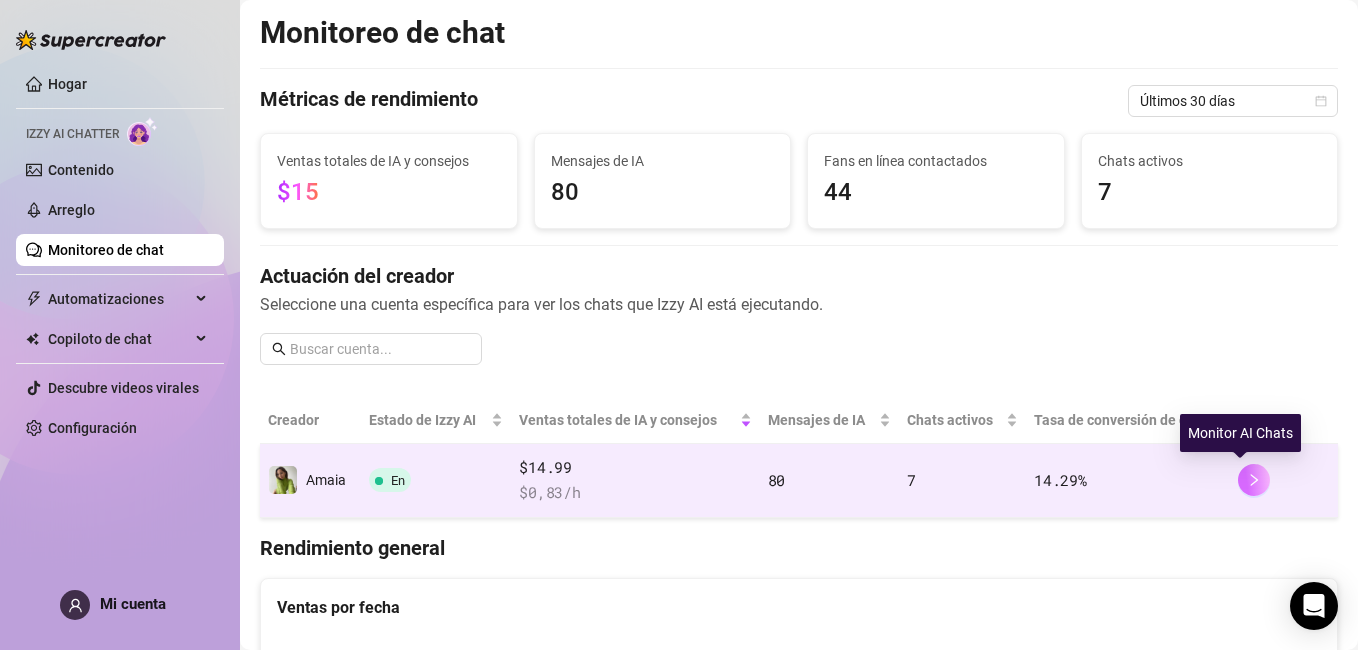 click 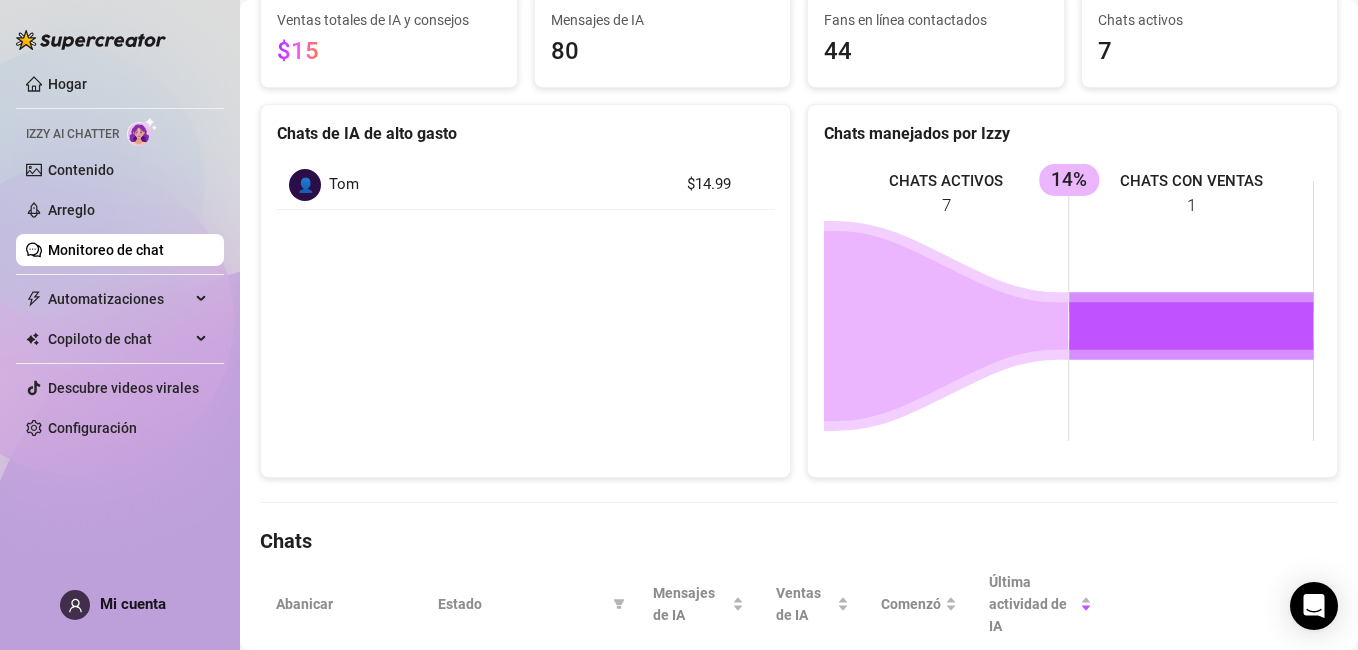 scroll, scrollTop: 182, scrollLeft: 0, axis: vertical 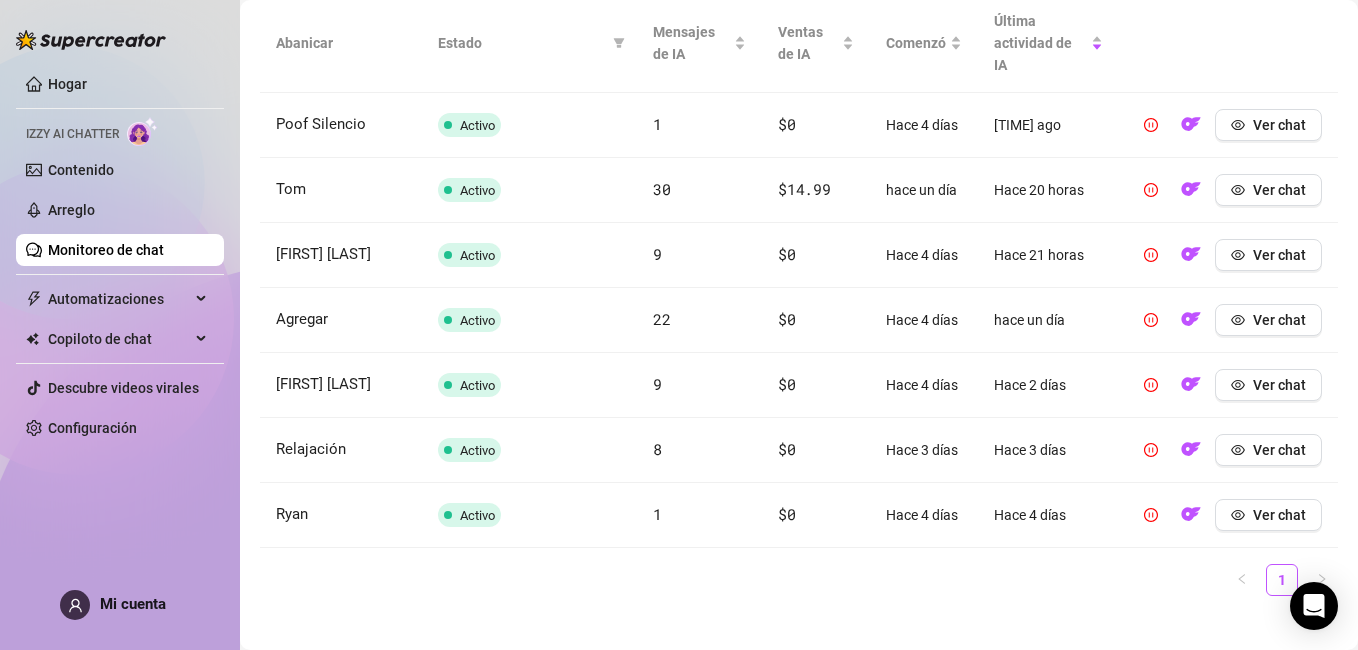 click on "1" at bounding box center [799, 580] 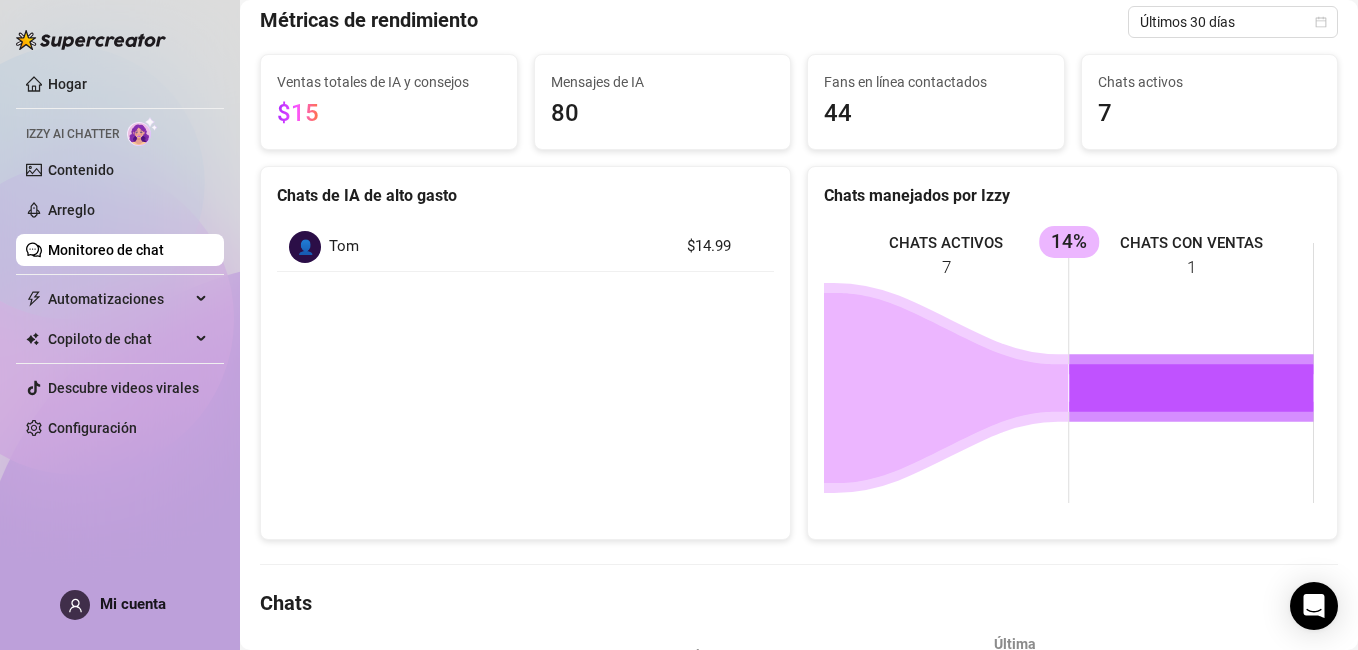scroll, scrollTop: 106, scrollLeft: 0, axis: vertical 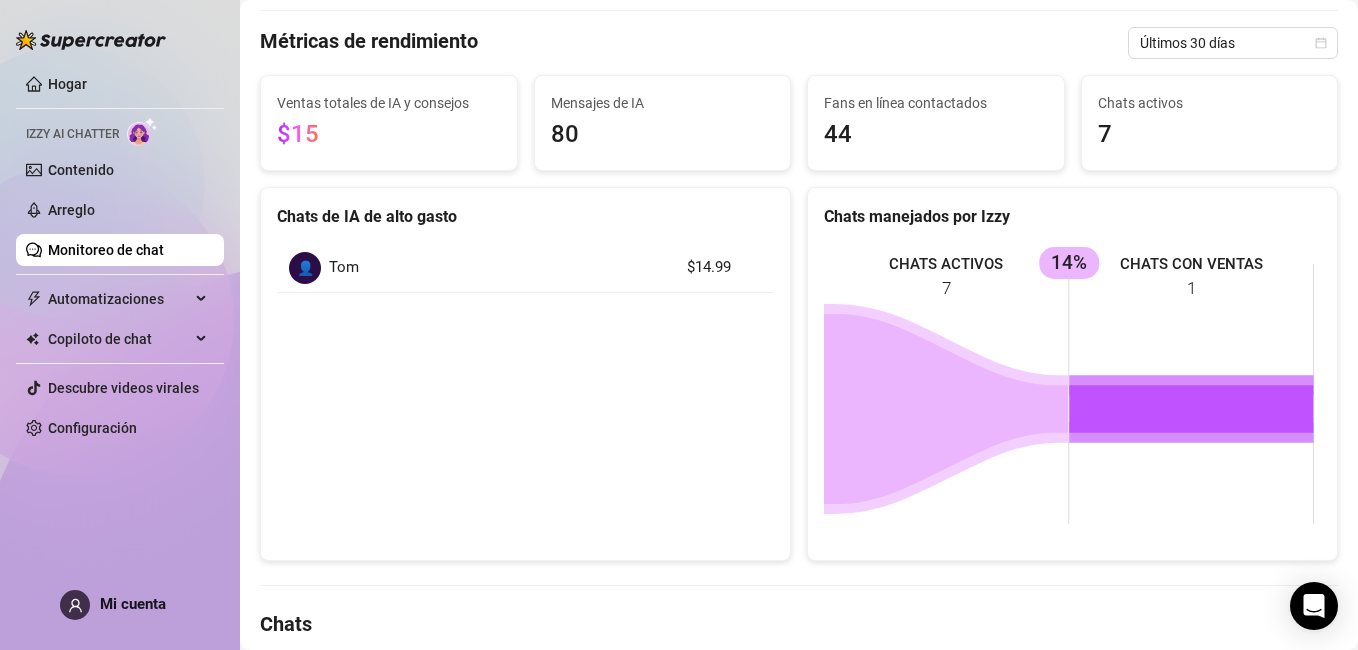click 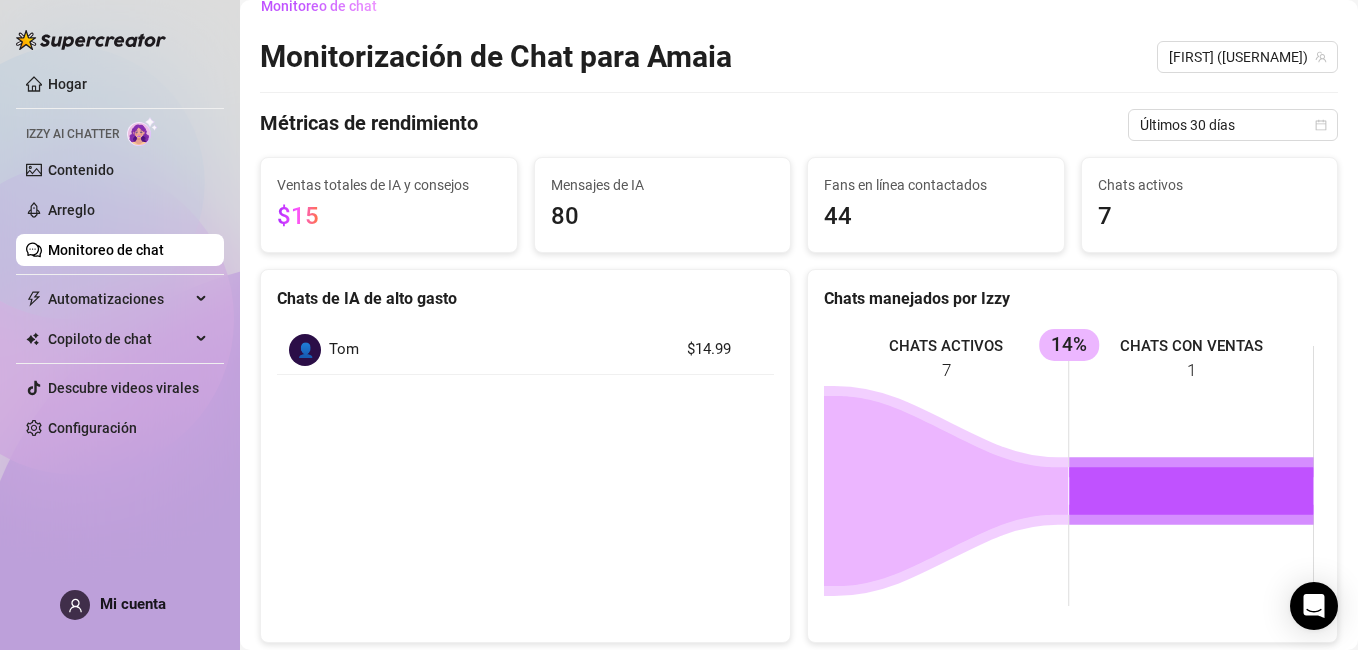 scroll, scrollTop: 0, scrollLeft: 0, axis: both 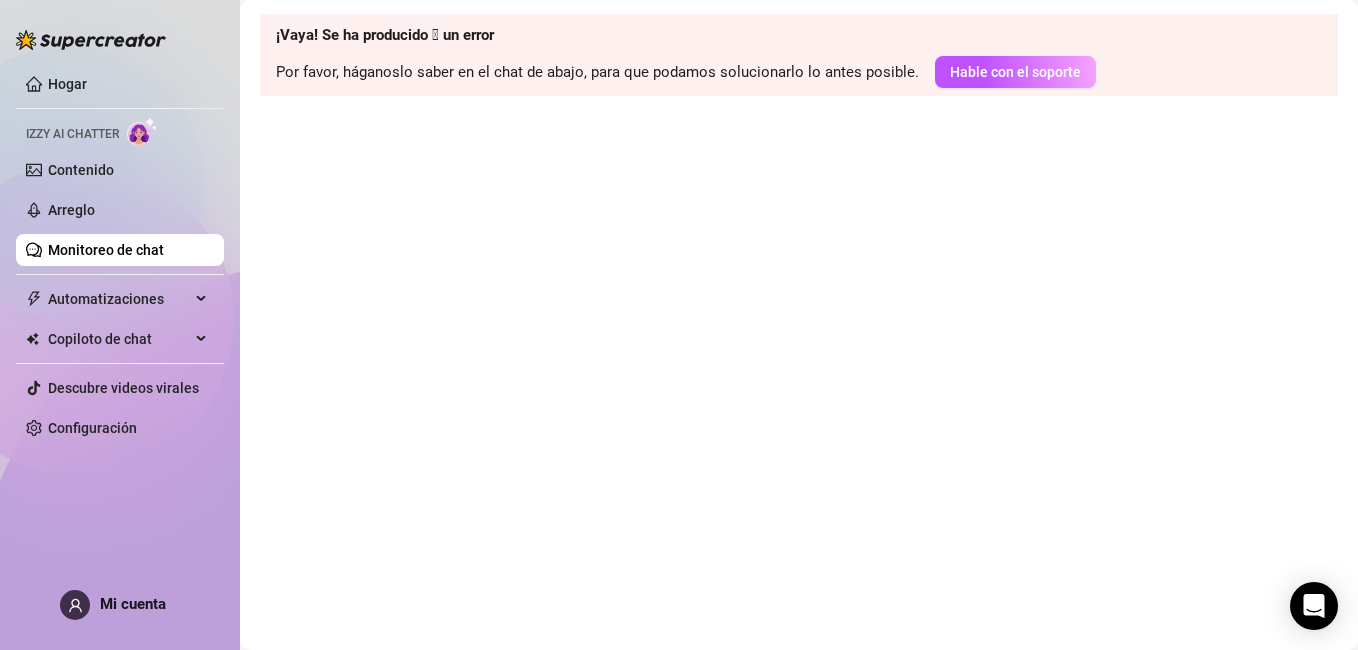 click on "Monitoreo de chat" at bounding box center (106, 250) 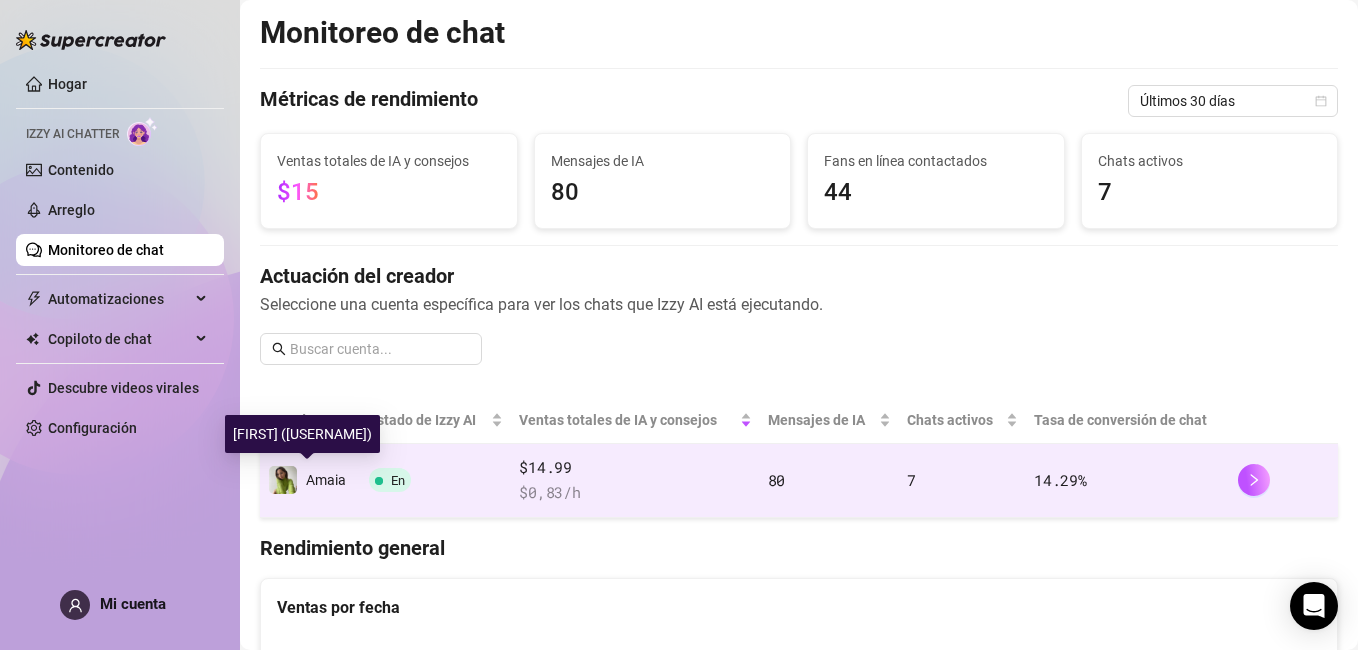 click at bounding box center [283, 480] 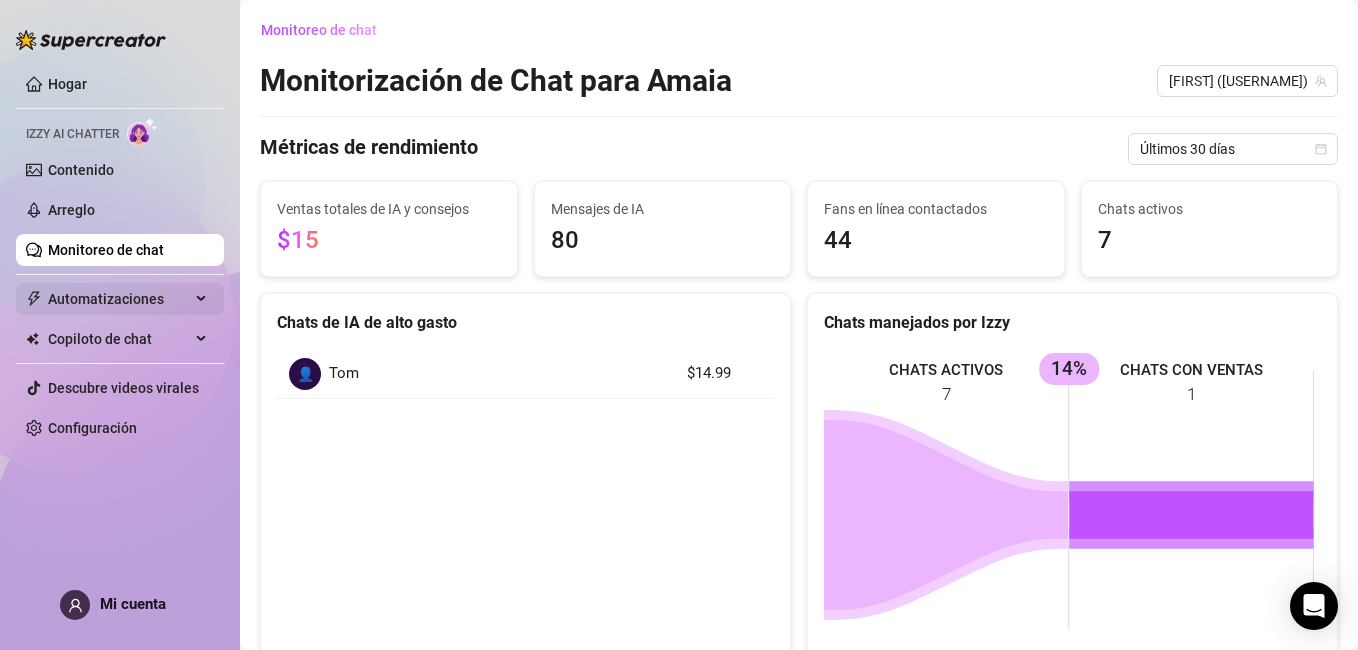 click on "Automatizaciones" at bounding box center (120, 299) 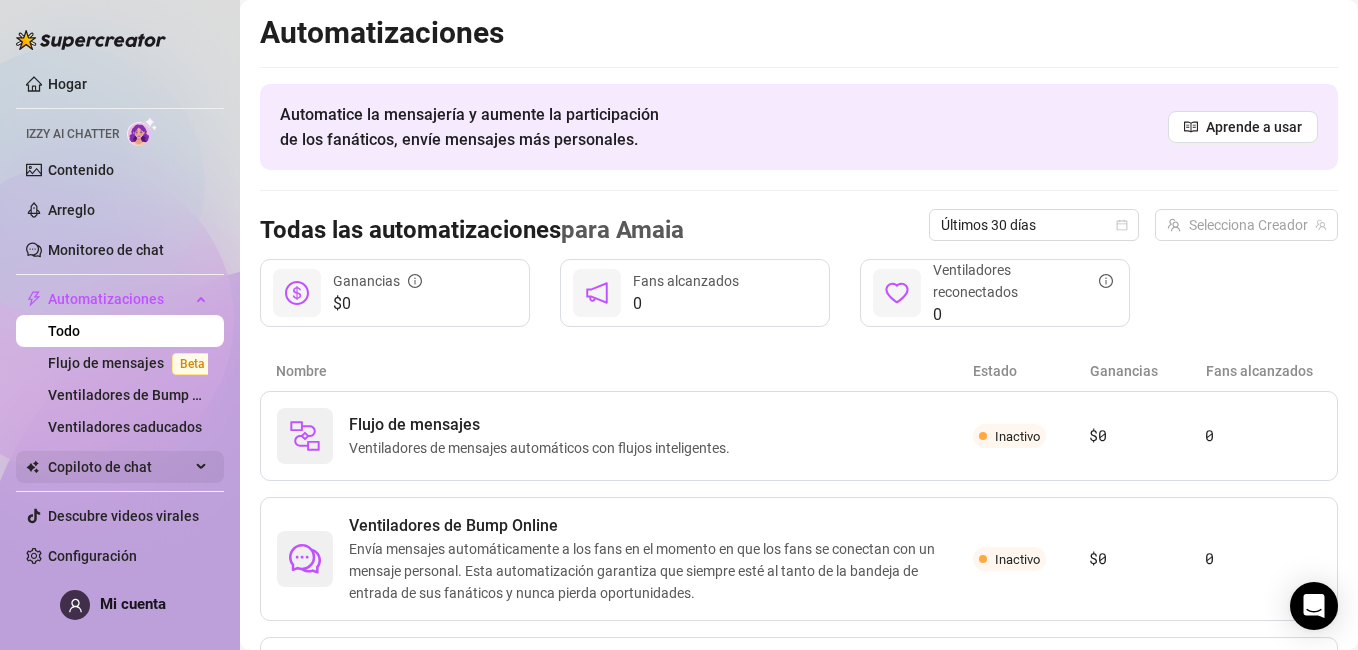 click on "Copiloto de chat" at bounding box center (119, 467) 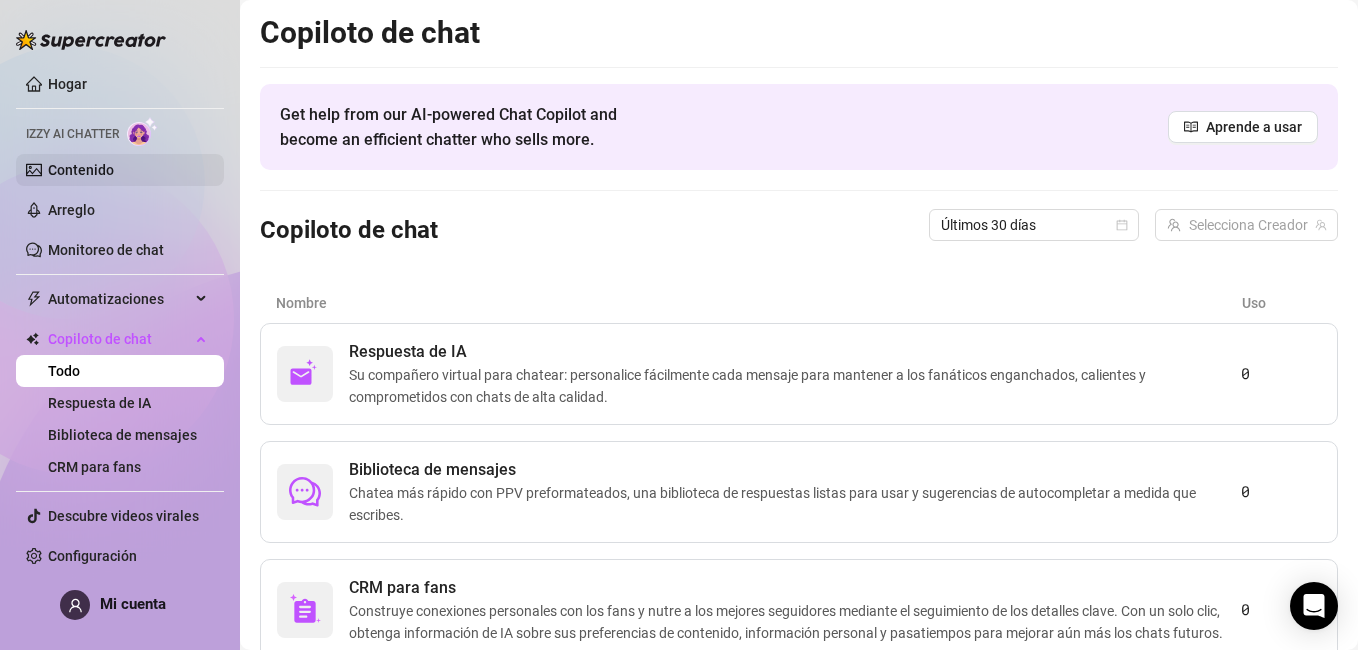 click on "Contenido" at bounding box center [81, 170] 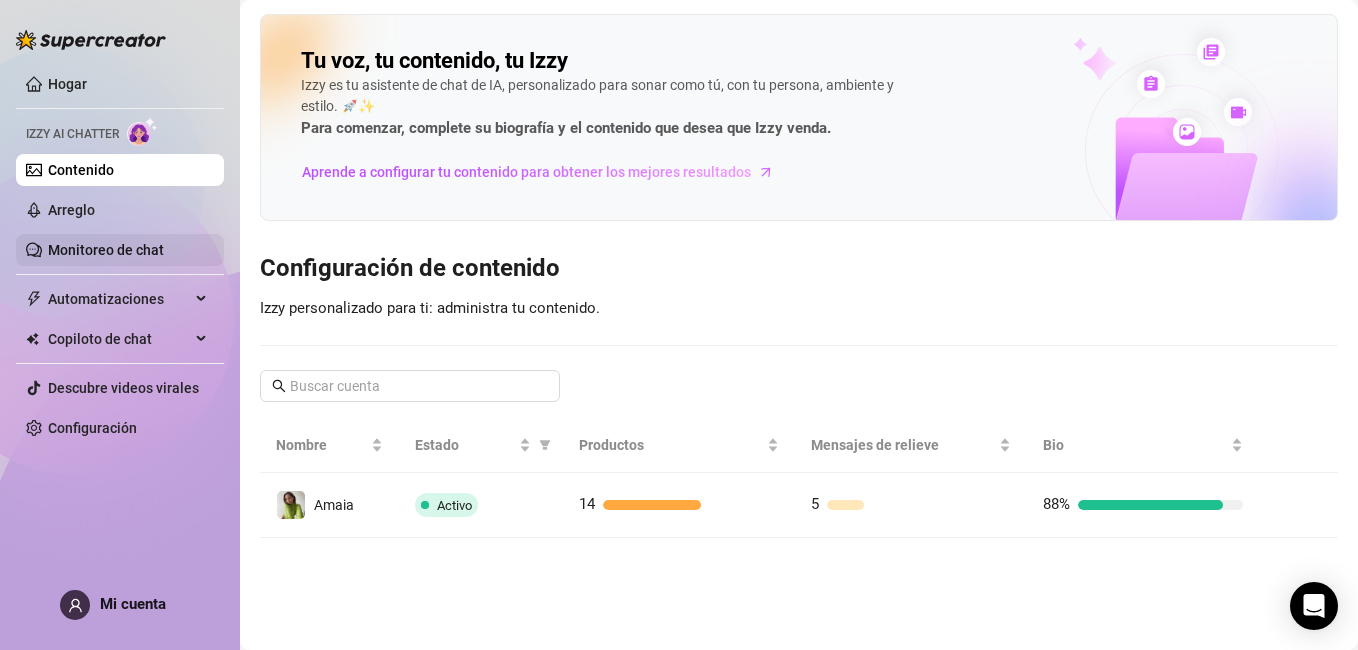 click on "Monitoreo de chat" at bounding box center [106, 250] 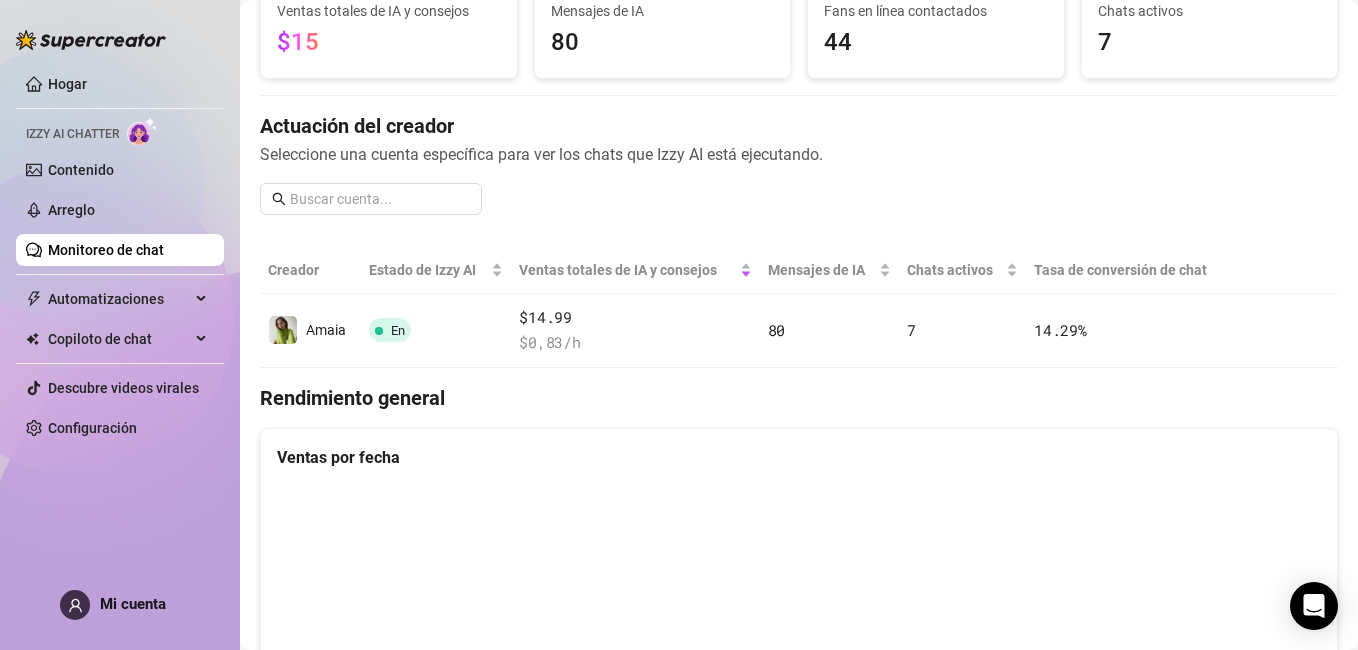 scroll, scrollTop: 0, scrollLeft: 0, axis: both 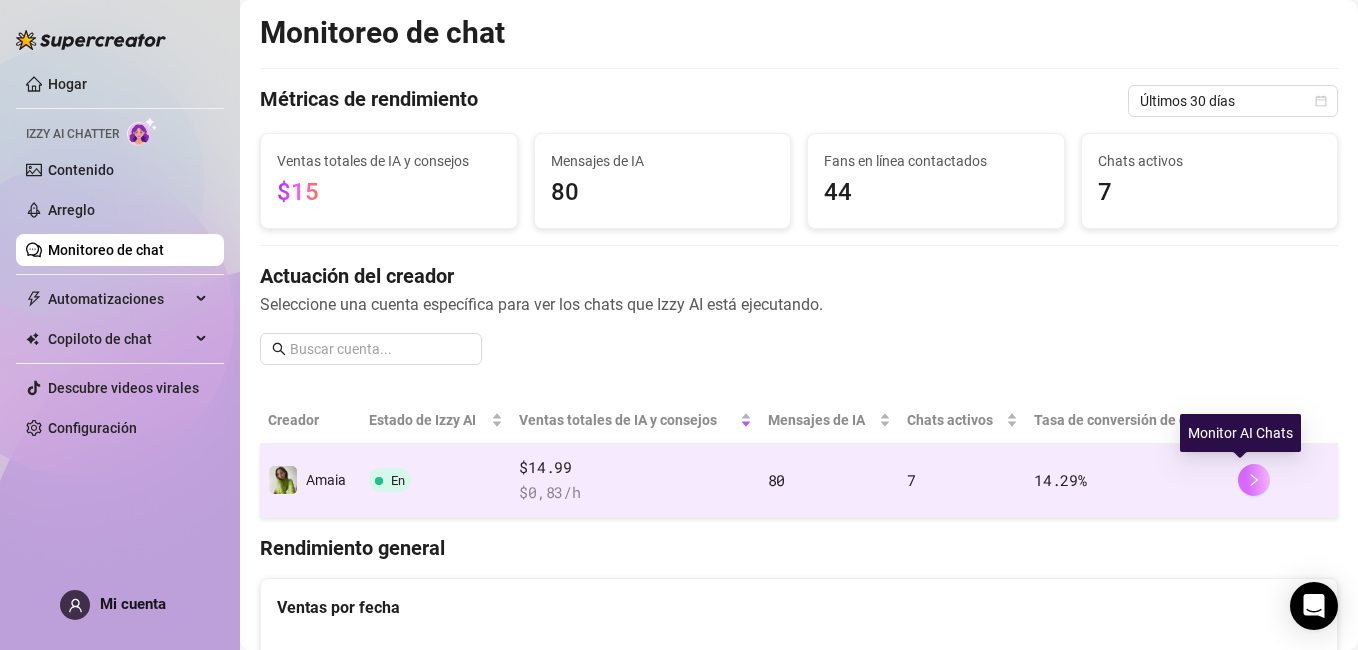 click 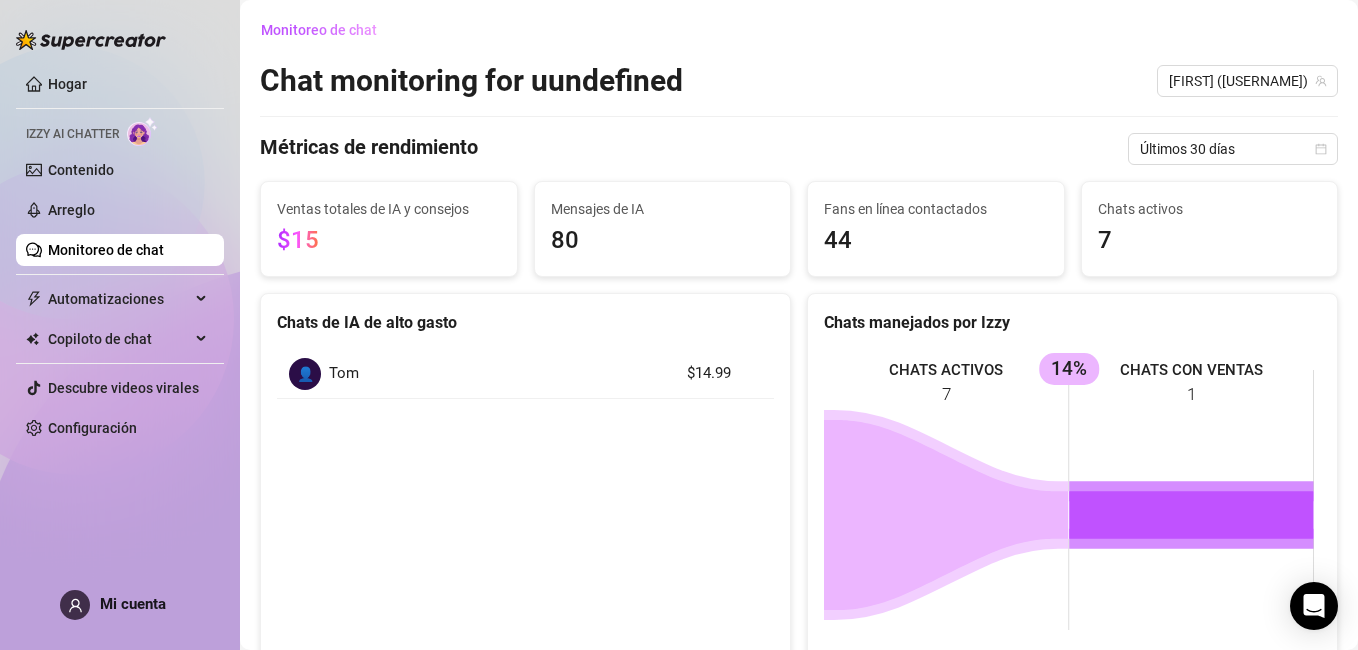 click on "Total AI sales and tips $[PRICE]" at bounding box center [389, 229] 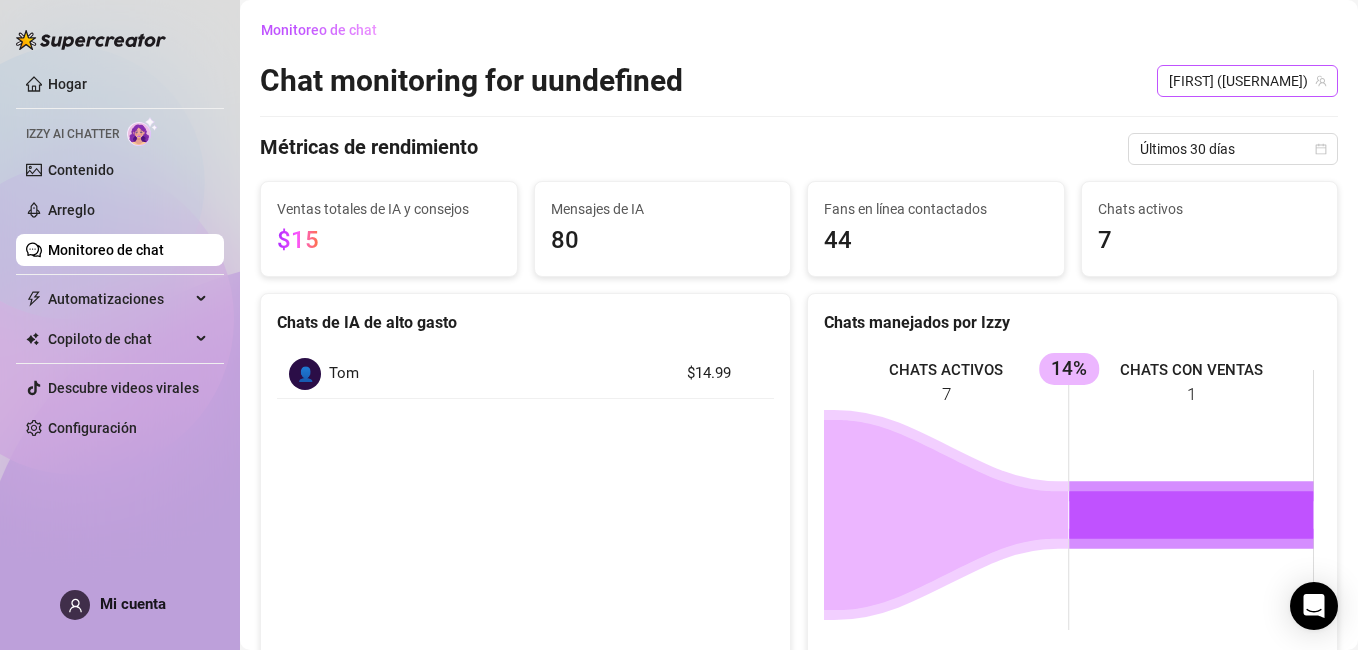click 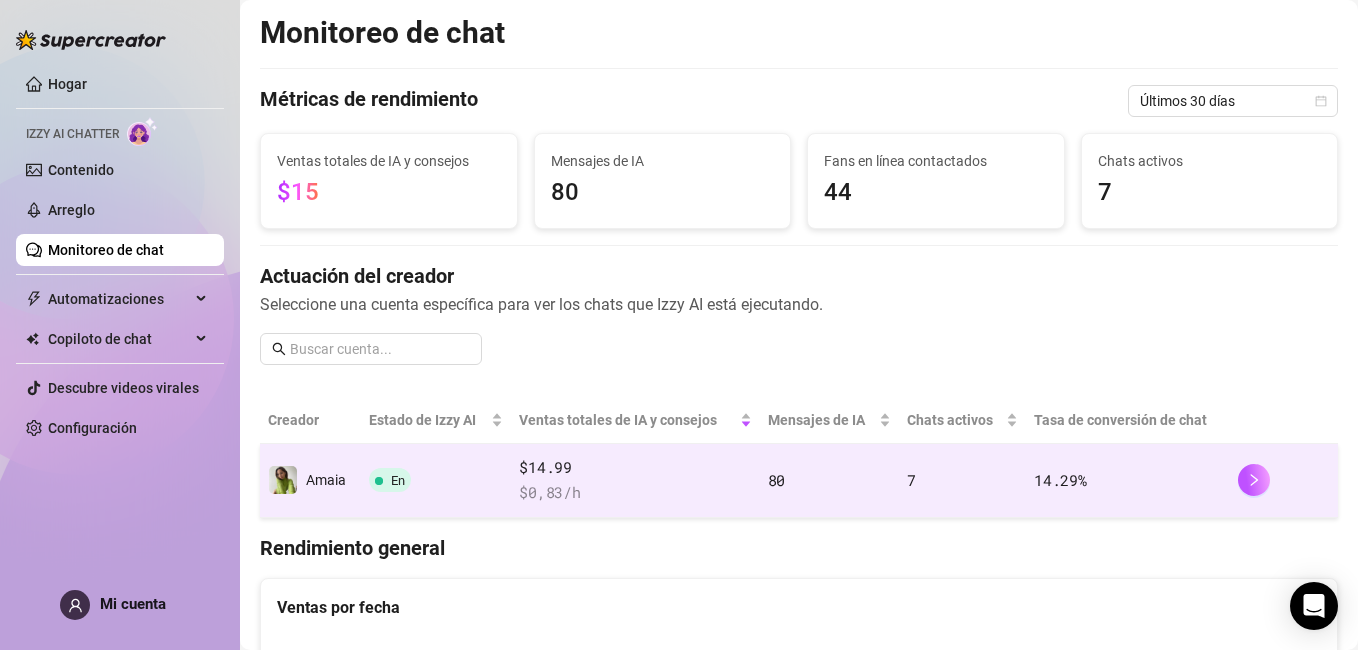 click on "14.29 %" at bounding box center [1128, 481] 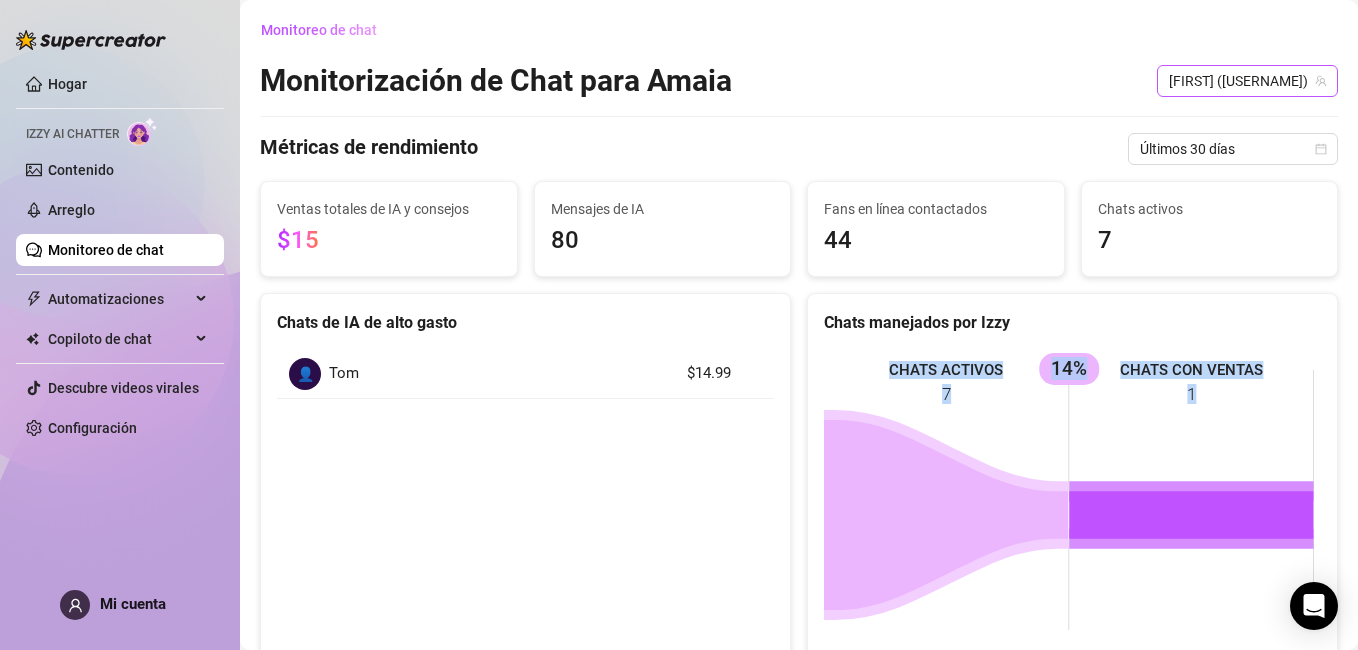 click on "[FIRST] ([USERNAME])" at bounding box center (1247, 81) 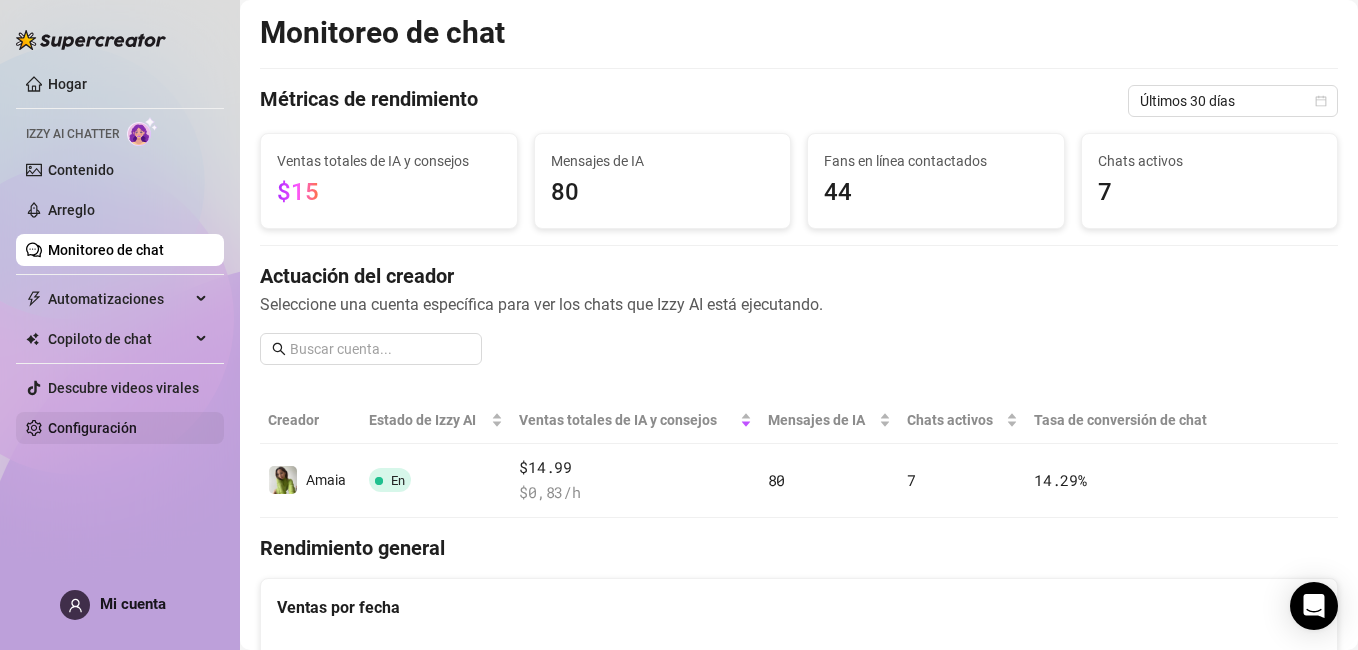 click on "Configuración" at bounding box center (92, 428) 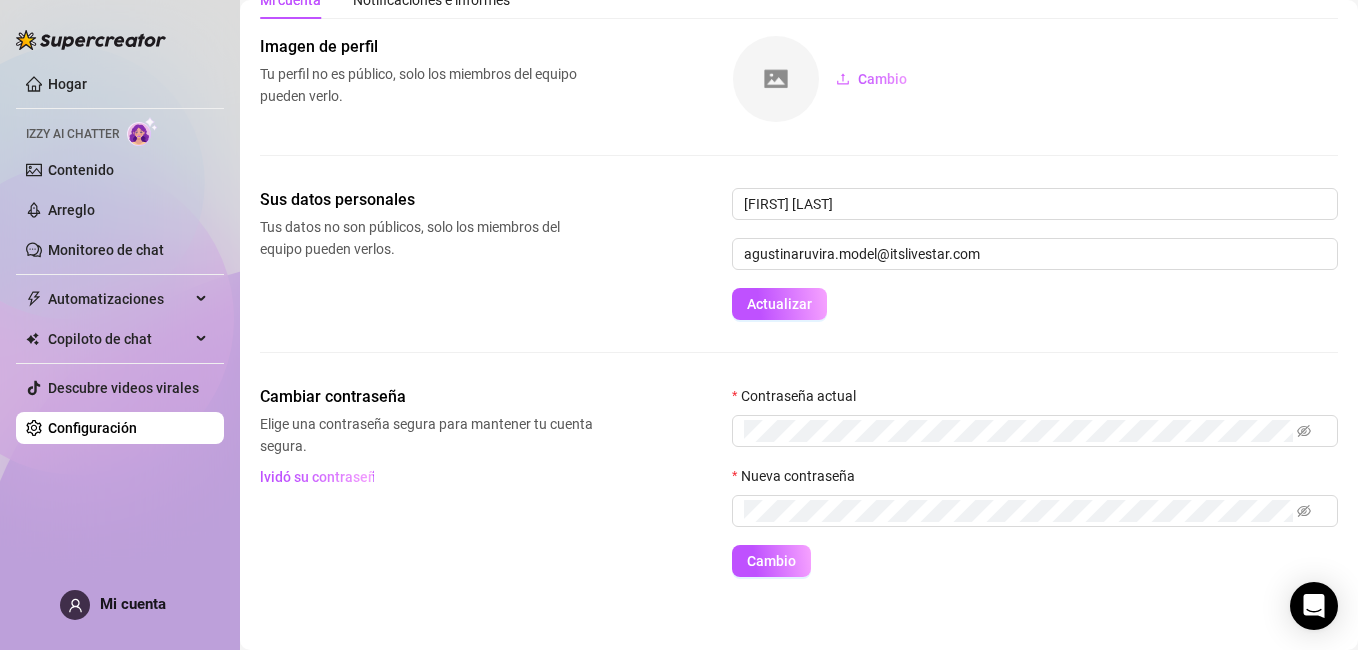 scroll, scrollTop: 92, scrollLeft: 0, axis: vertical 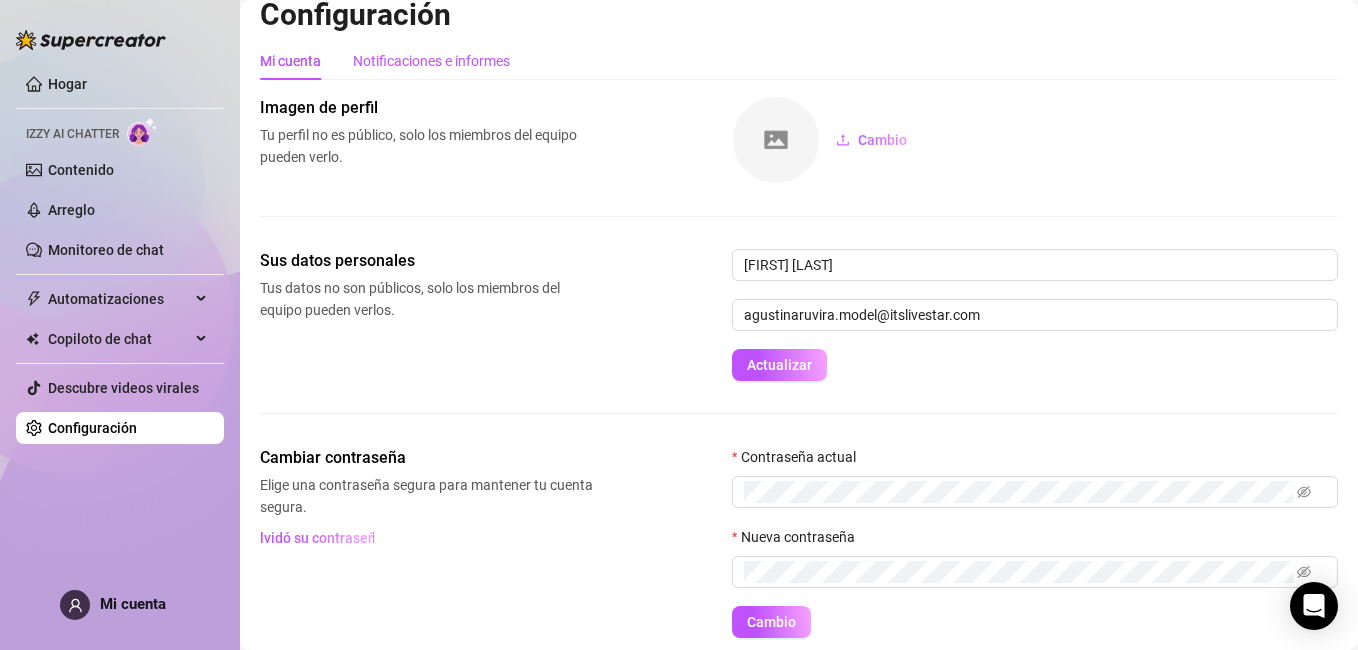 click on "Notificaciones e informes" at bounding box center [431, 61] 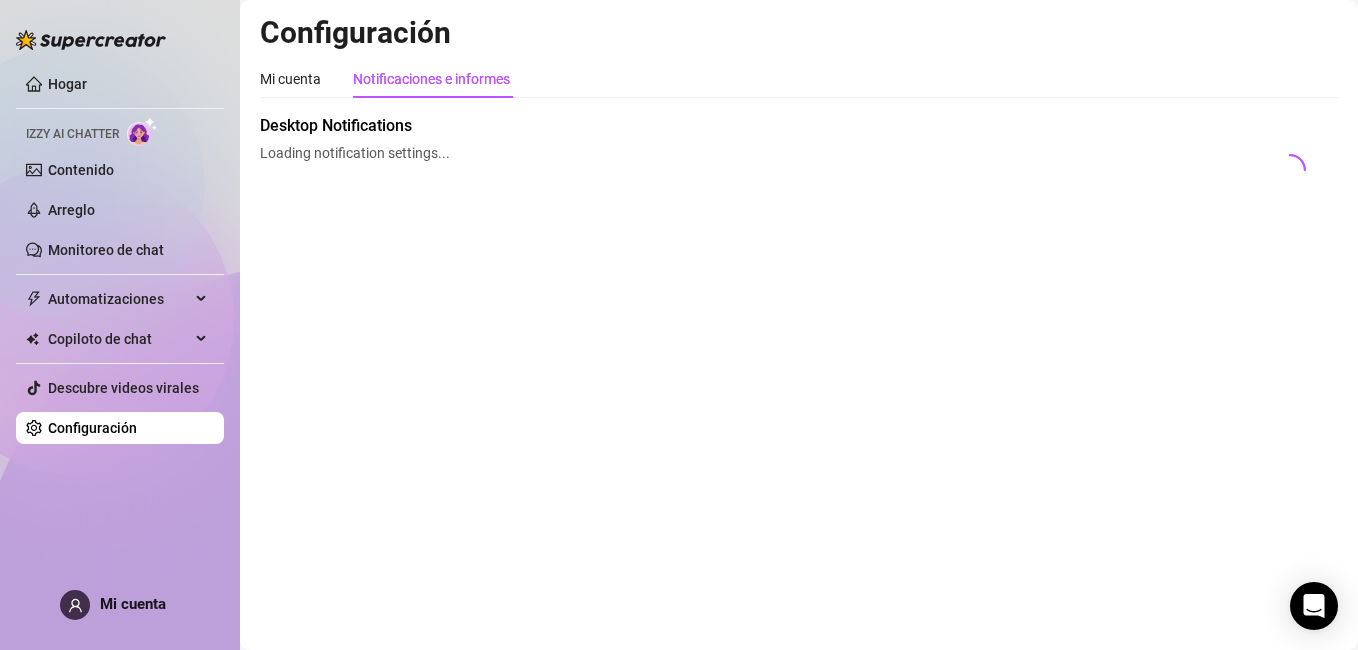 scroll, scrollTop: 0, scrollLeft: 0, axis: both 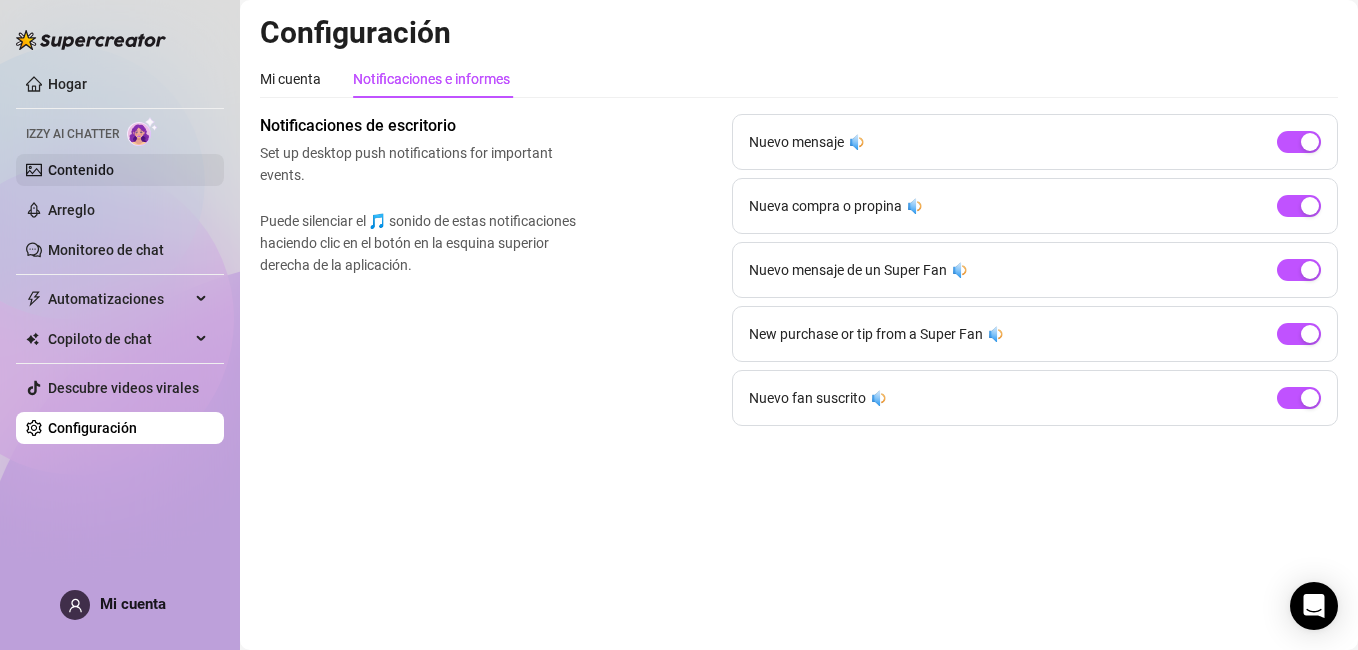 click on "Contenido" at bounding box center [81, 170] 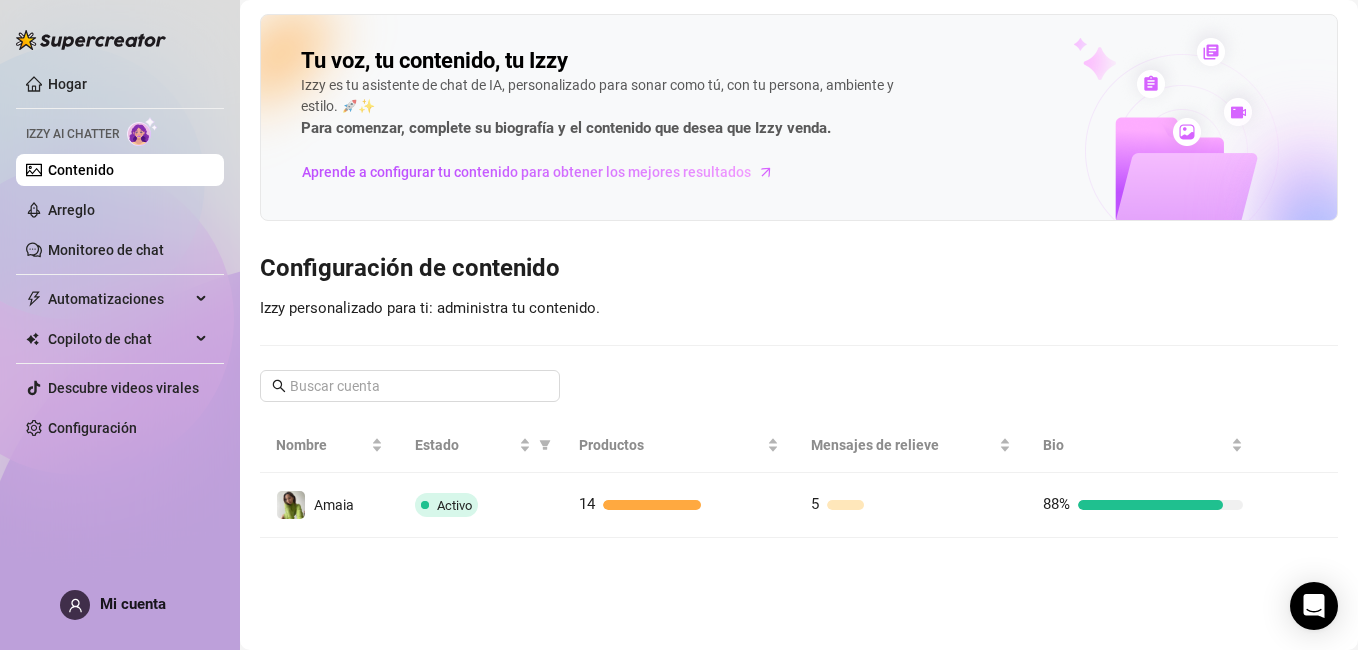 click on "Hogar [FIRST] AI Chatter Contenido Arreglo Monitoreo de chat Automatizaciones Todo Flujo de mensajes Beta Ventiladores de Bump Online Ventiladores caducados Copiloto de chat Todo Respuesta de IA Biblioteca de mensajes CRM para fans Descubre videos virales Configuración" at bounding box center [120, 256] 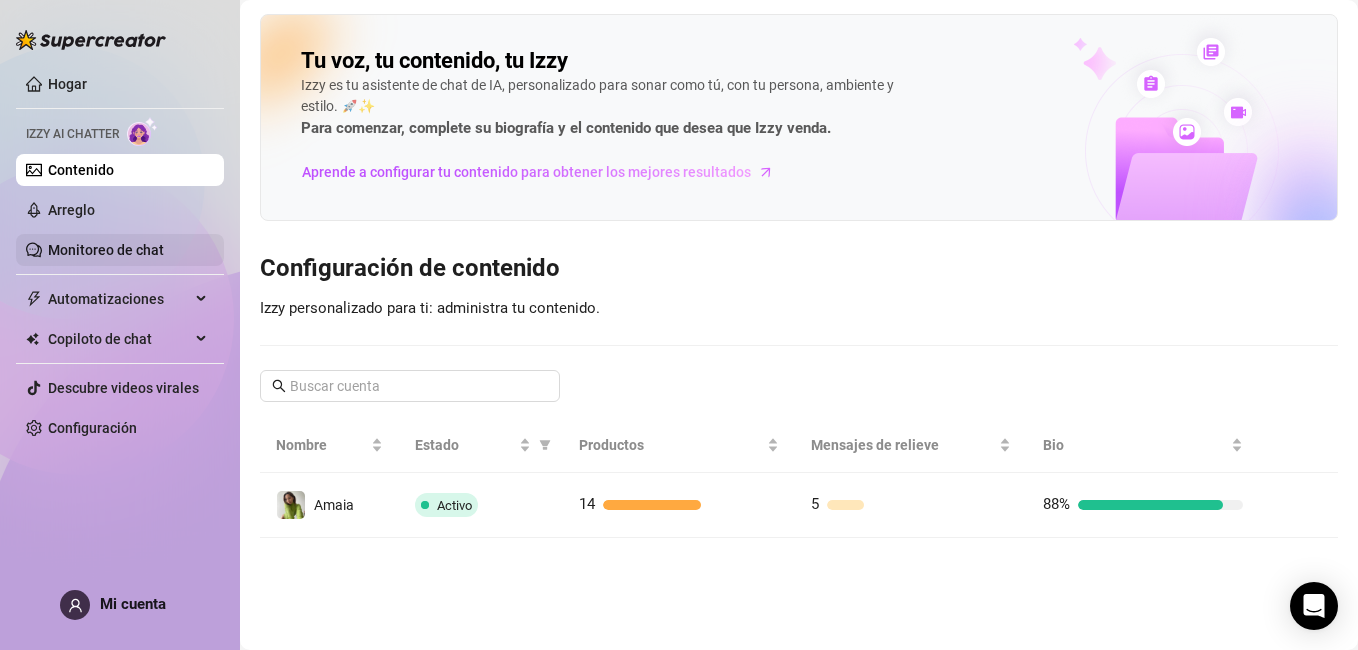 click on "Monitoreo de chat" at bounding box center [106, 250] 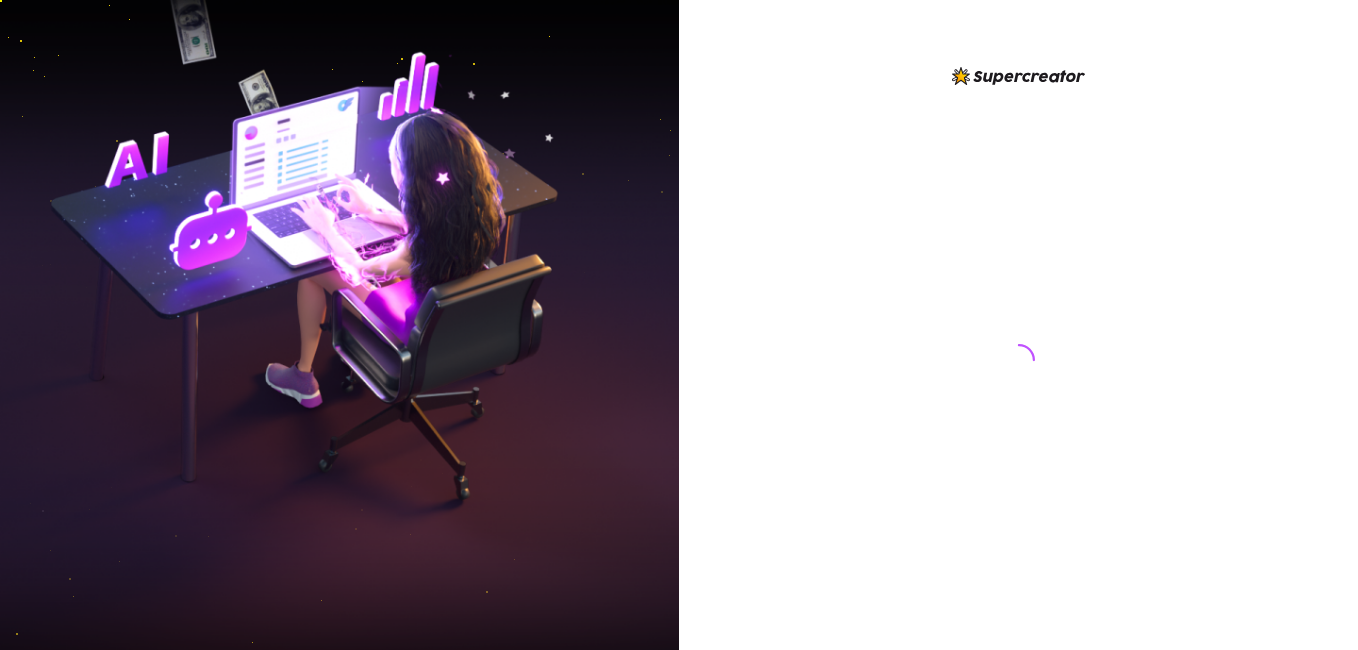 scroll, scrollTop: 0, scrollLeft: 0, axis: both 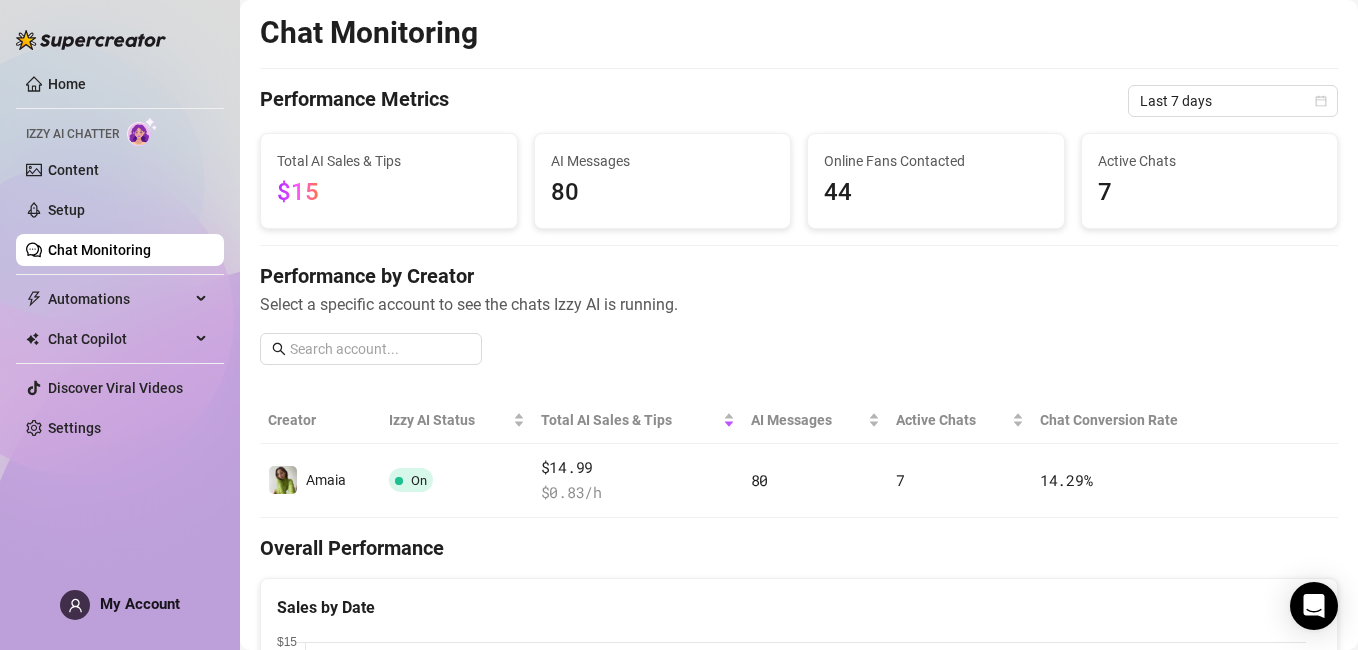 click on "$15" at bounding box center [389, 193] 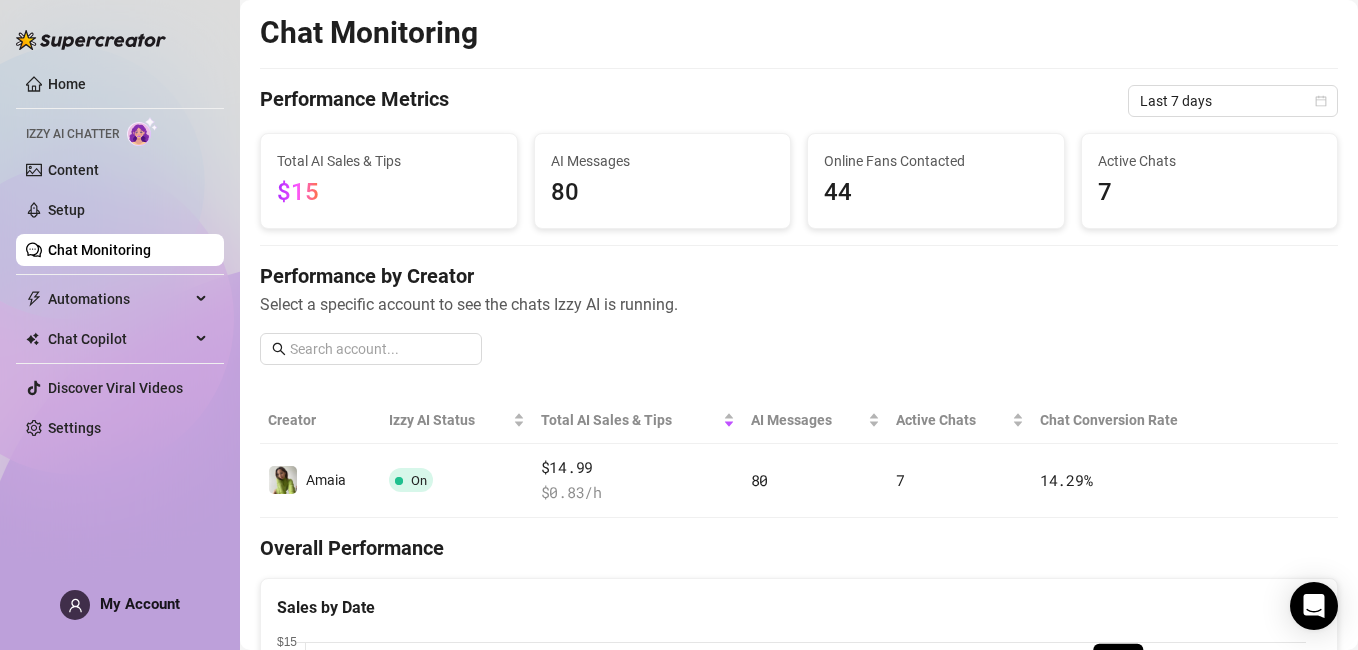 click on "$15" at bounding box center [389, 193] 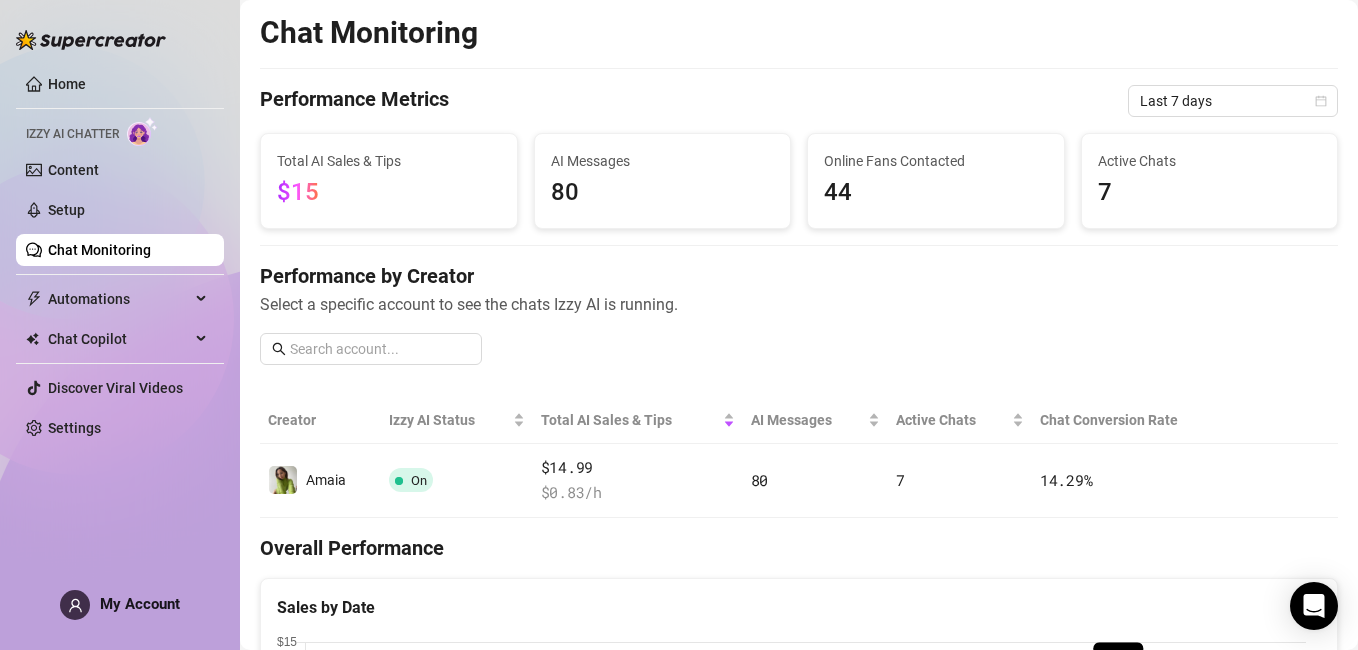 click on "$15" at bounding box center [389, 193] 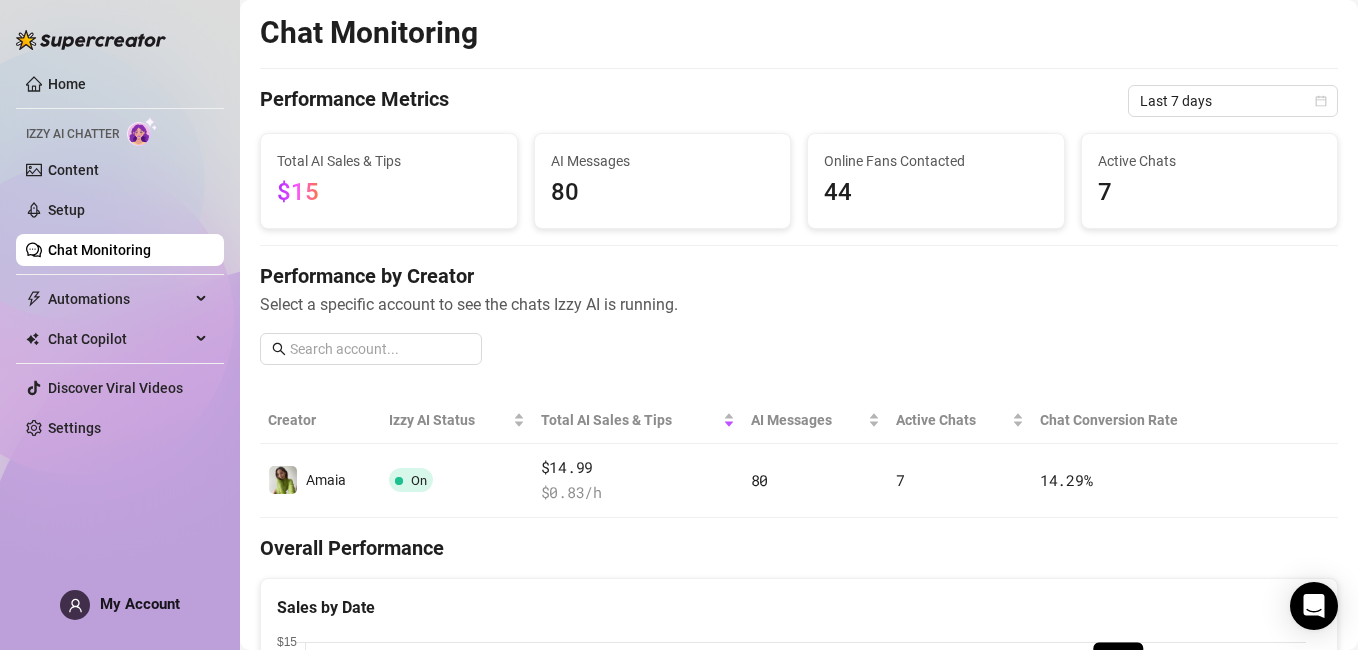 click on "$15" at bounding box center (389, 193) 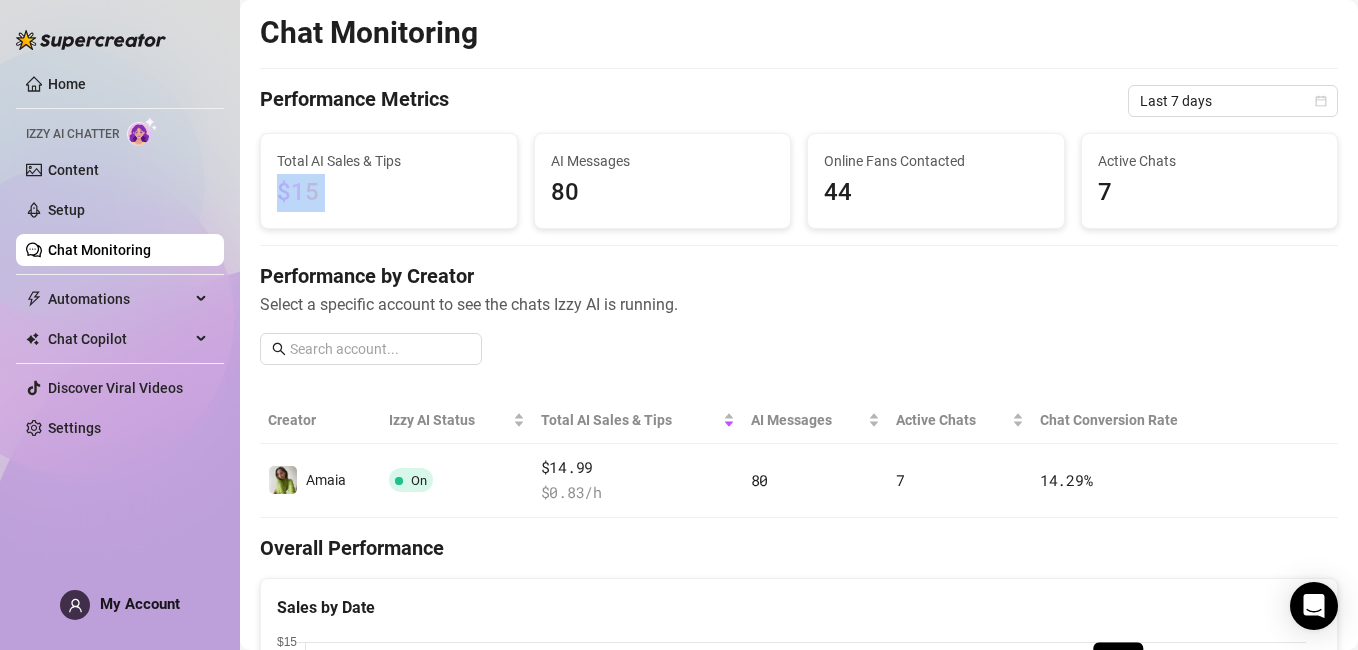 click on "$15" at bounding box center [389, 193] 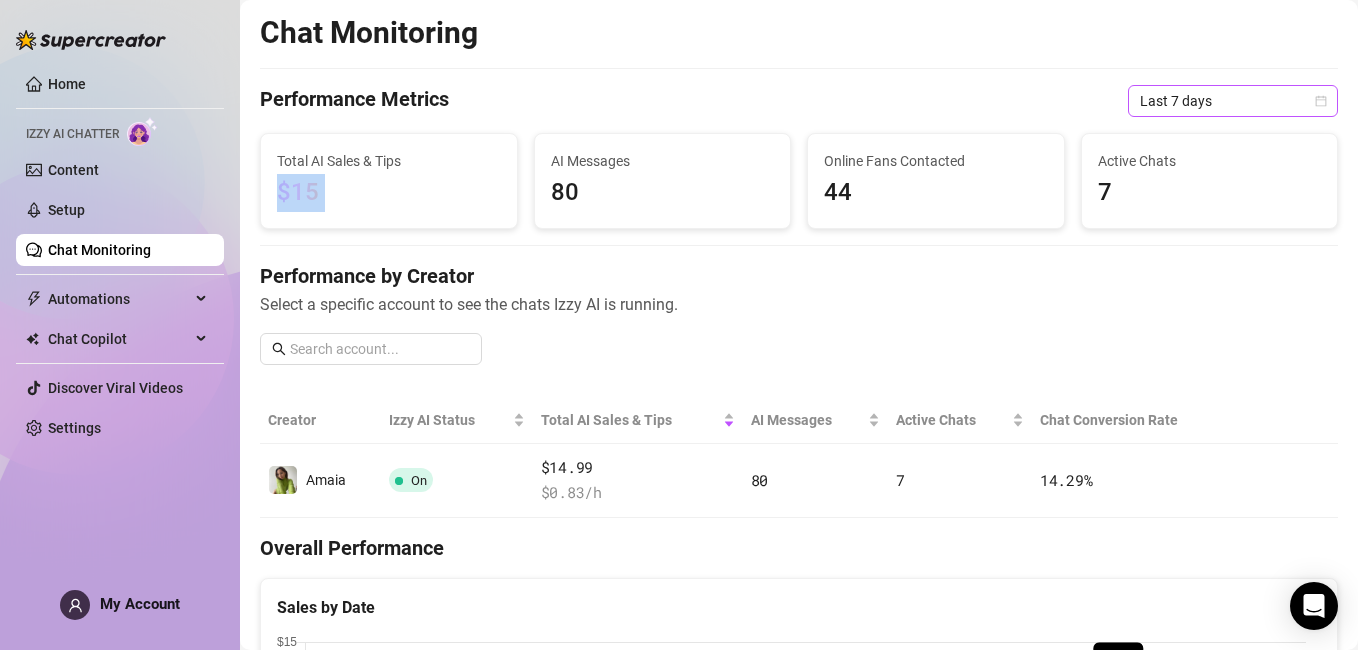 click on "Last 7 days" at bounding box center [1233, 101] 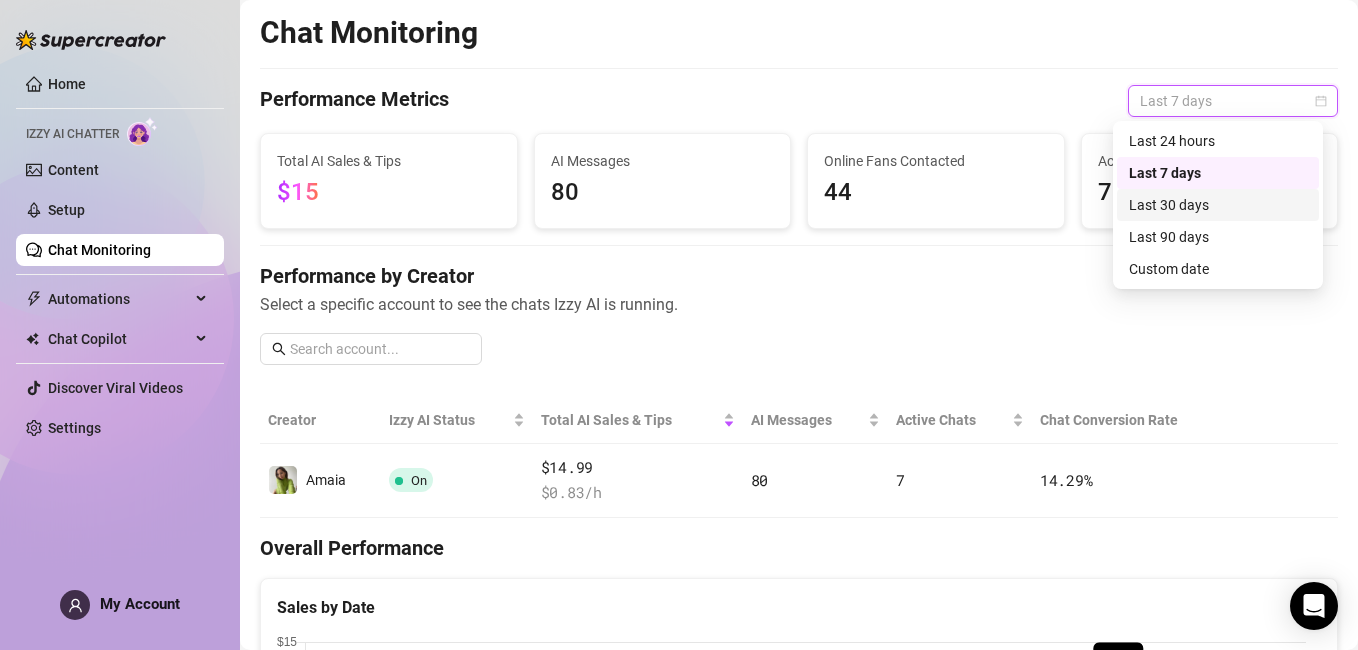 click on "Last 30 days" at bounding box center [1218, 205] 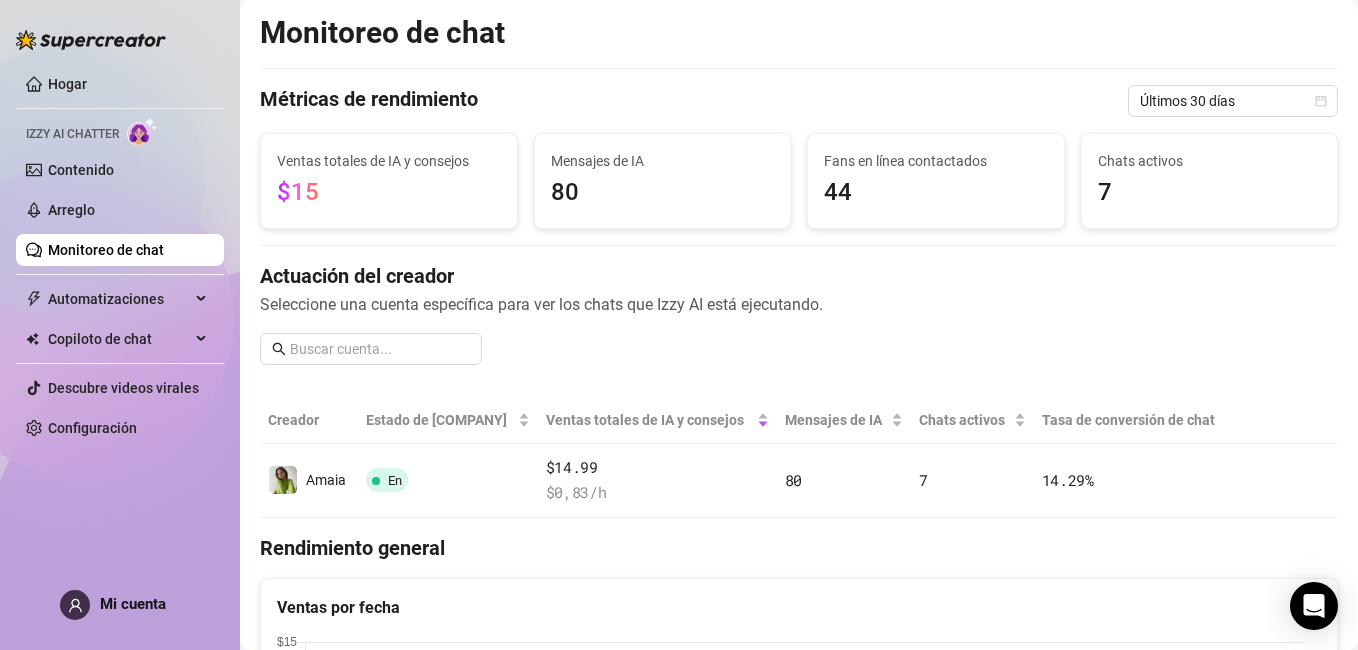 click on "$15" at bounding box center [389, 193] 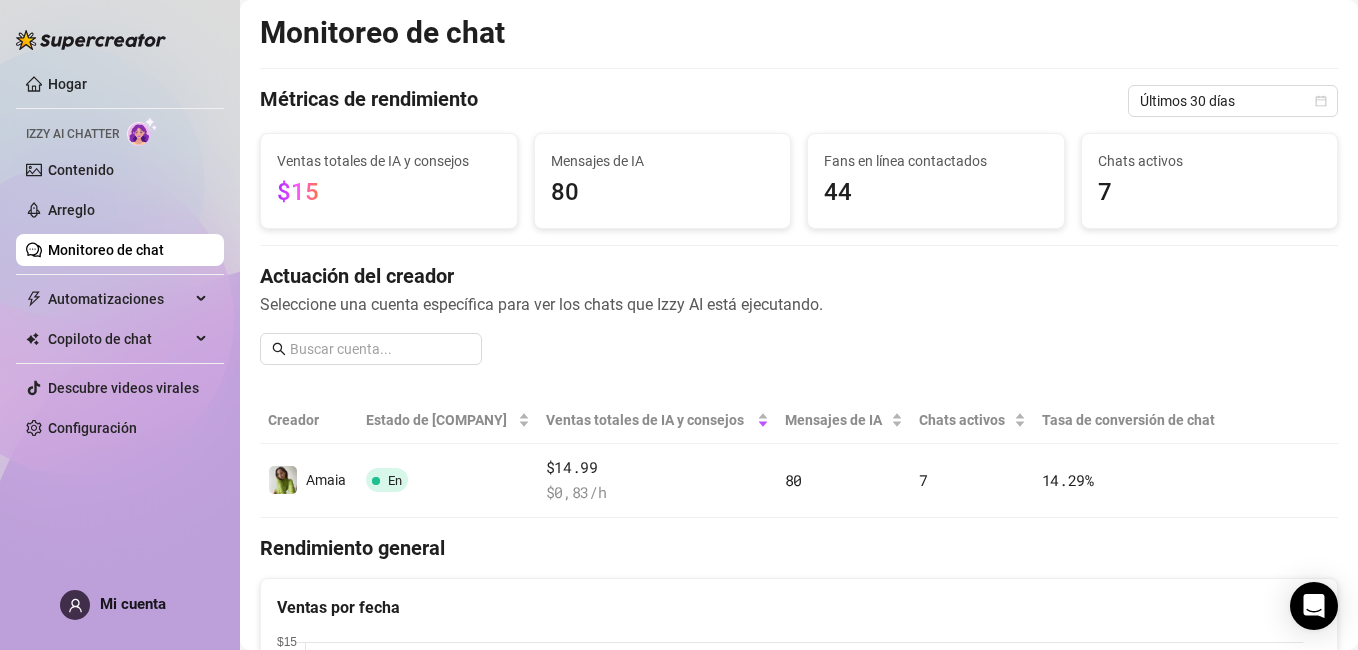click on "$15" at bounding box center [389, 193] 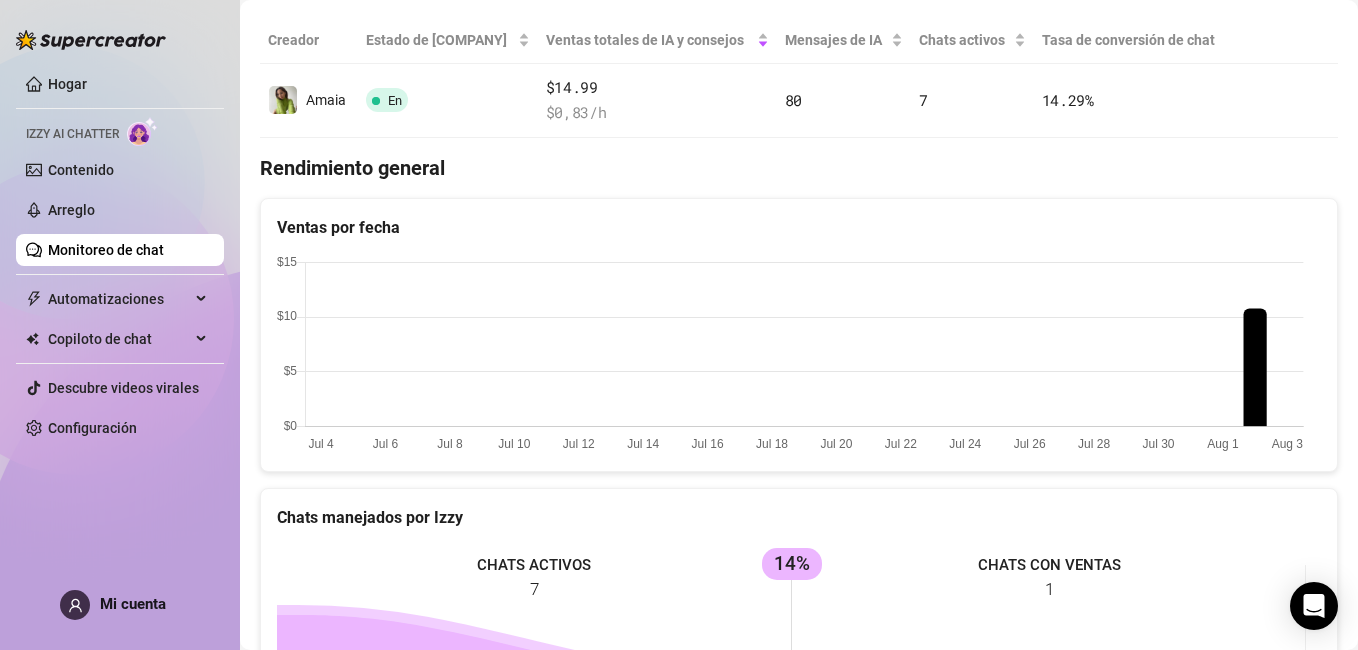 scroll, scrollTop: 389, scrollLeft: 0, axis: vertical 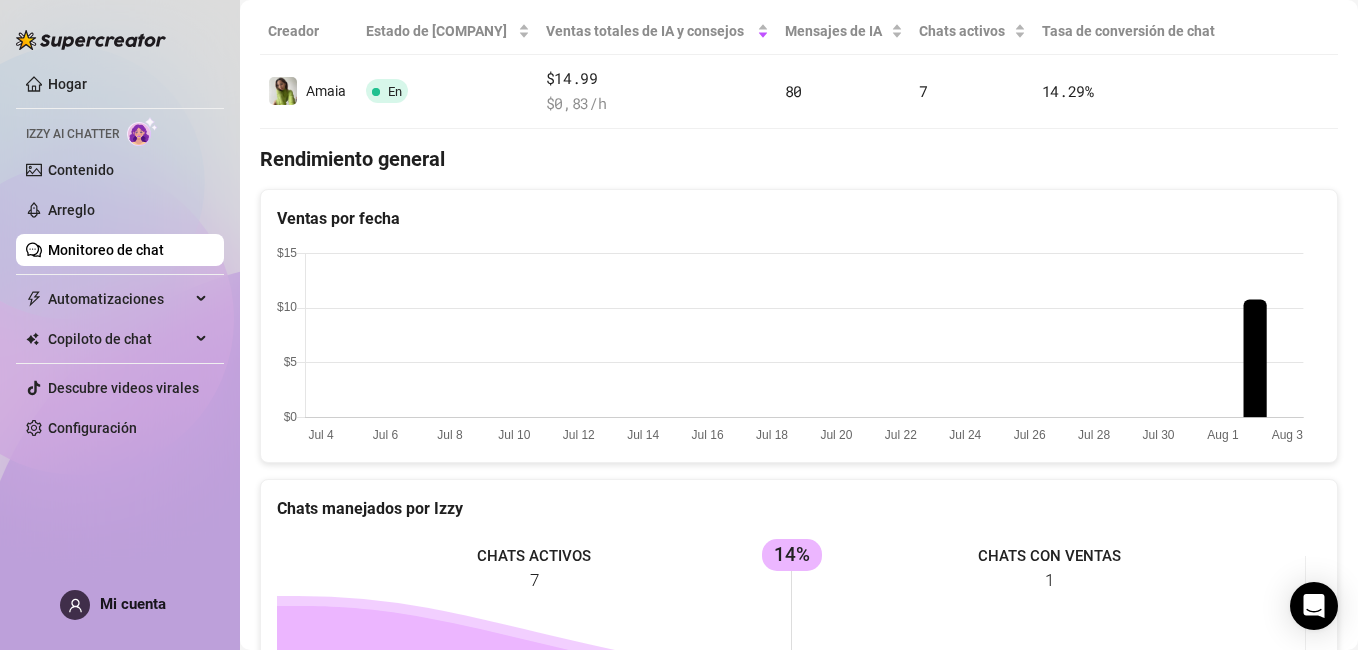 click at bounding box center [791, 346] 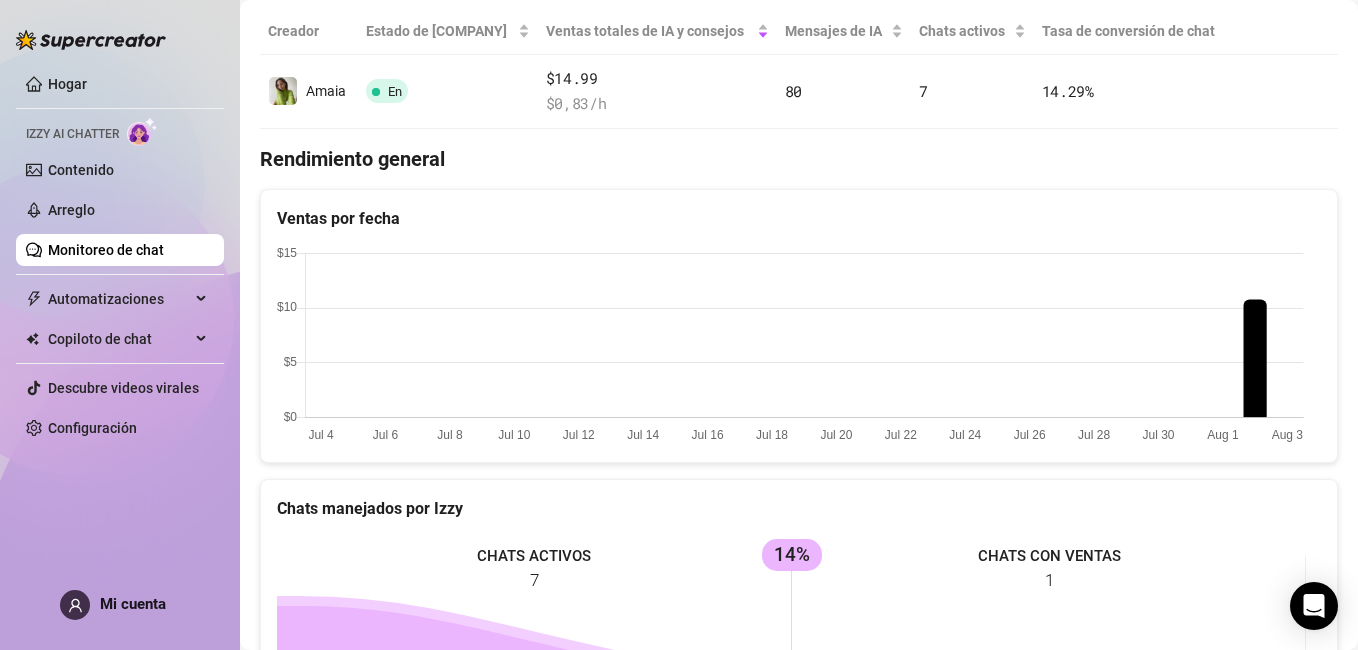 click on "Monitoreo de chat  Métricas de rendimiento Últimos 30 días Ventas totales de IA y consejos $15 Mensajes de IA 80 Fans en línea contactados 44 Chats activos 7 Actuación del creador Seleccione una cuenta específica para ver los chats que Izzy AI está ejecutando. Creador Estado de Izzy AI Ventas totales de IA y consejos Mensajes de IA Chats activos Tasa de conversión de chat Amaia En $14.99 $ 0,83/h 80 7 14.29 % Rendimiento general Ventas por fecha Chats manejados por Izzy CHATS ACTIVOS 7 CHATS CON VENTAS 1 14% Opiniones de los fanáticos que Izzy recopiló Chat Moods 🥰 39 😏 17 🤑 14 👋 4 Idiomas unidos por Izzy 11" at bounding box center [799, 445] 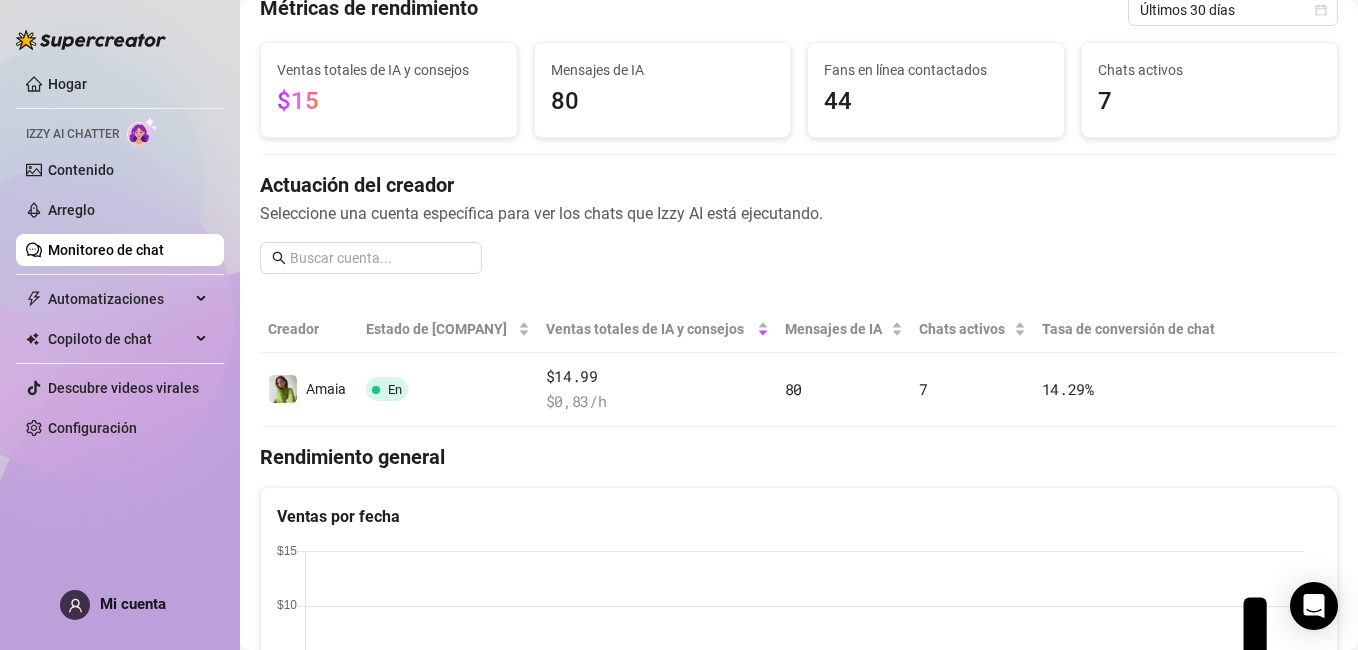scroll, scrollTop: 0, scrollLeft: 0, axis: both 